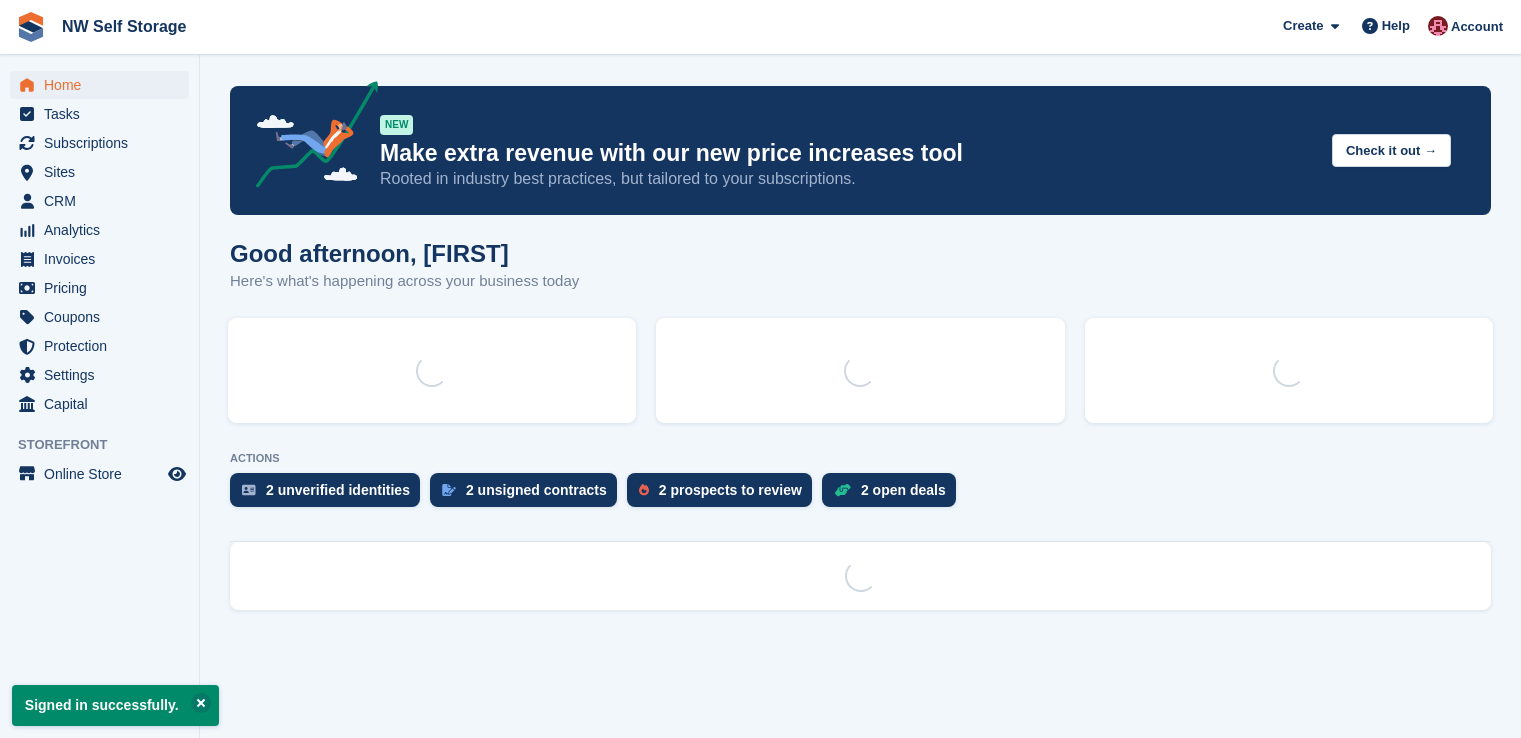 scroll, scrollTop: 0, scrollLeft: 0, axis: both 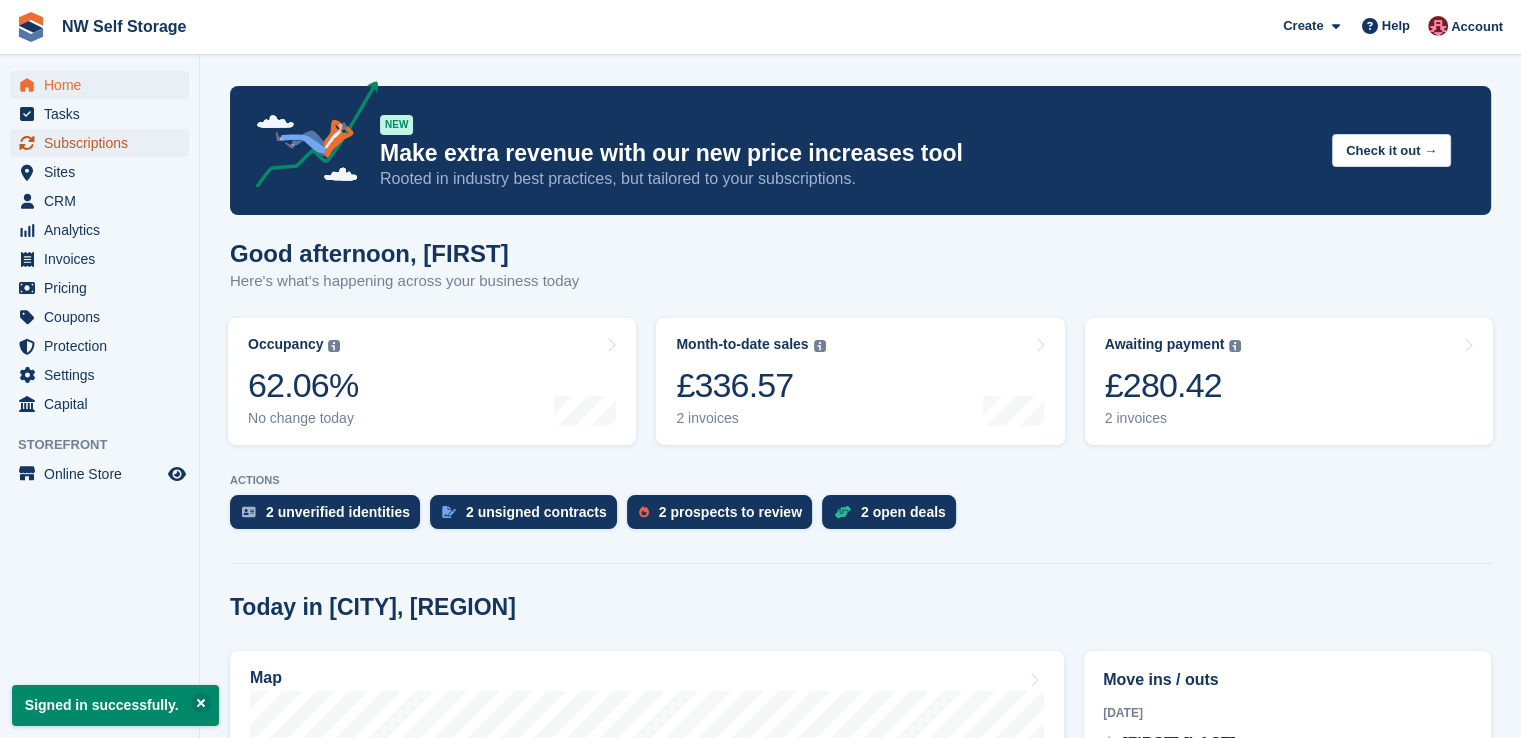 click on "Subscriptions" at bounding box center (104, 143) 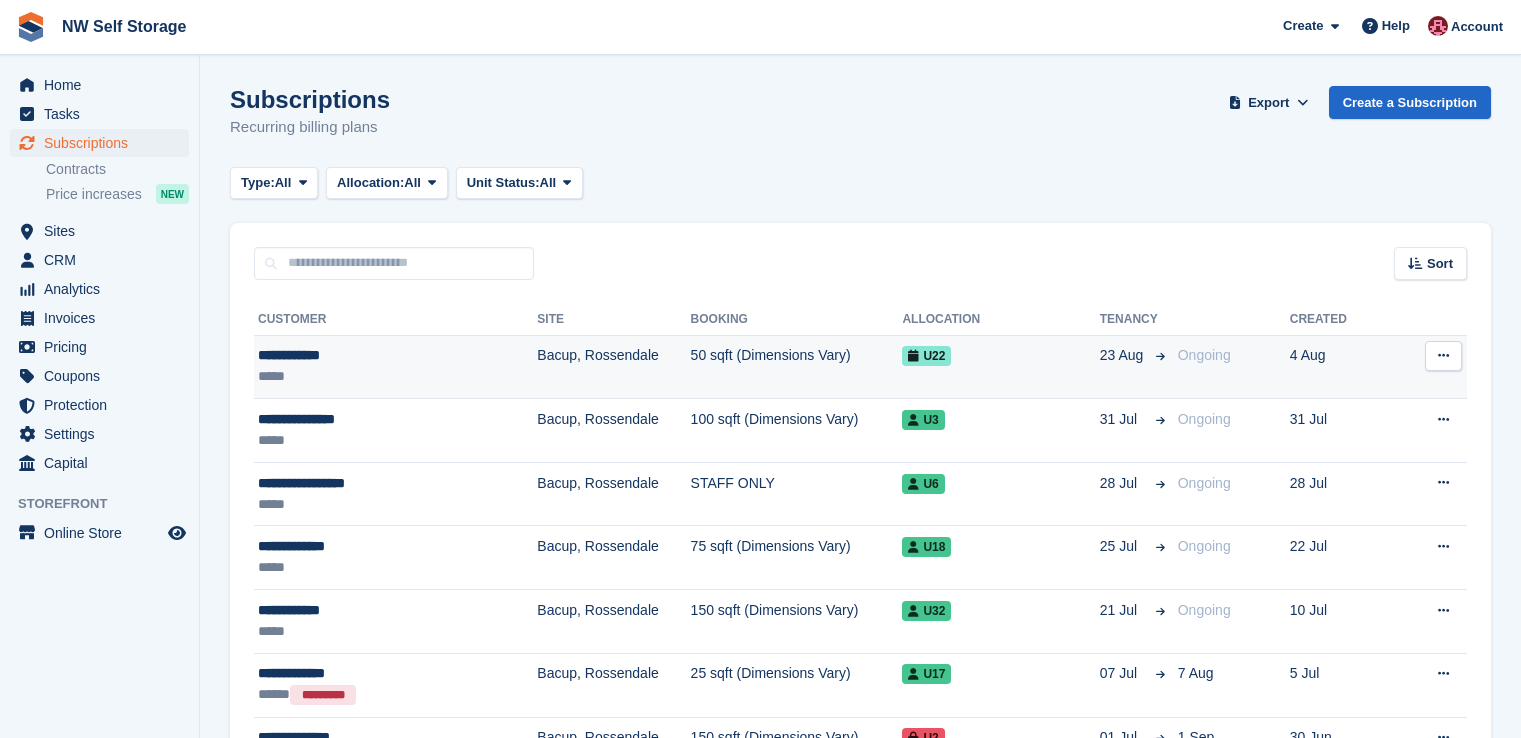 scroll, scrollTop: 0, scrollLeft: 0, axis: both 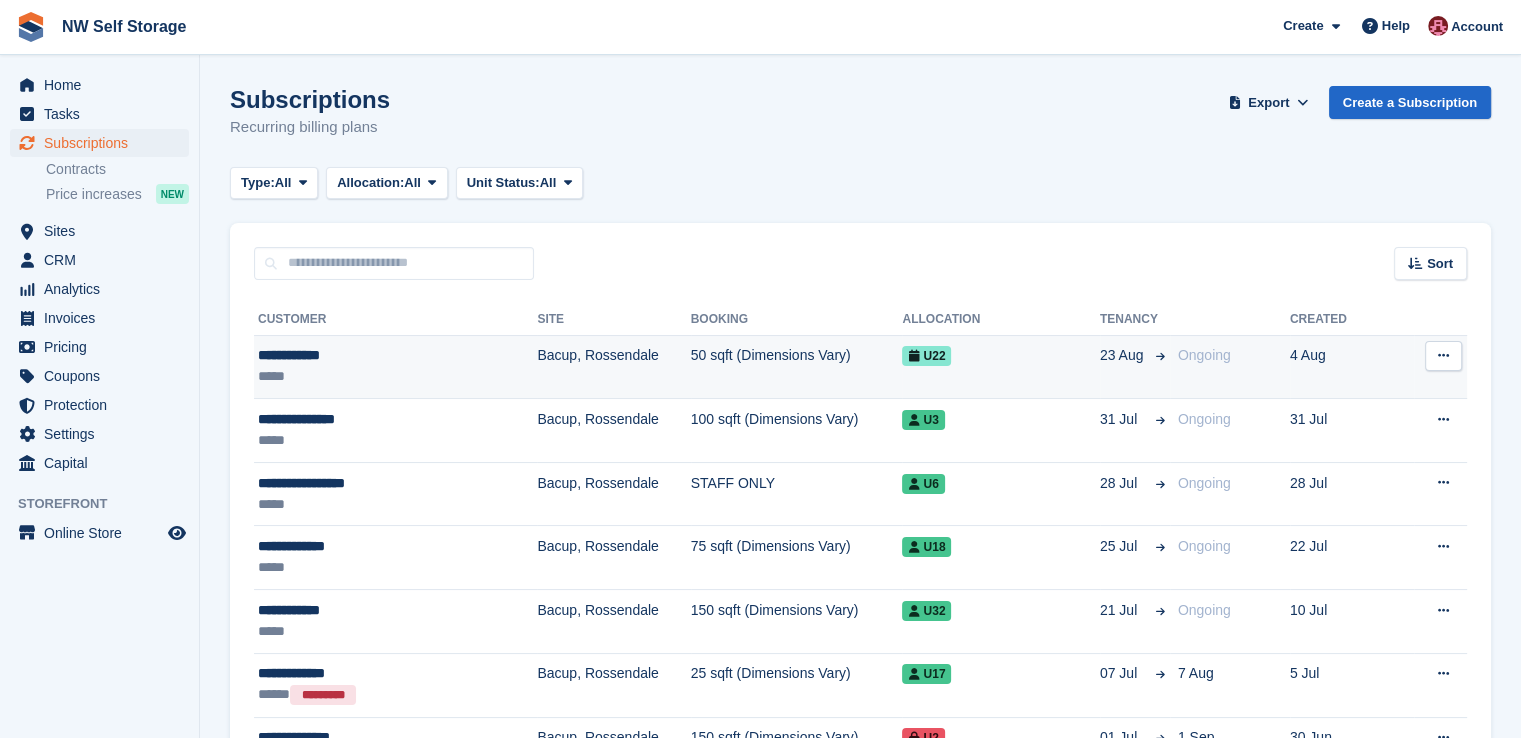 click on "**********" at bounding box center [368, 355] 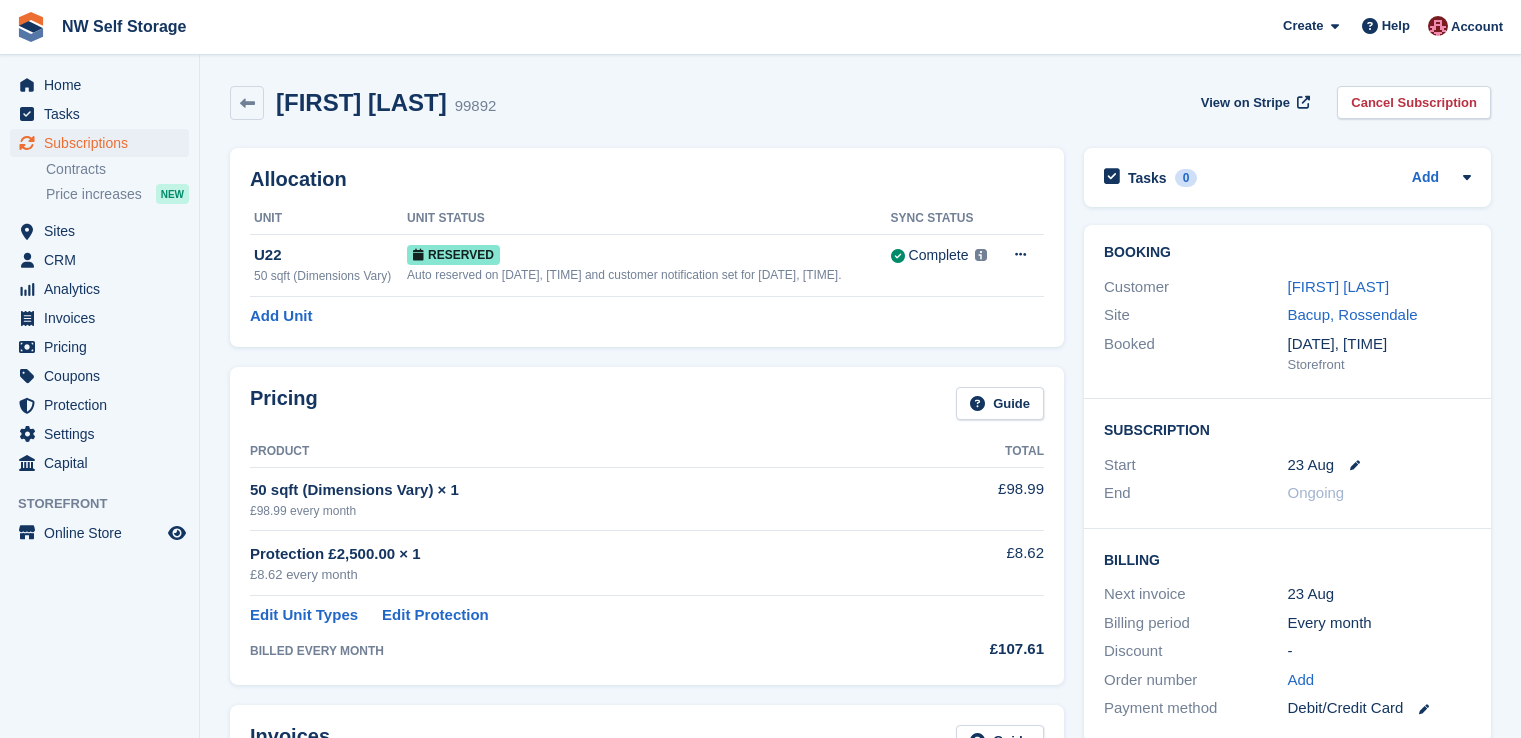 scroll, scrollTop: 0, scrollLeft: 0, axis: both 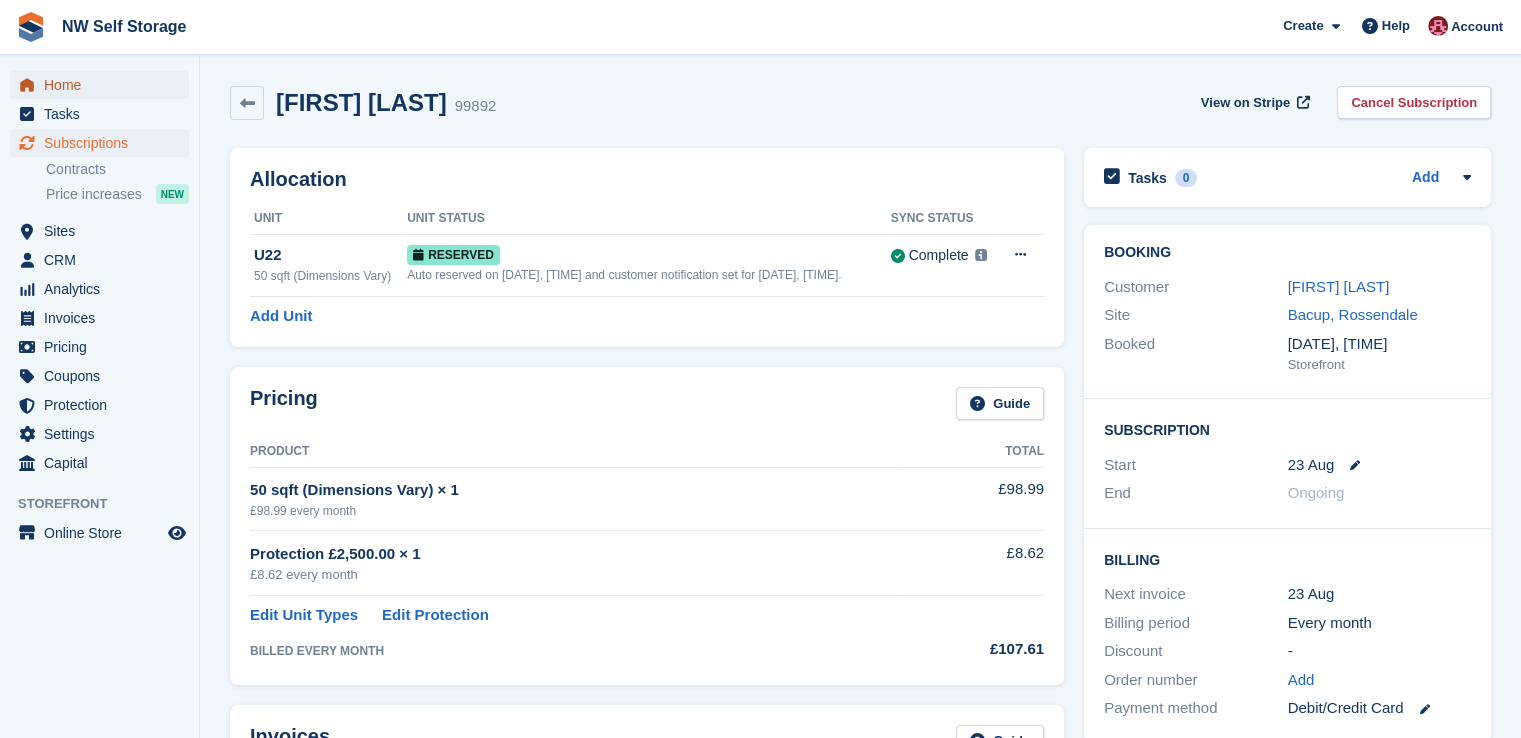 click on "Home" at bounding box center [104, 85] 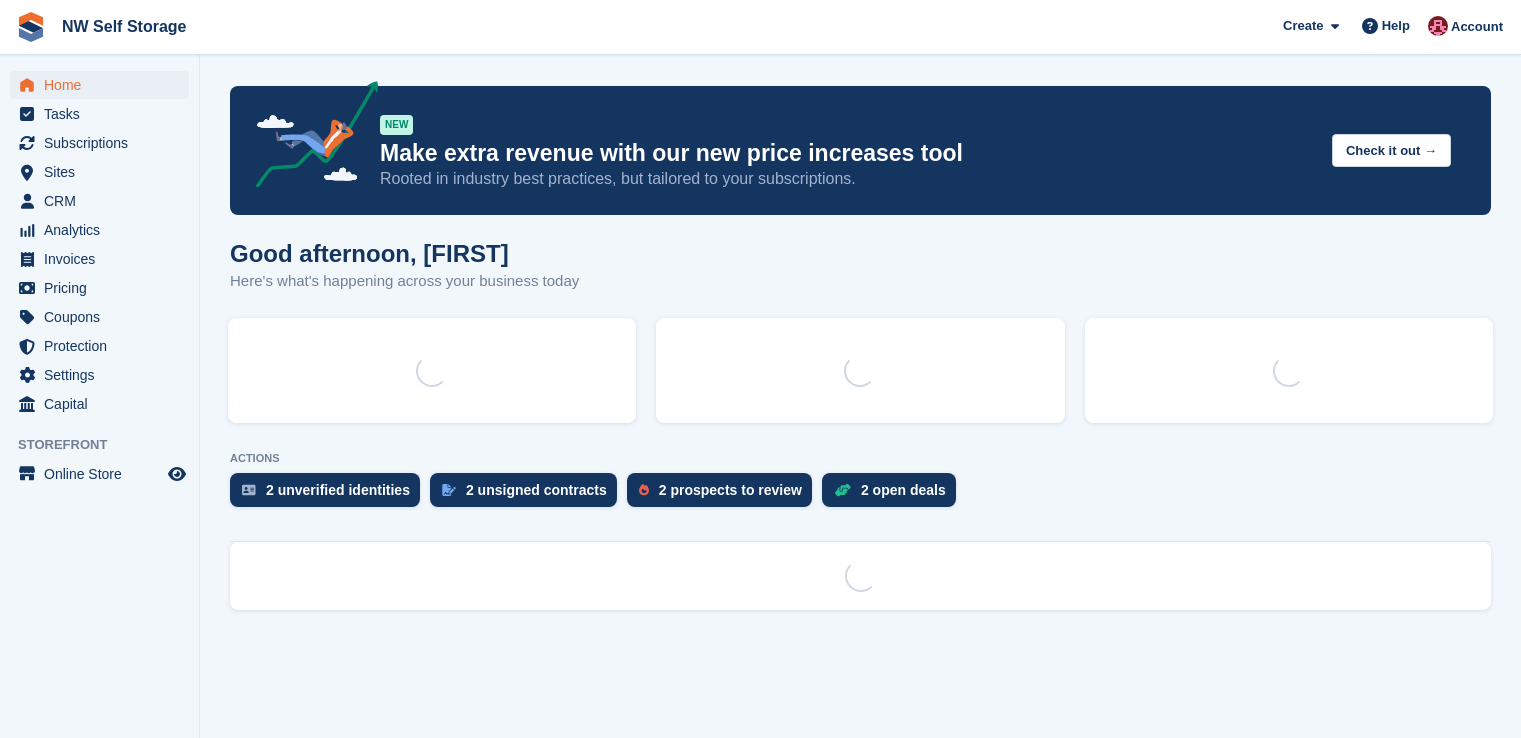 scroll, scrollTop: 0, scrollLeft: 0, axis: both 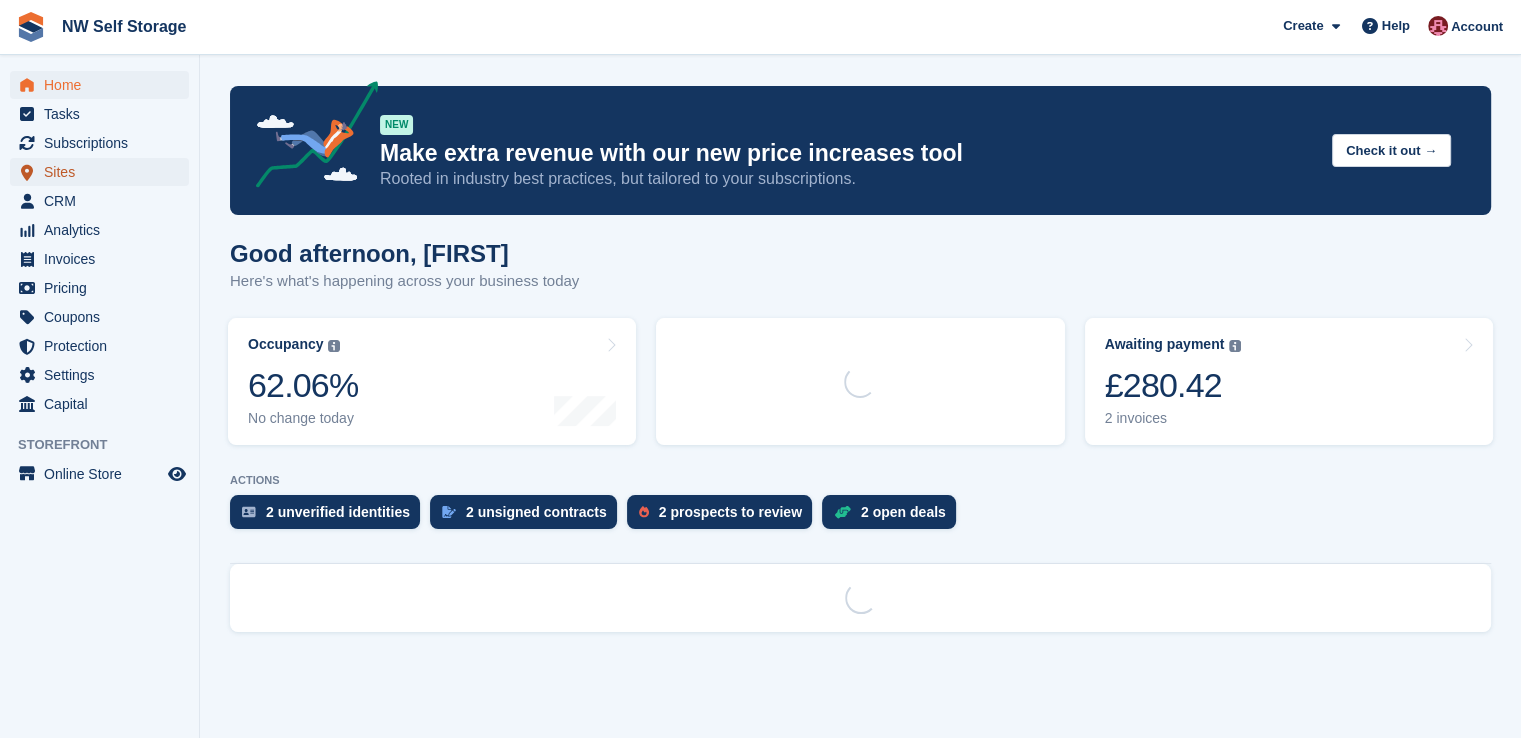 click on "Sites" at bounding box center [104, 172] 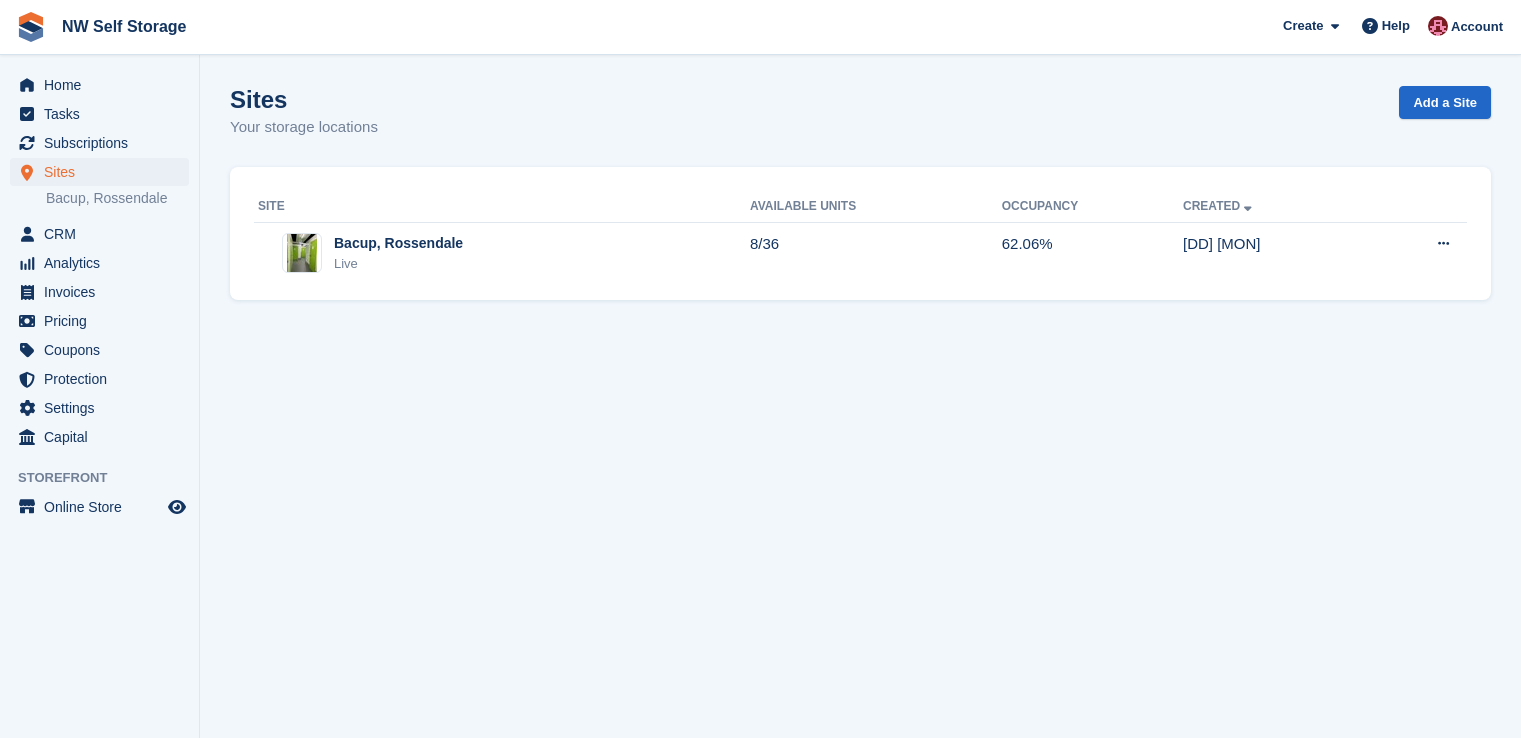 scroll, scrollTop: 0, scrollLeft: 0, axis: both 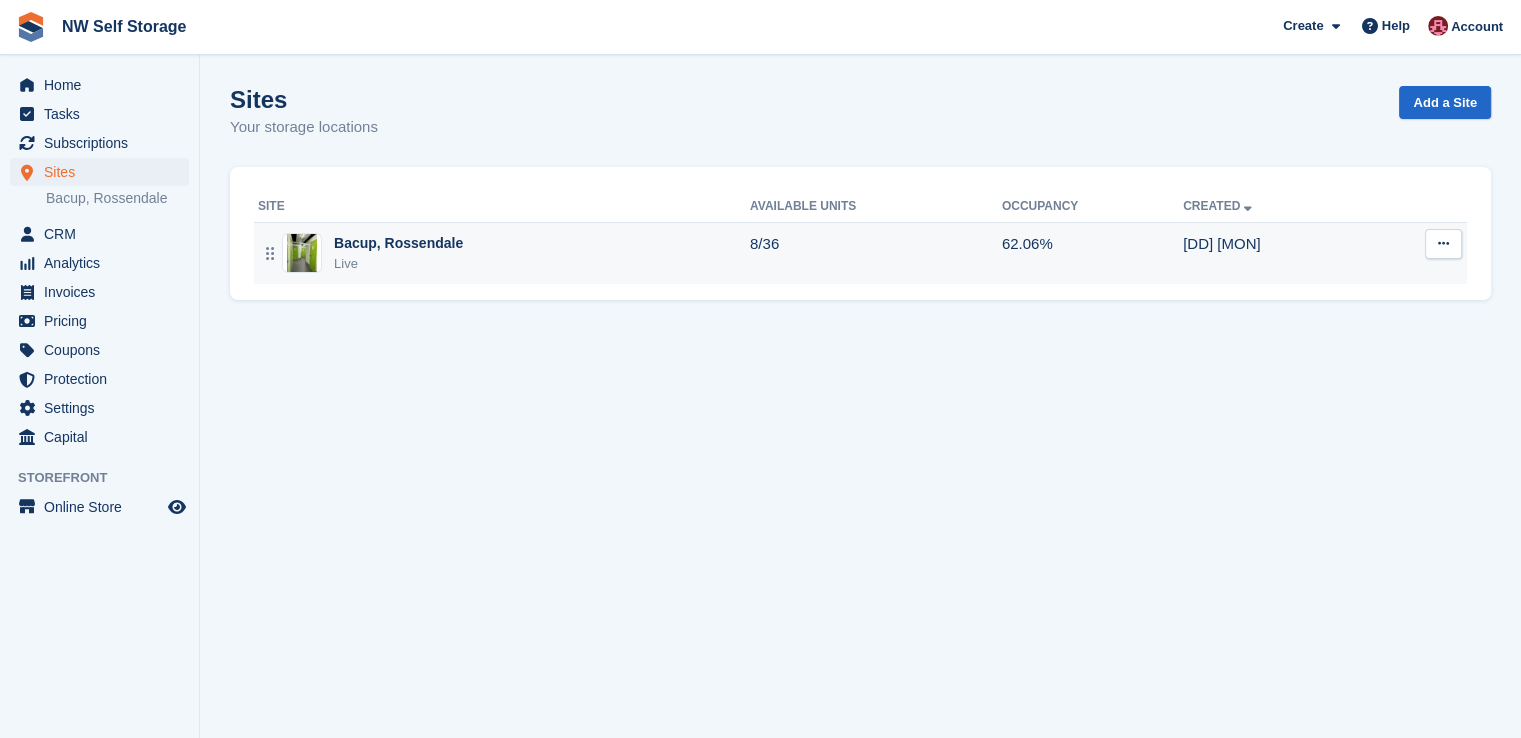 click on "Bacup, Rossendale
Live" at bounding box center (504, 253) 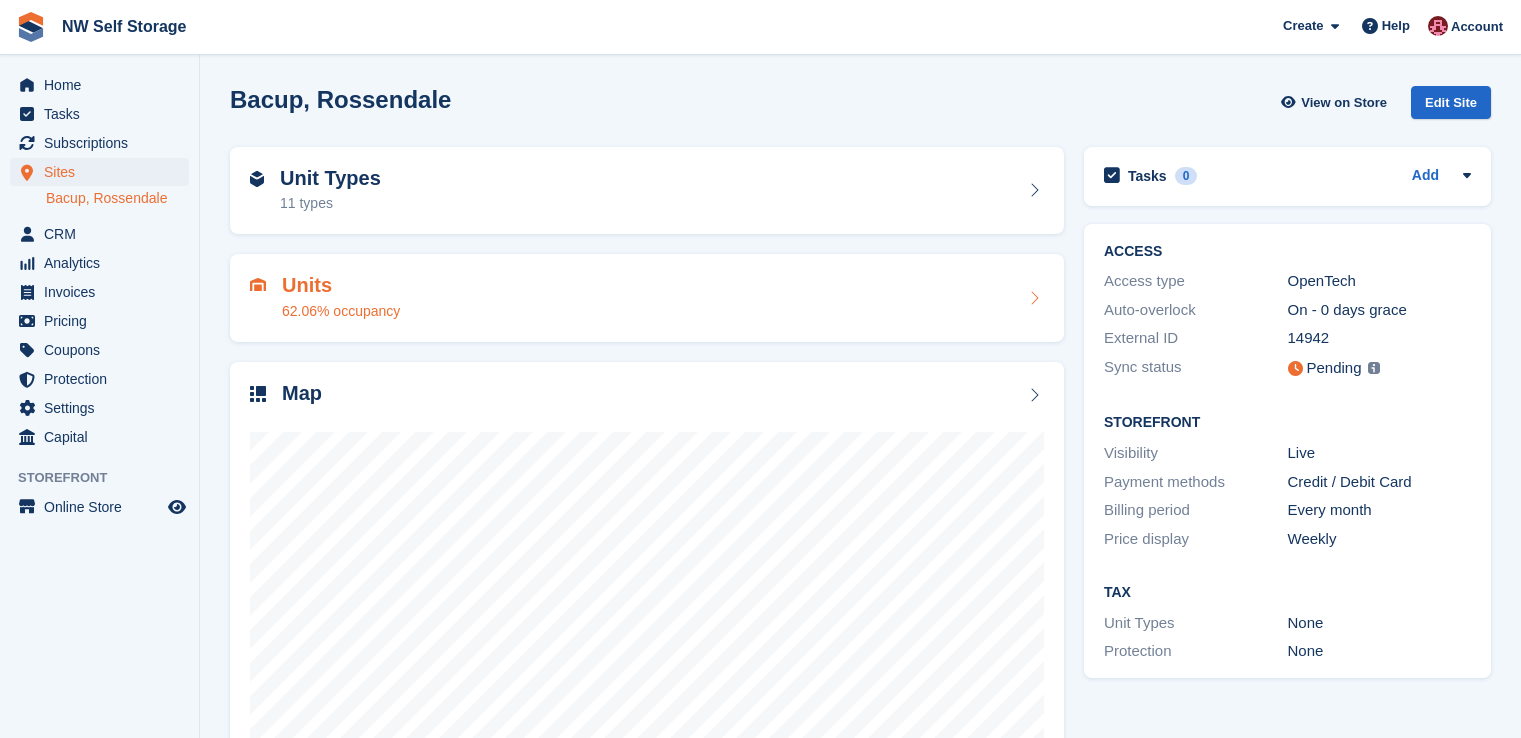 scroll, scrollTop: 0, scrollLeft: 0, axis: both 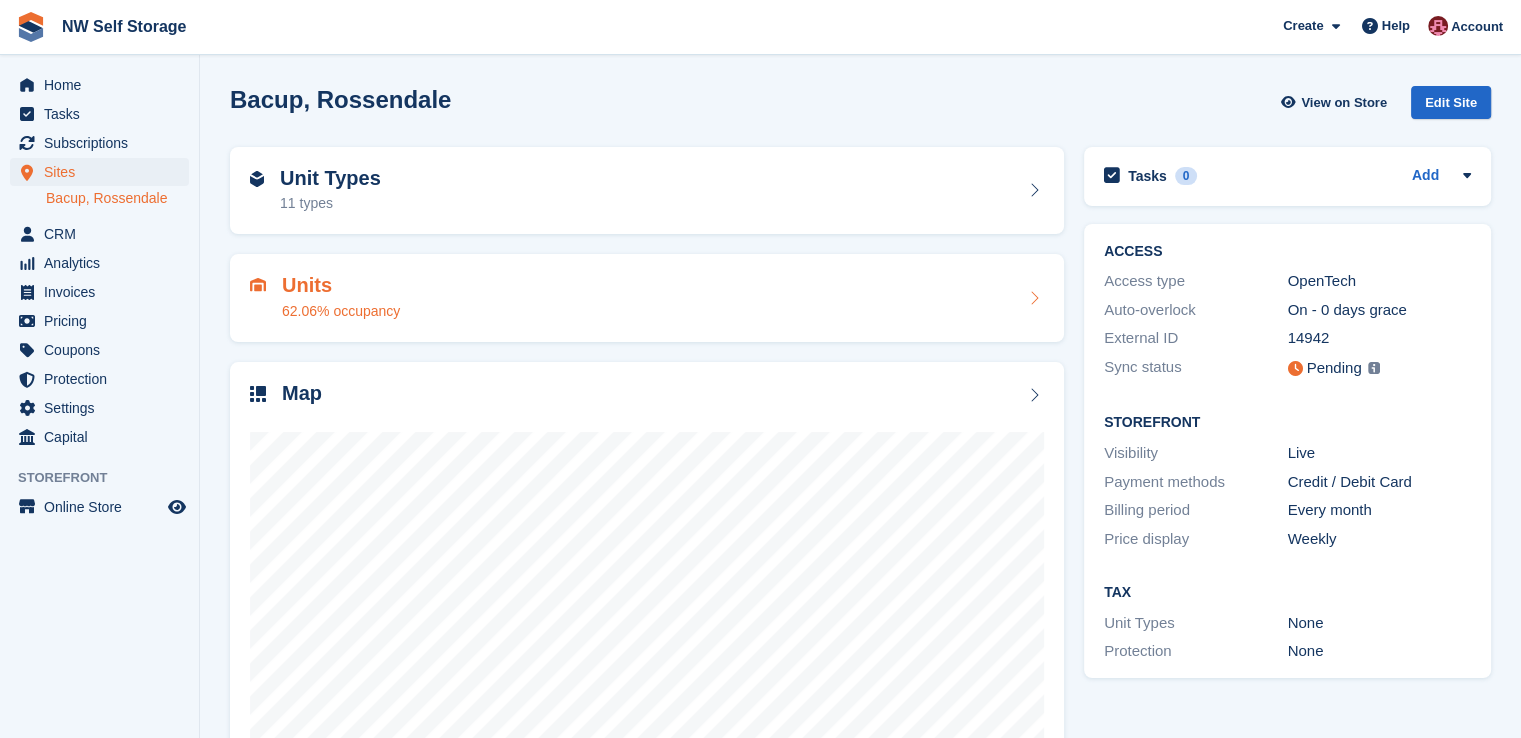click on "Units
62.06% occupancy" at bounding box center (647, 298) 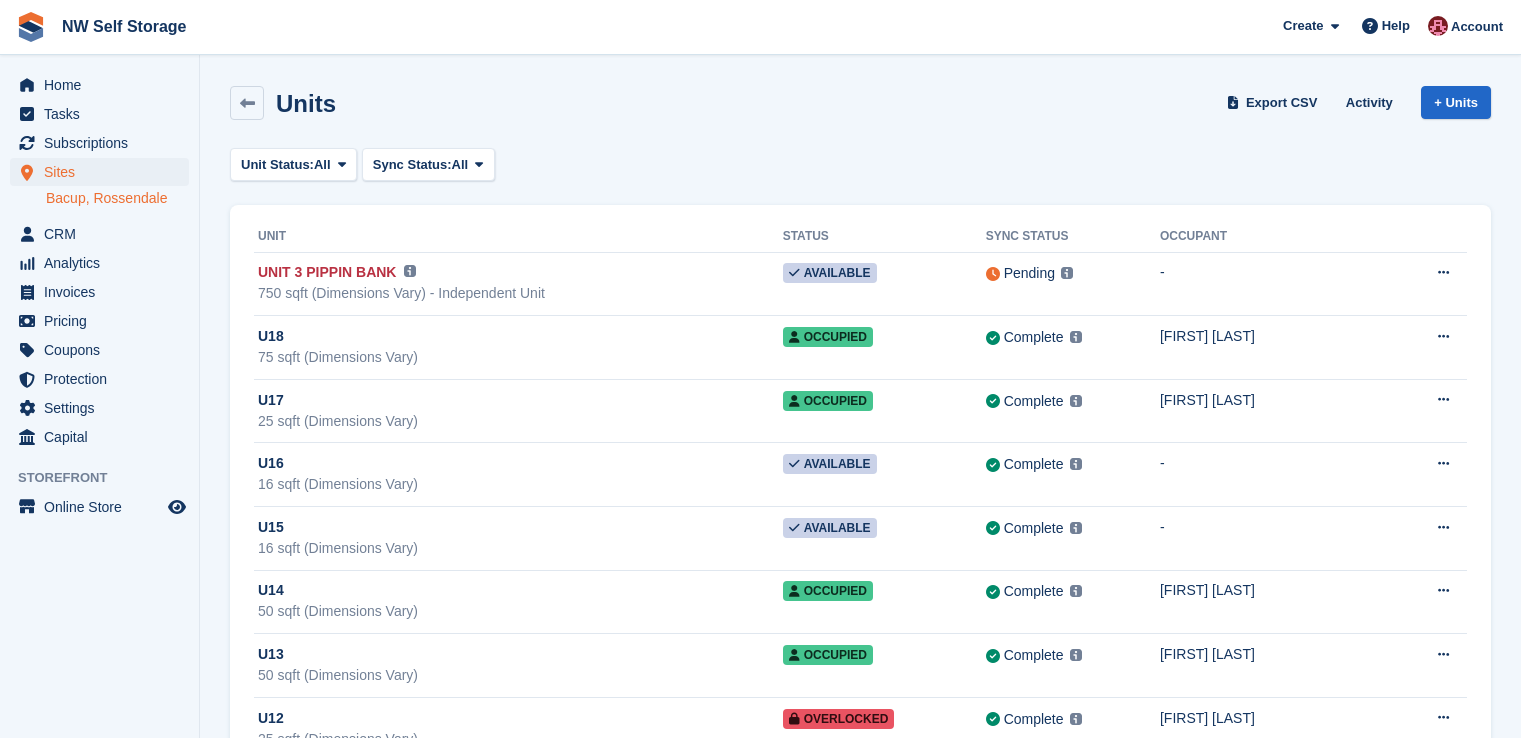 scroll, scrollTop: 0, scrollLeft: 0, axis: both 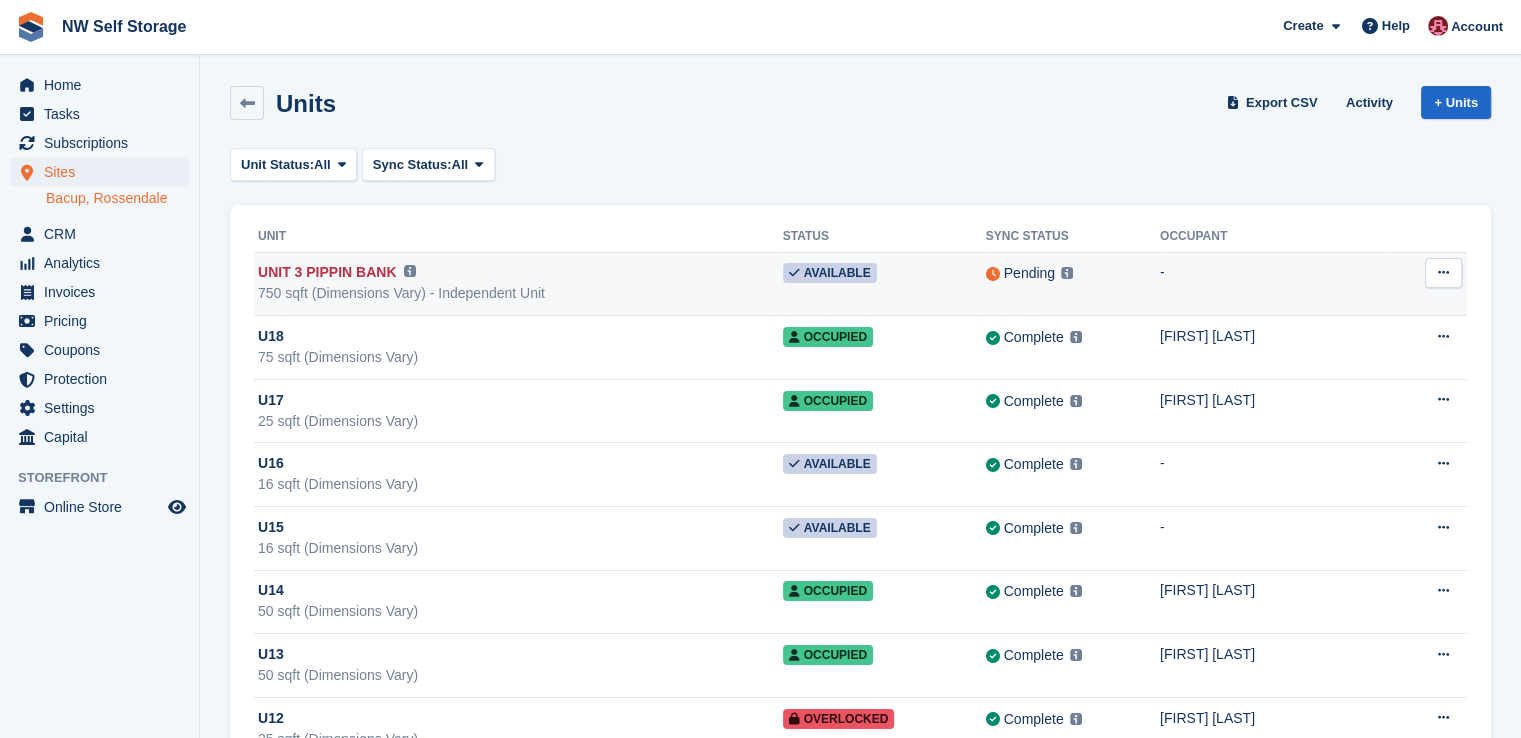 click at bounding box center [1443, 273] 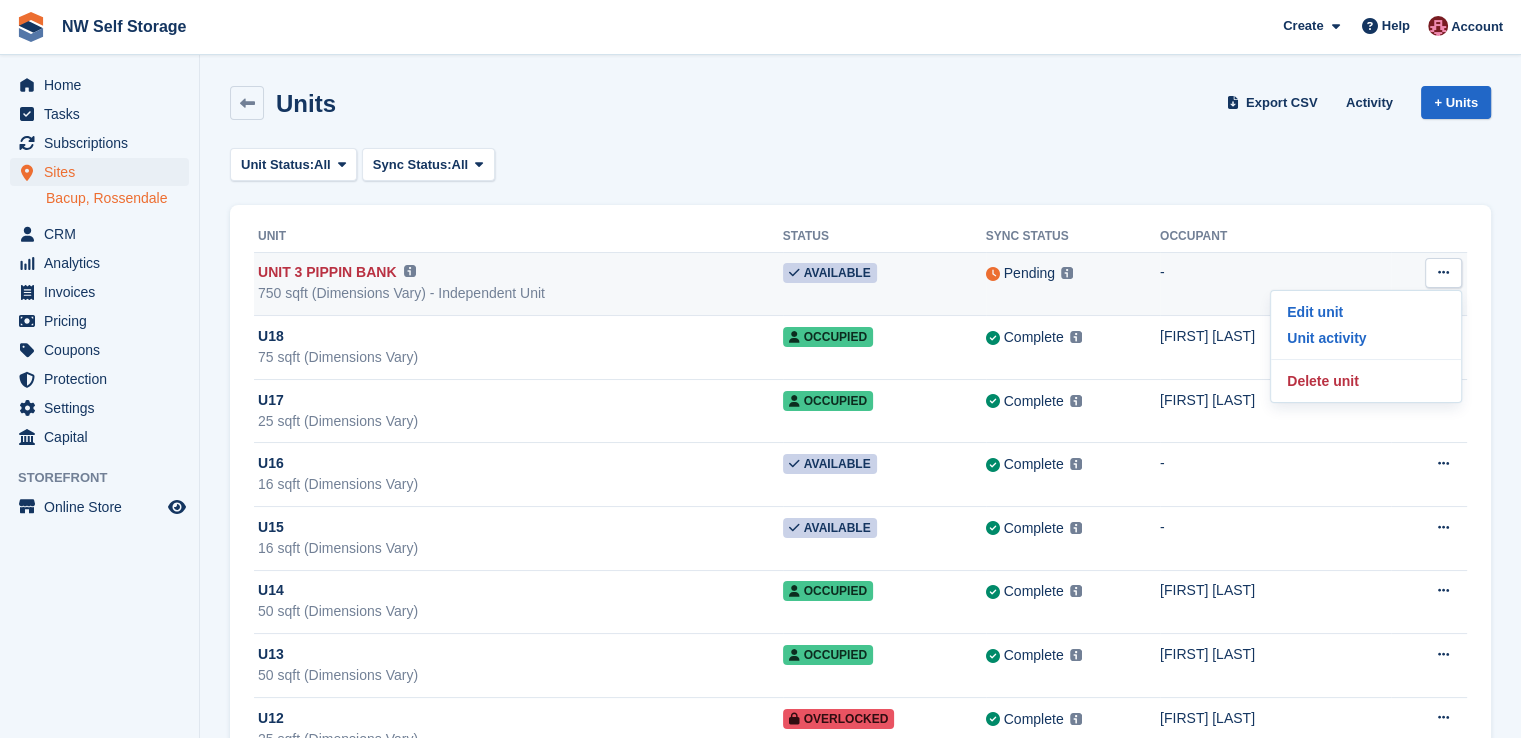 click at bounding box center (1443, 272) 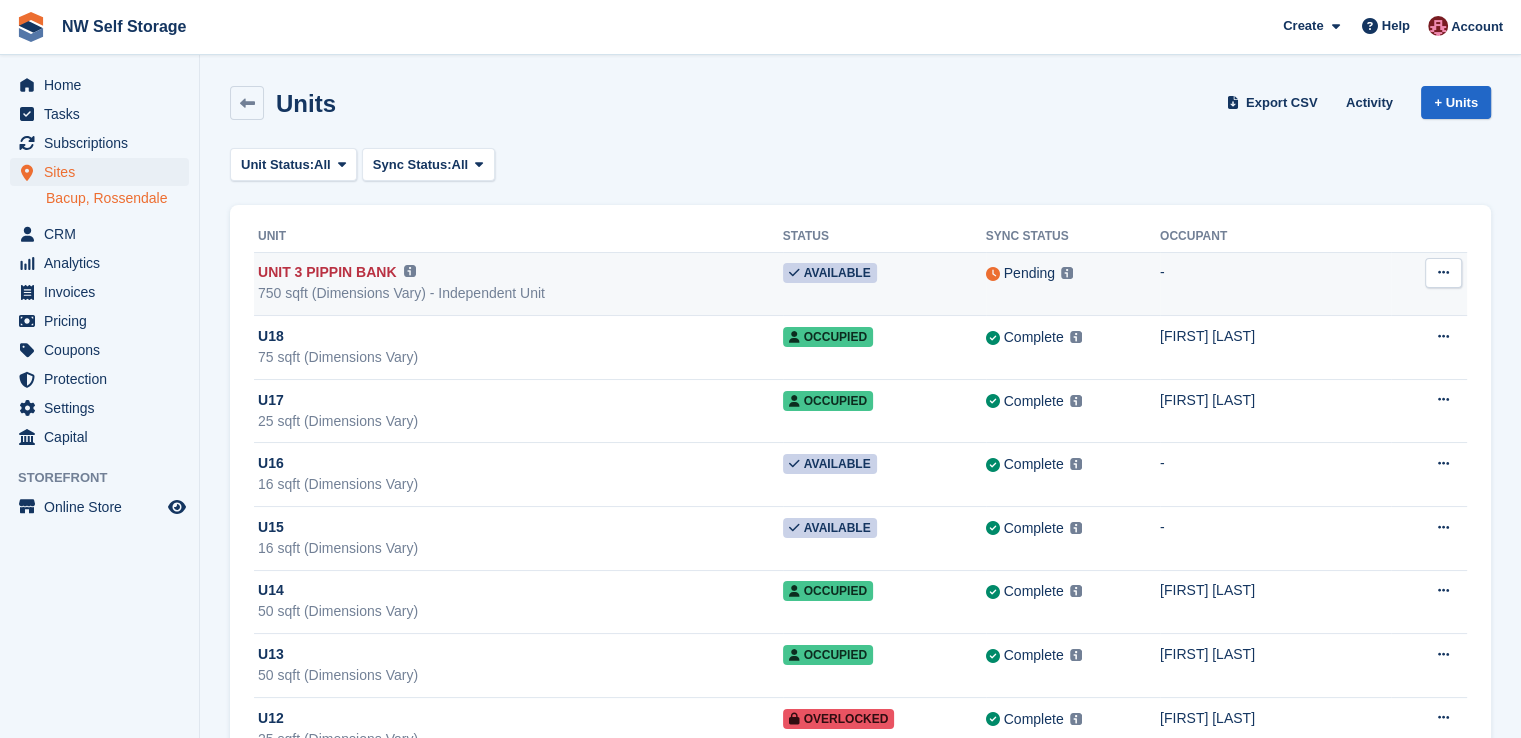 click at bounding box center (1443, 273) 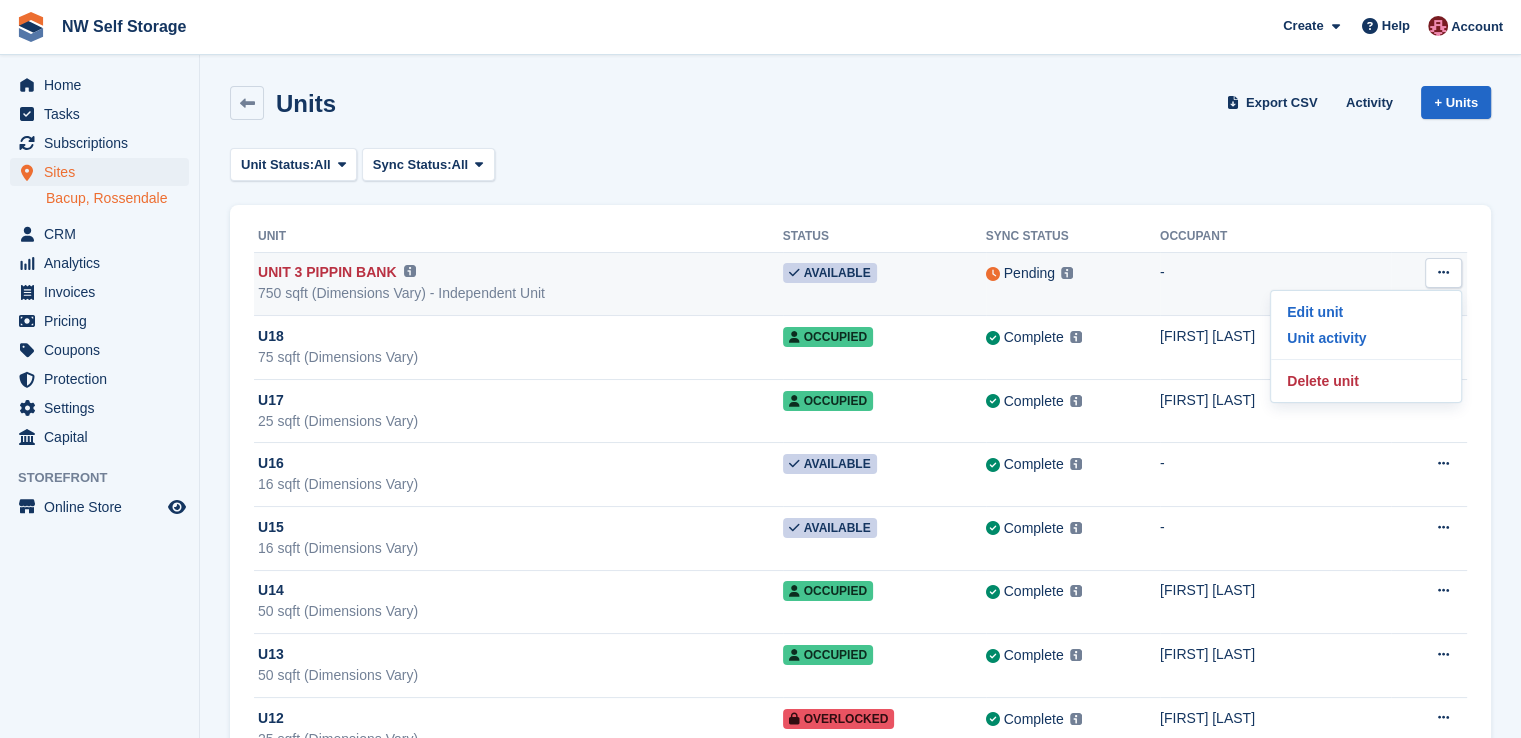 drag, startPoint x: 1449, startPoint y: 274, endPoint x: 1427, endPoint y: 274, distance: 22 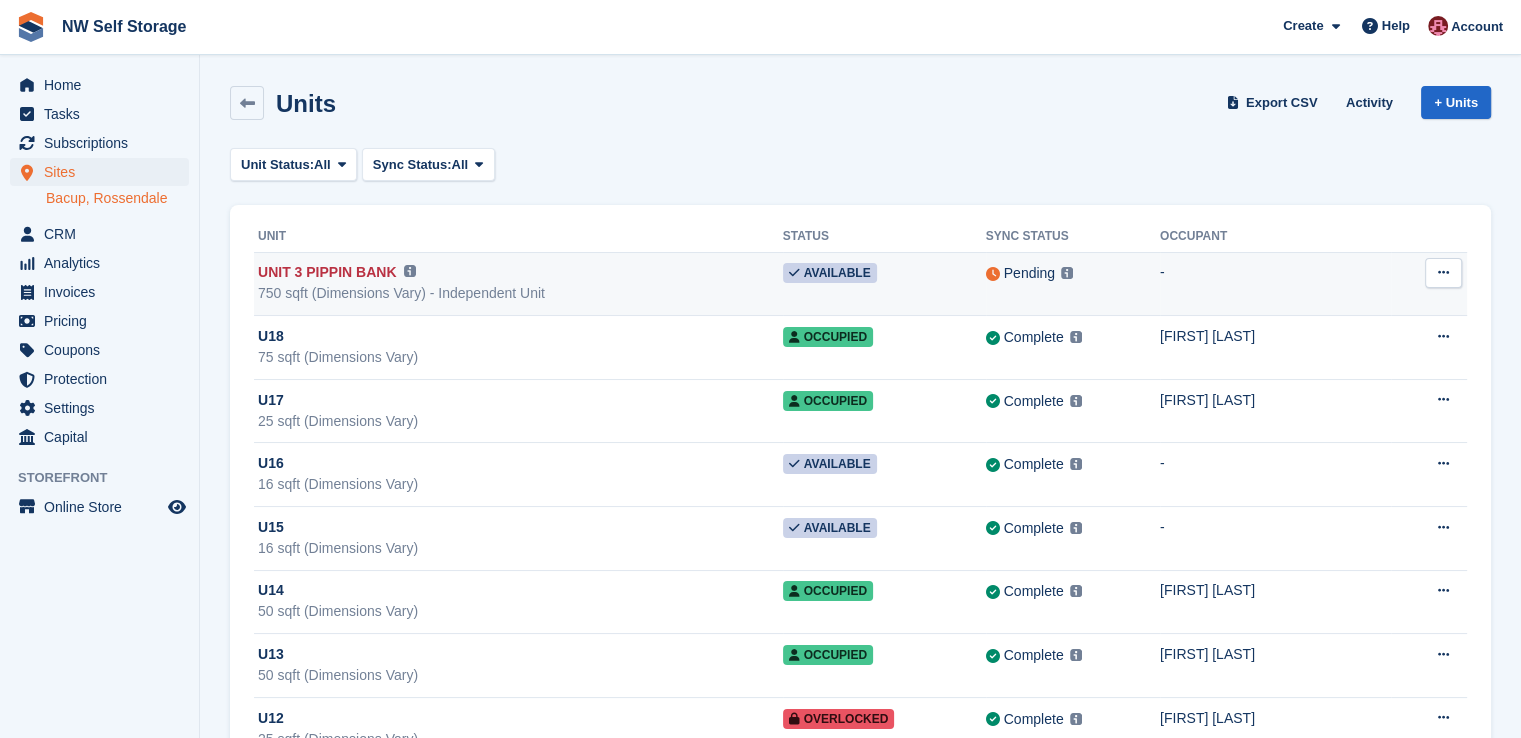 click at bounding box center (1443, 272) 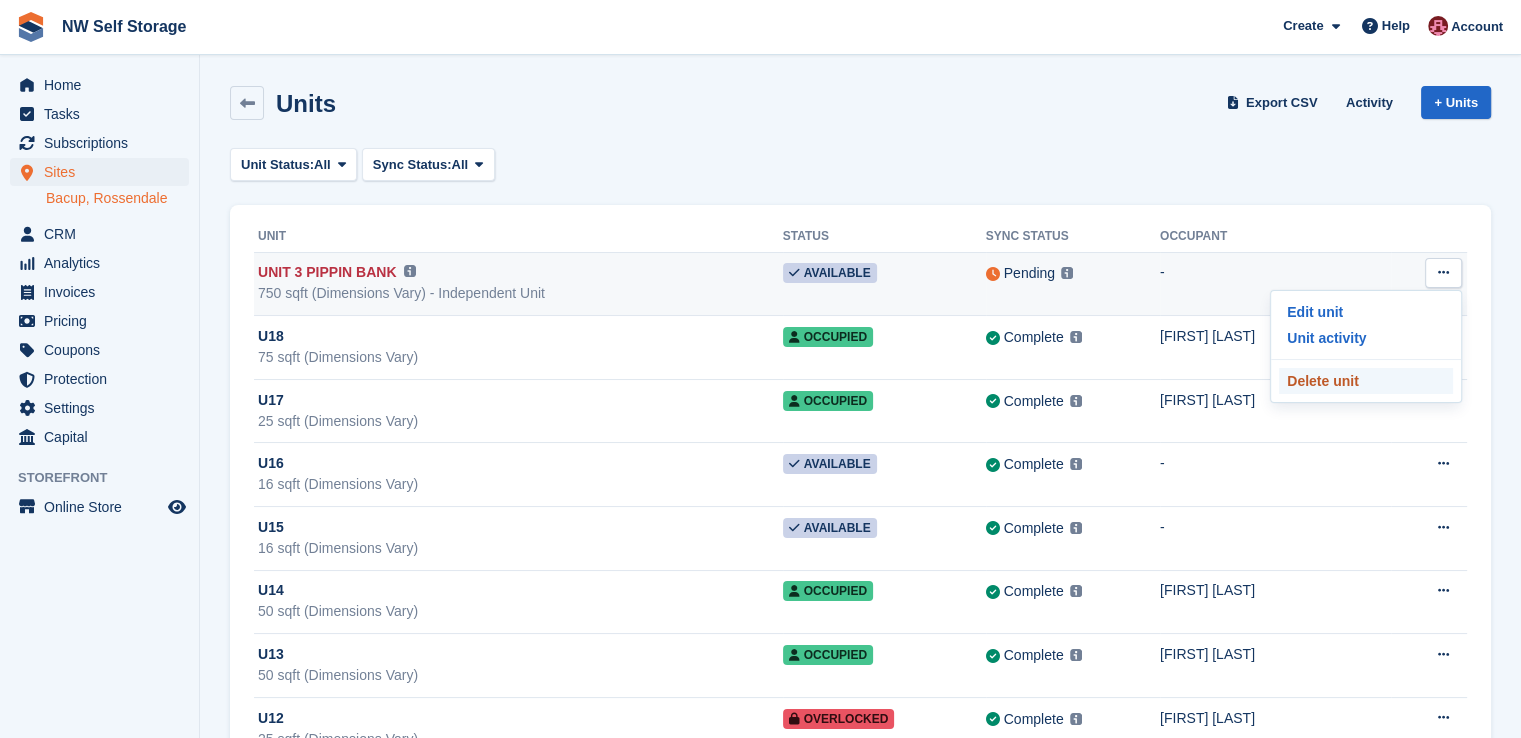 click on "Delete unit" at bounding box center [1366, 381] 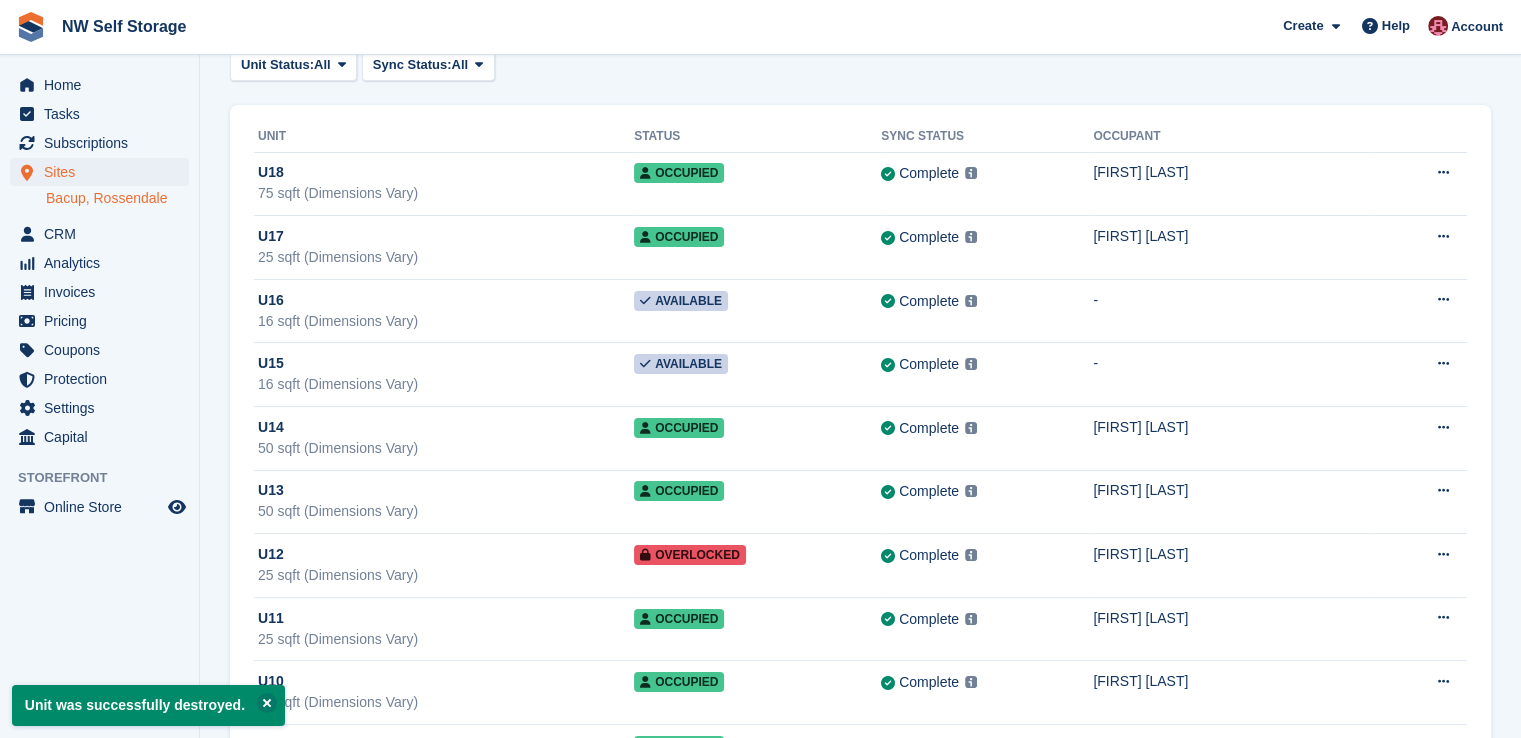 scroll, scrollTop: 0, scrollLeft: 0, axis: both 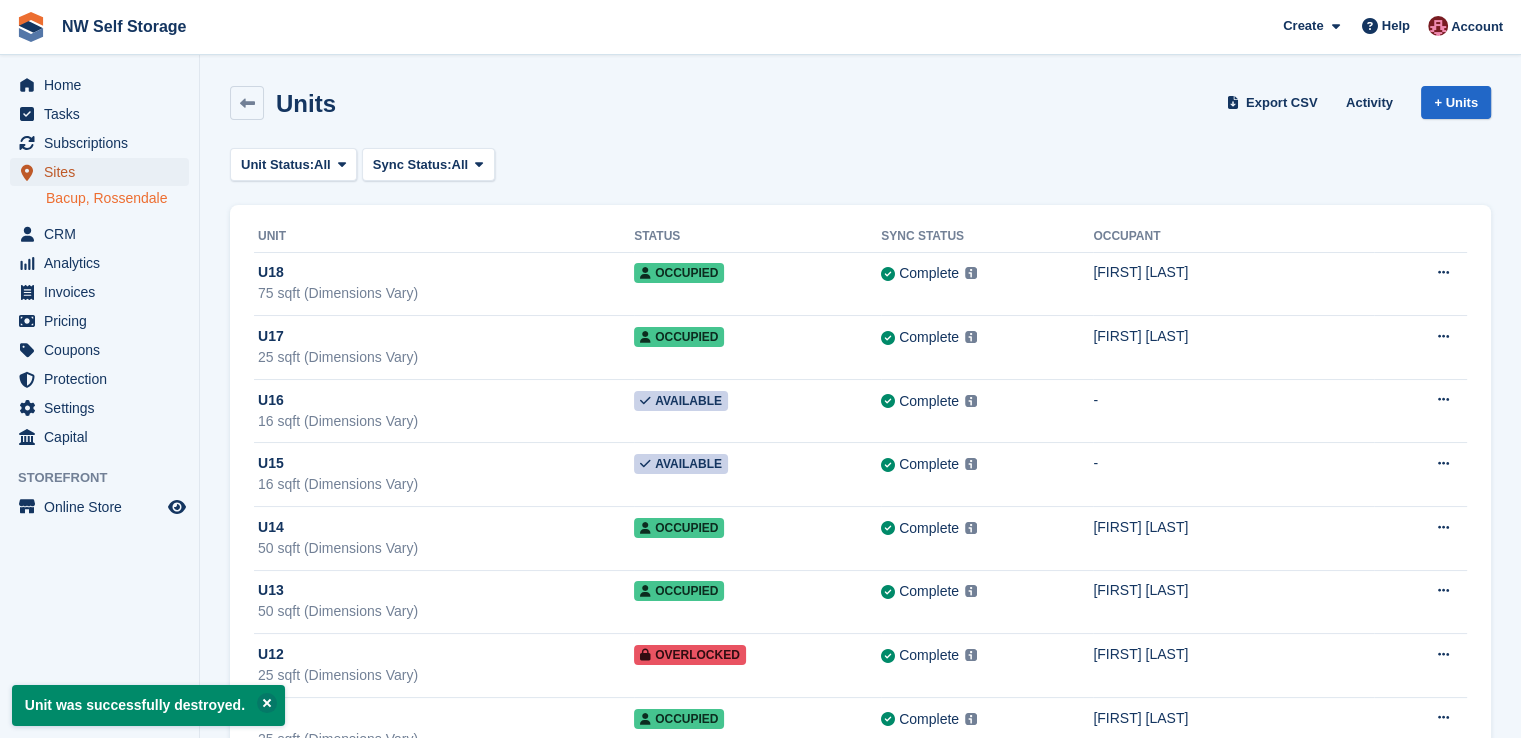 click on "Sites" at bounding box center (104, 172) 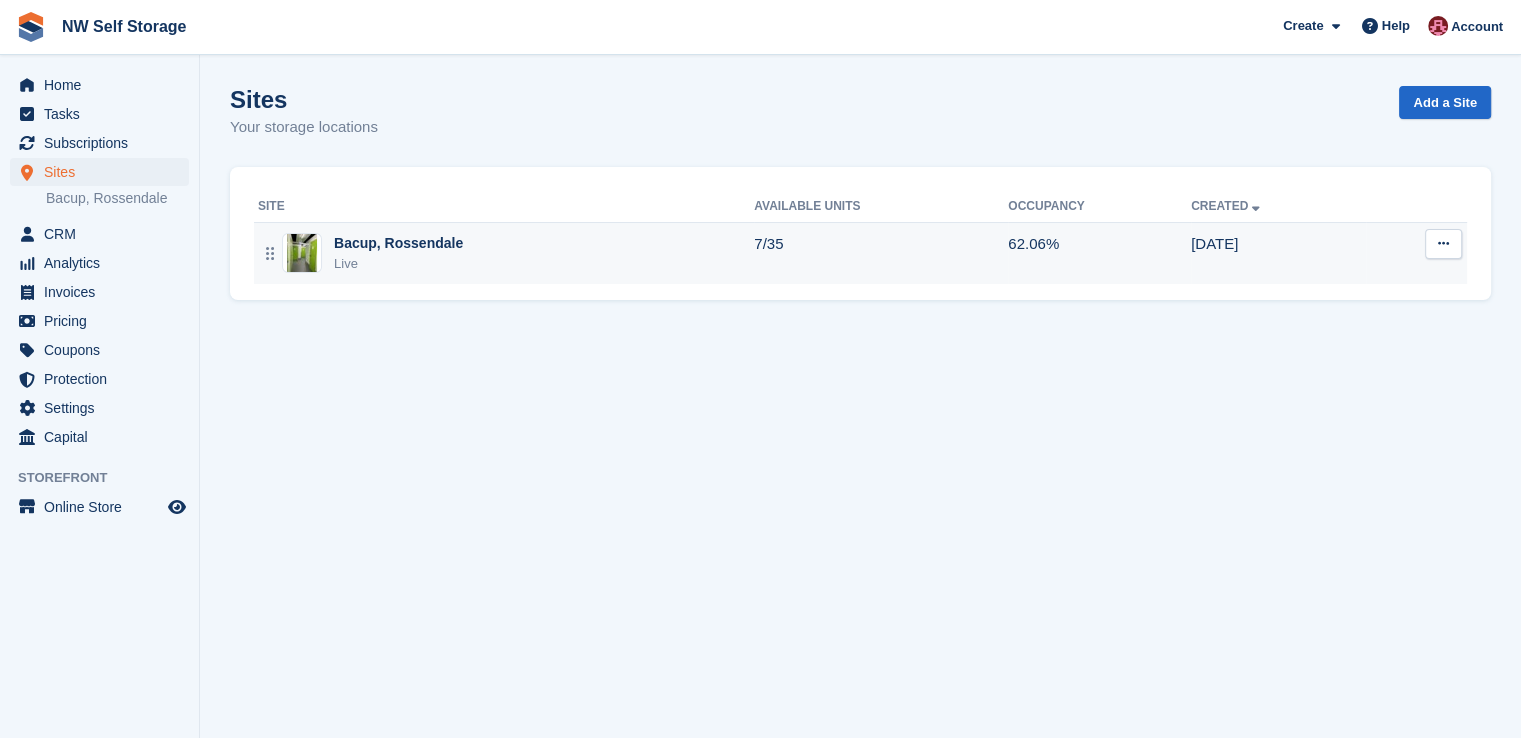 click on "Bacup, Rossendale
Live" at bounding box center [506, 253] 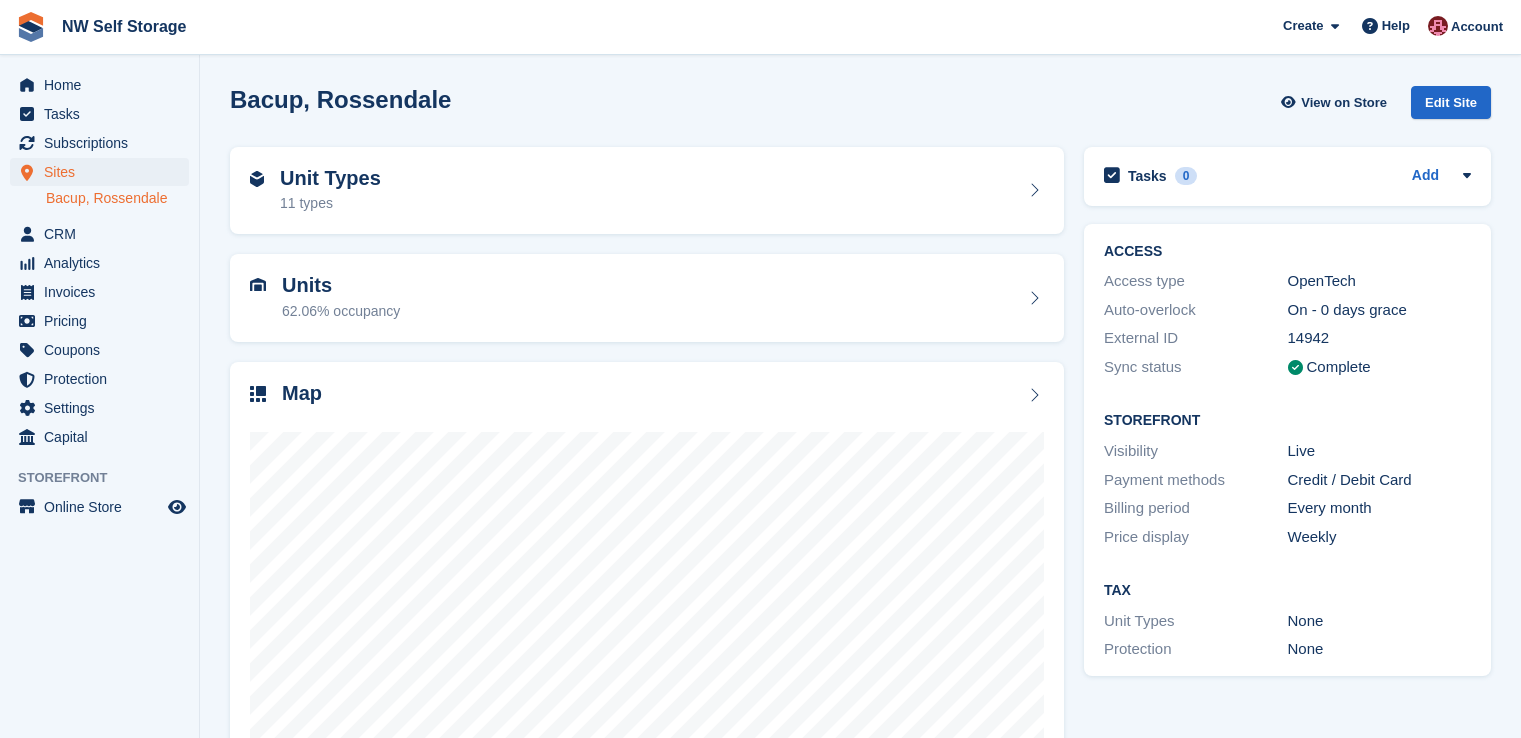 scroll, scrollTop: 0, scrollLeft: 0, axis: both 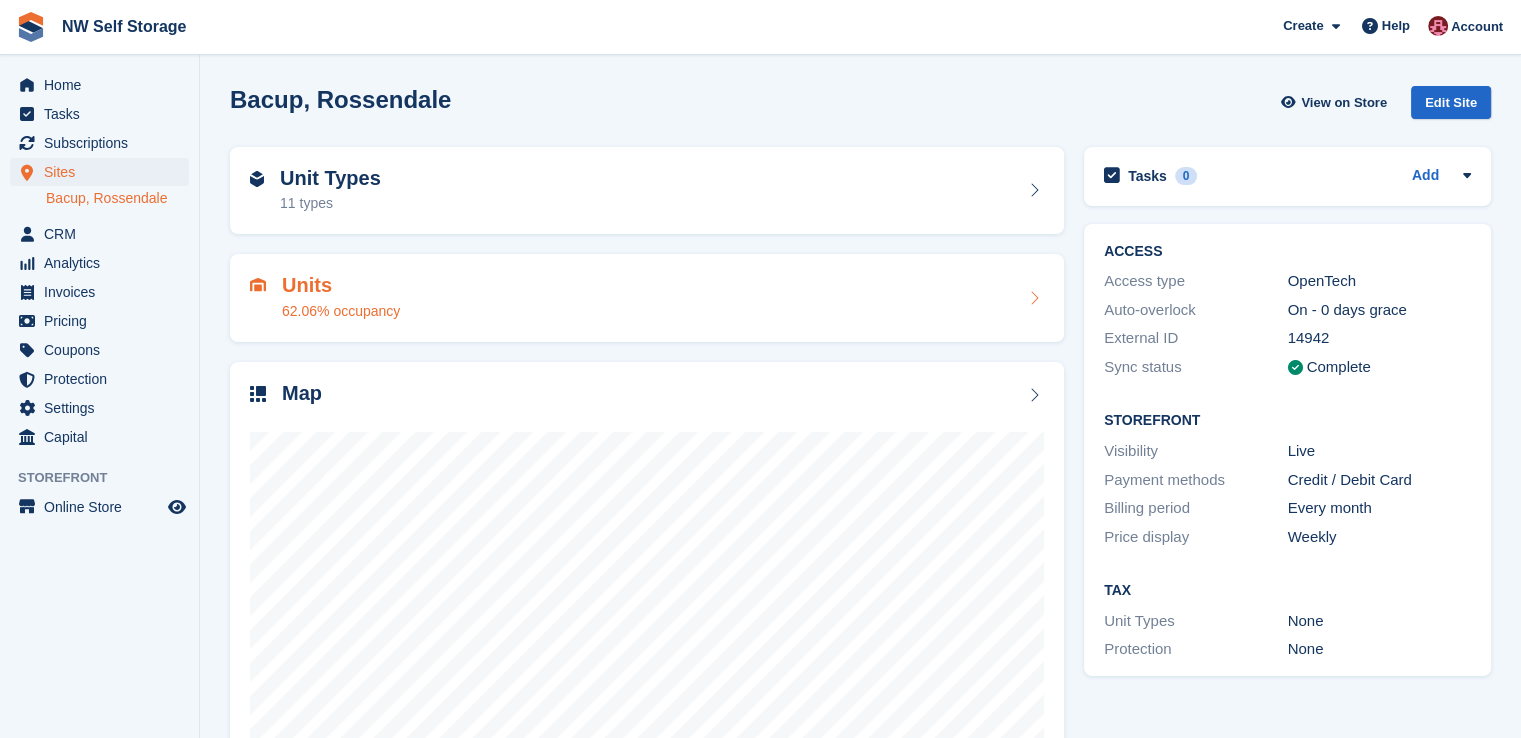 click on "Units" at bounding box center [341, 285] 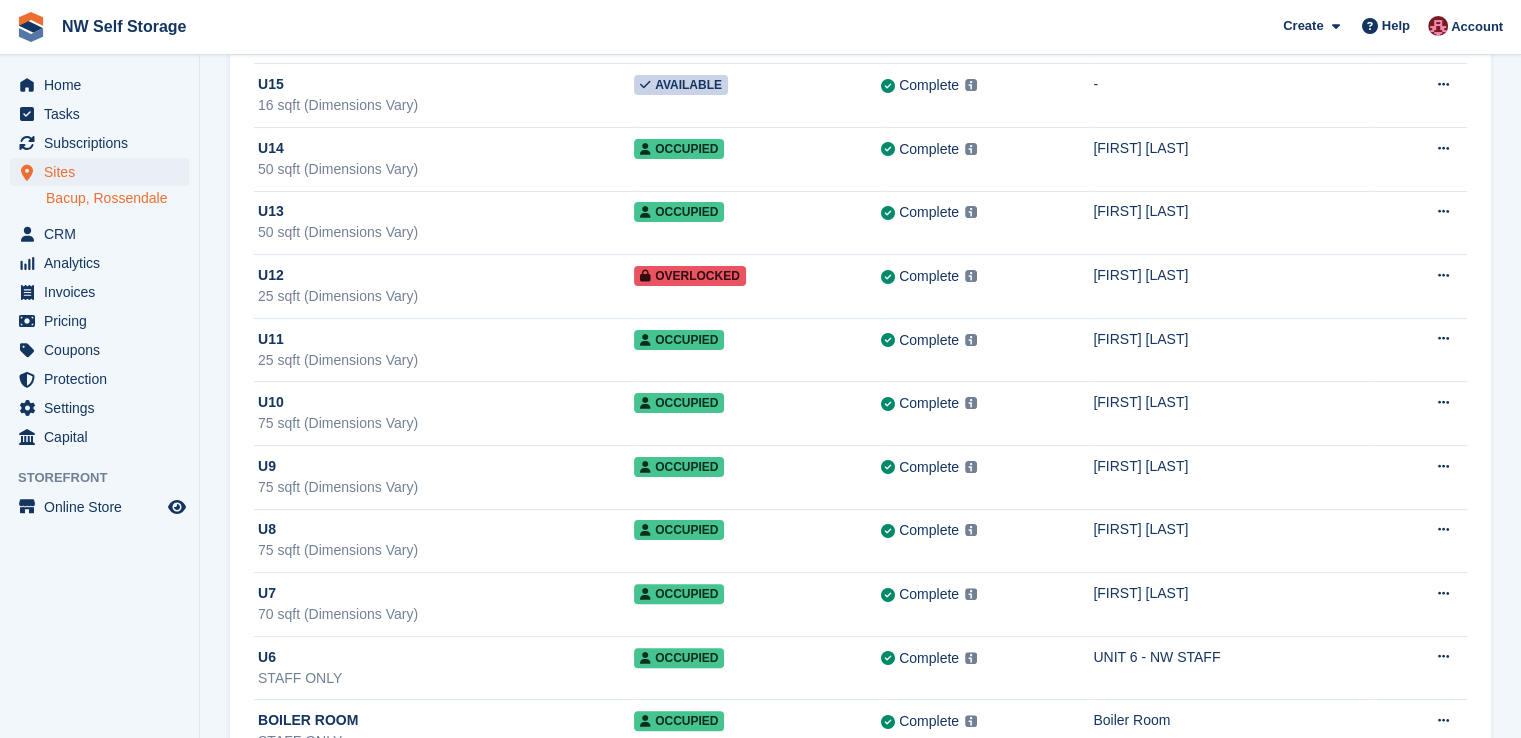 scroll, scrollTop: 0, scrollLeft: 0, axis: both 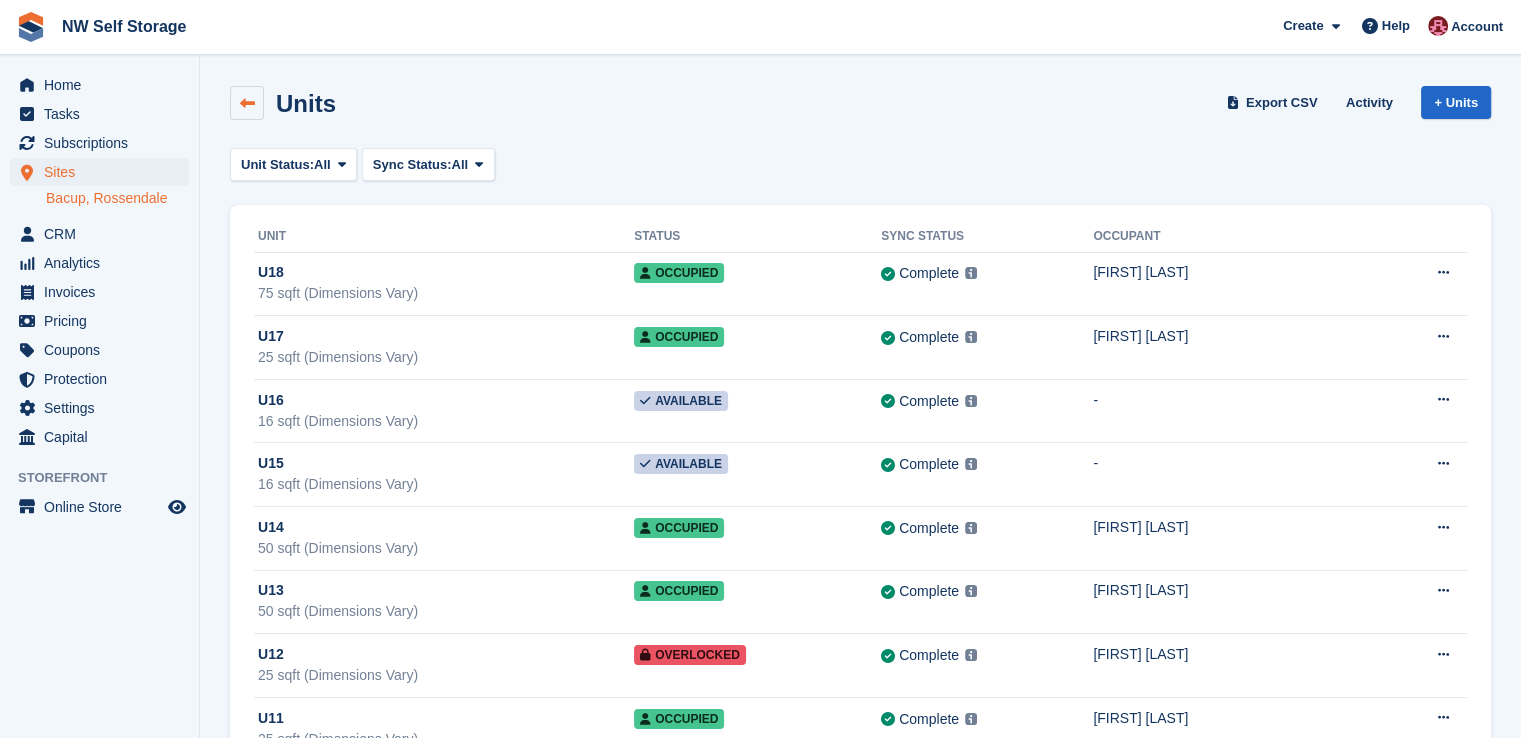 click at bounding box center [247, 103] 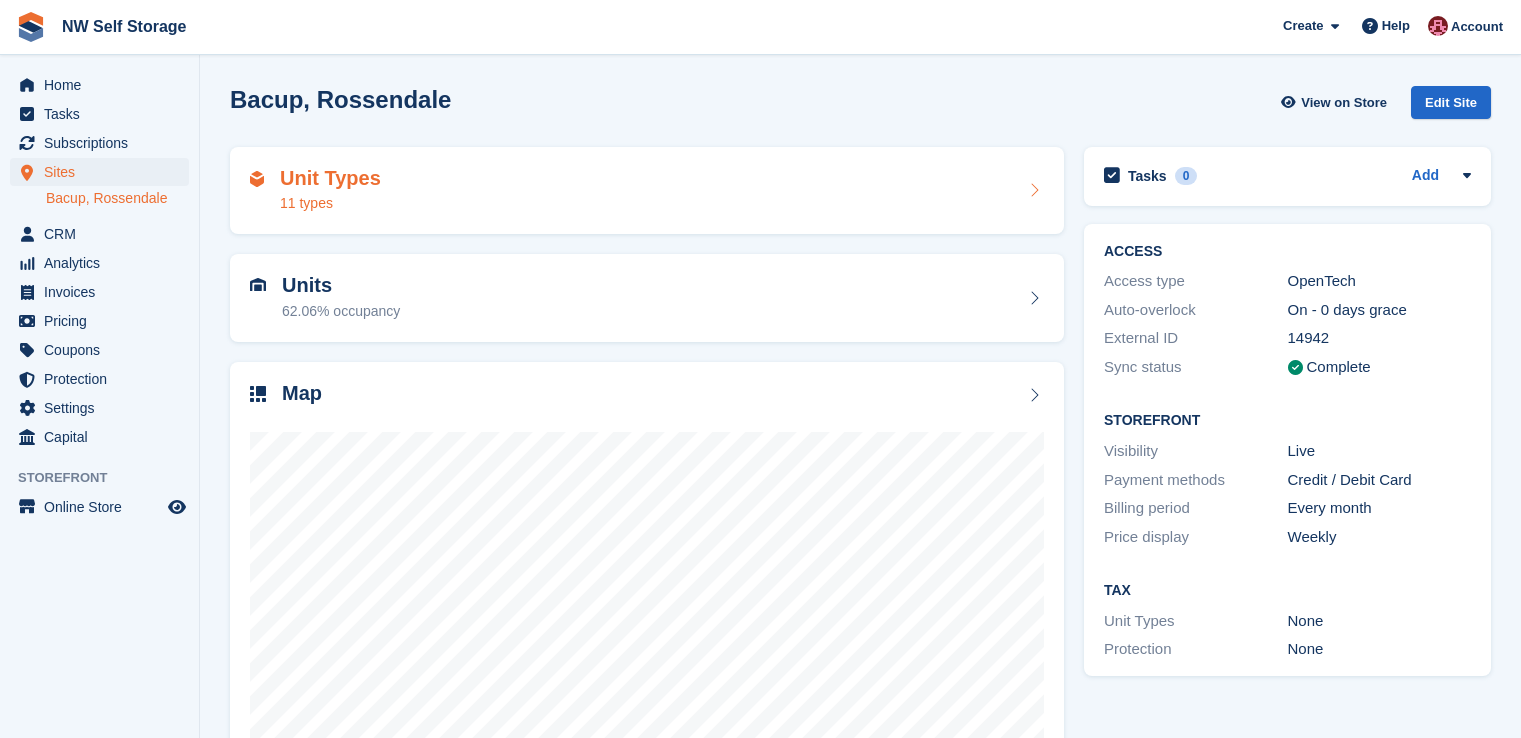 scroll, scrollTop: 0, scrollLeft: 0, axis: both 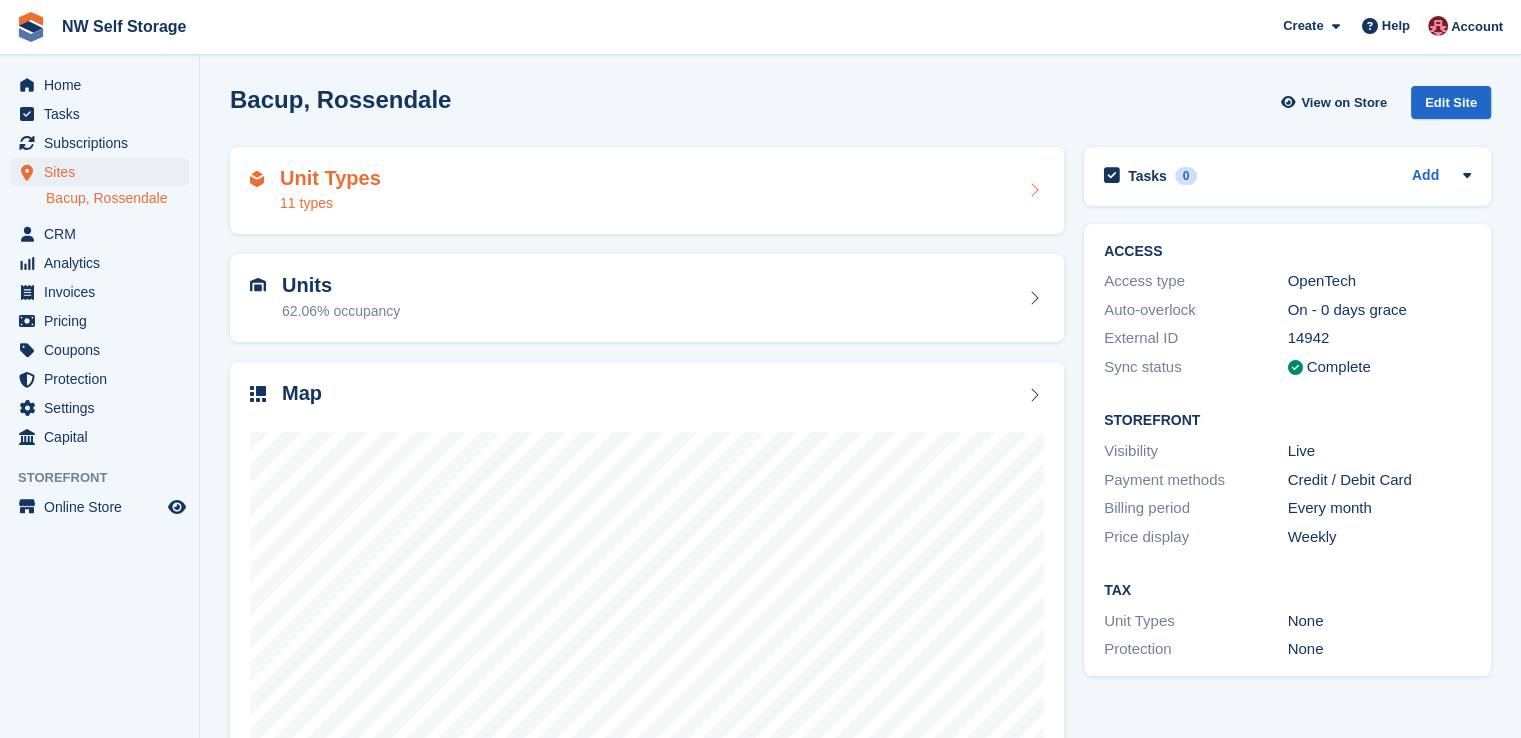 click on "Unit Types" at bounding box center [330, 178] 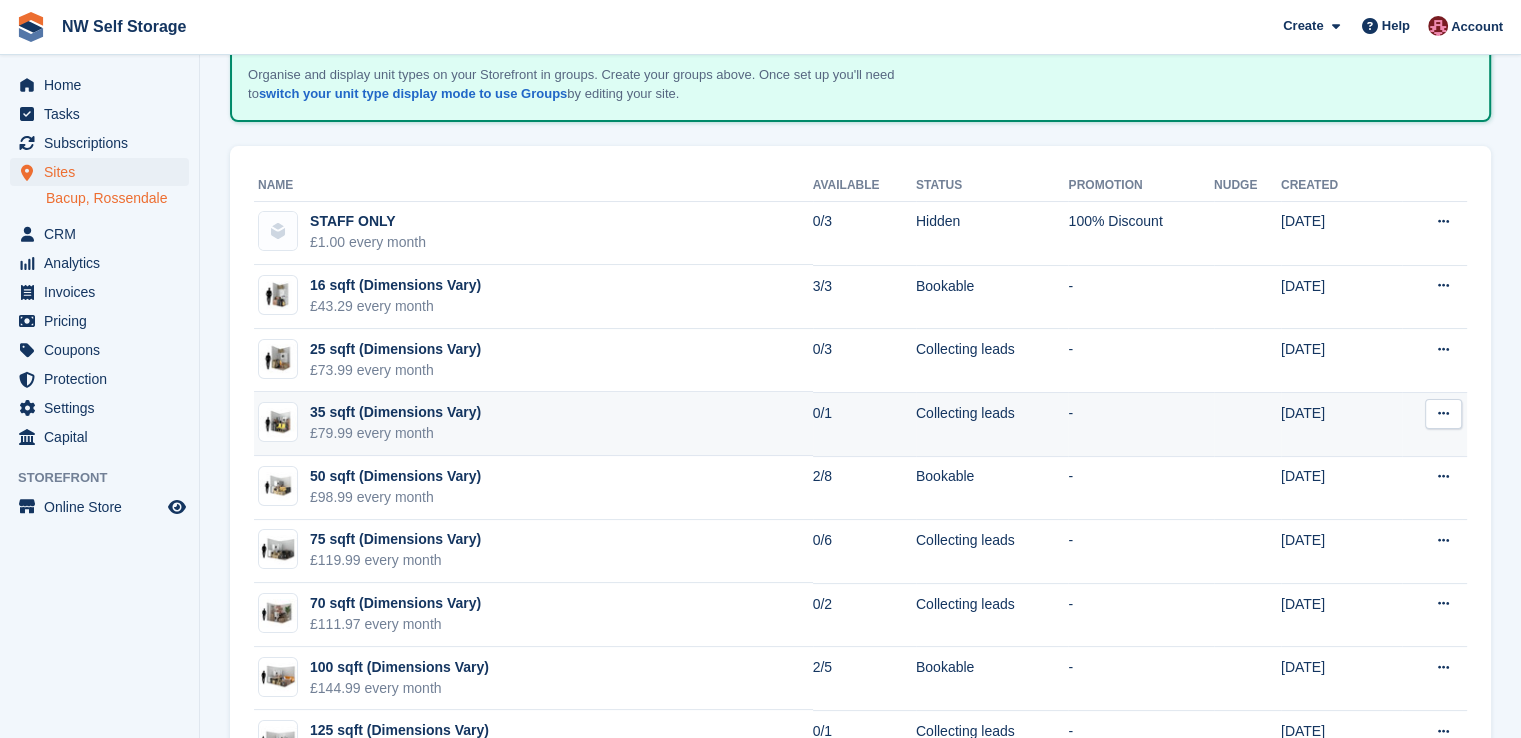 scroll, scrollTop: 0, scrollLeft: 0, axis: both 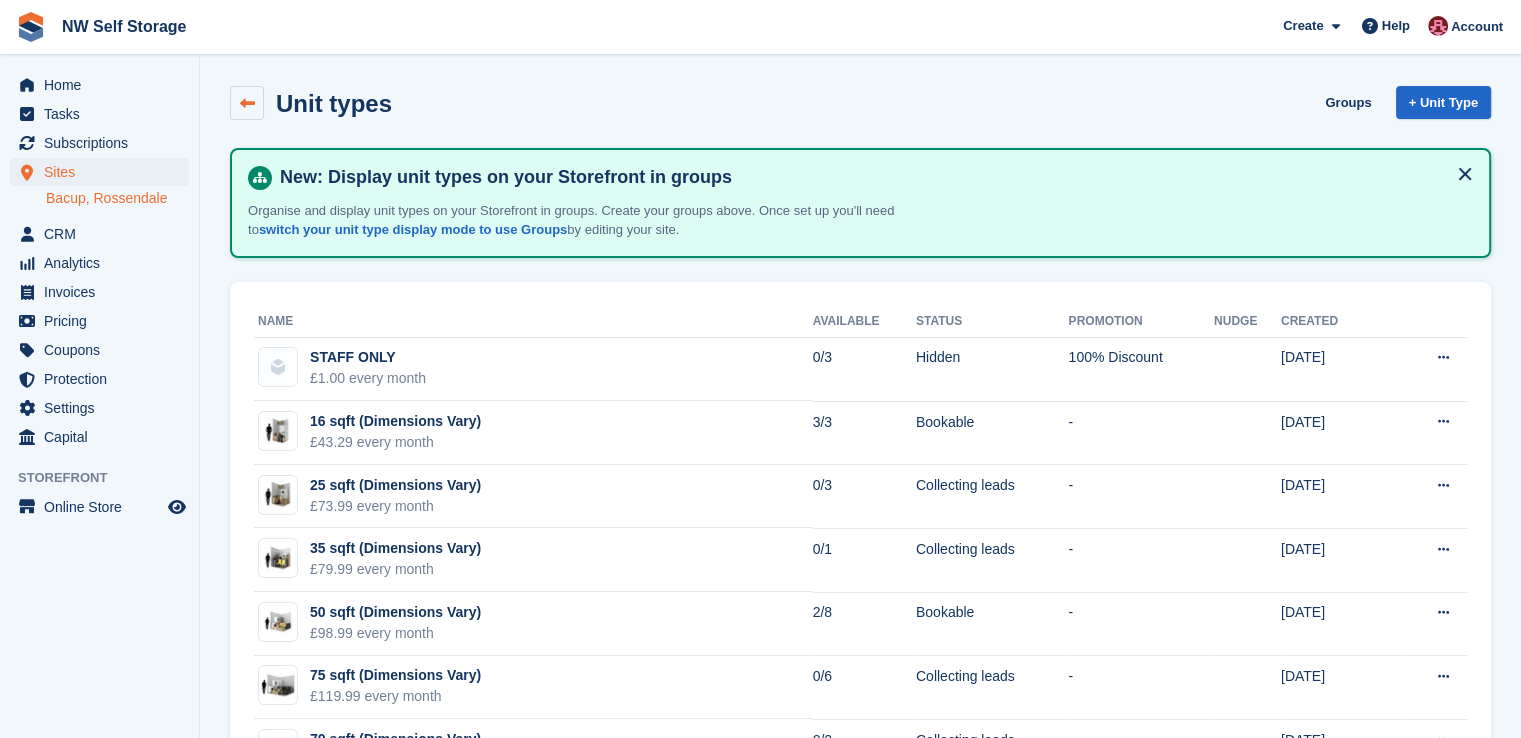 click at bounding box center [247, 103] 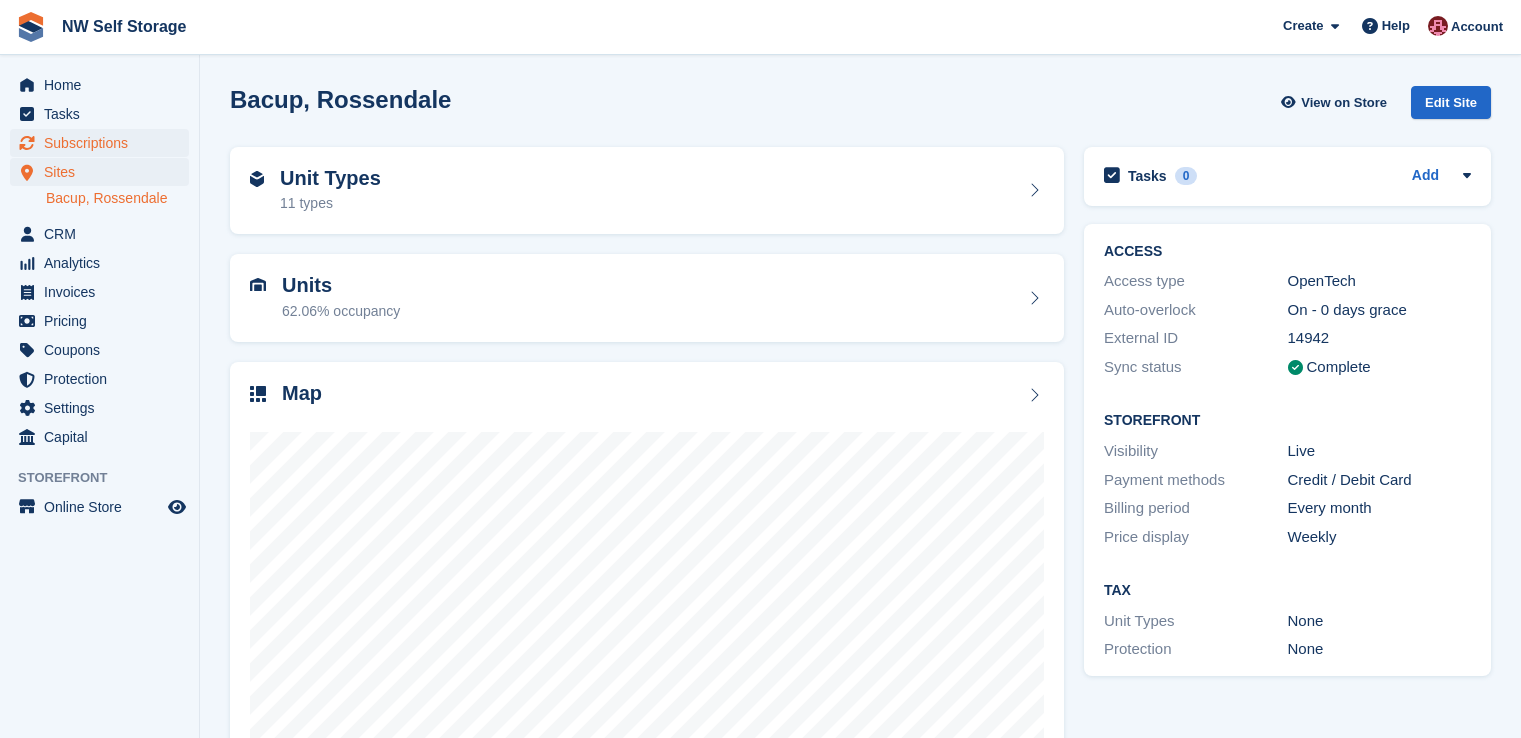 scroll, scrollTop: 0, scrollLeft: 0, axis: both 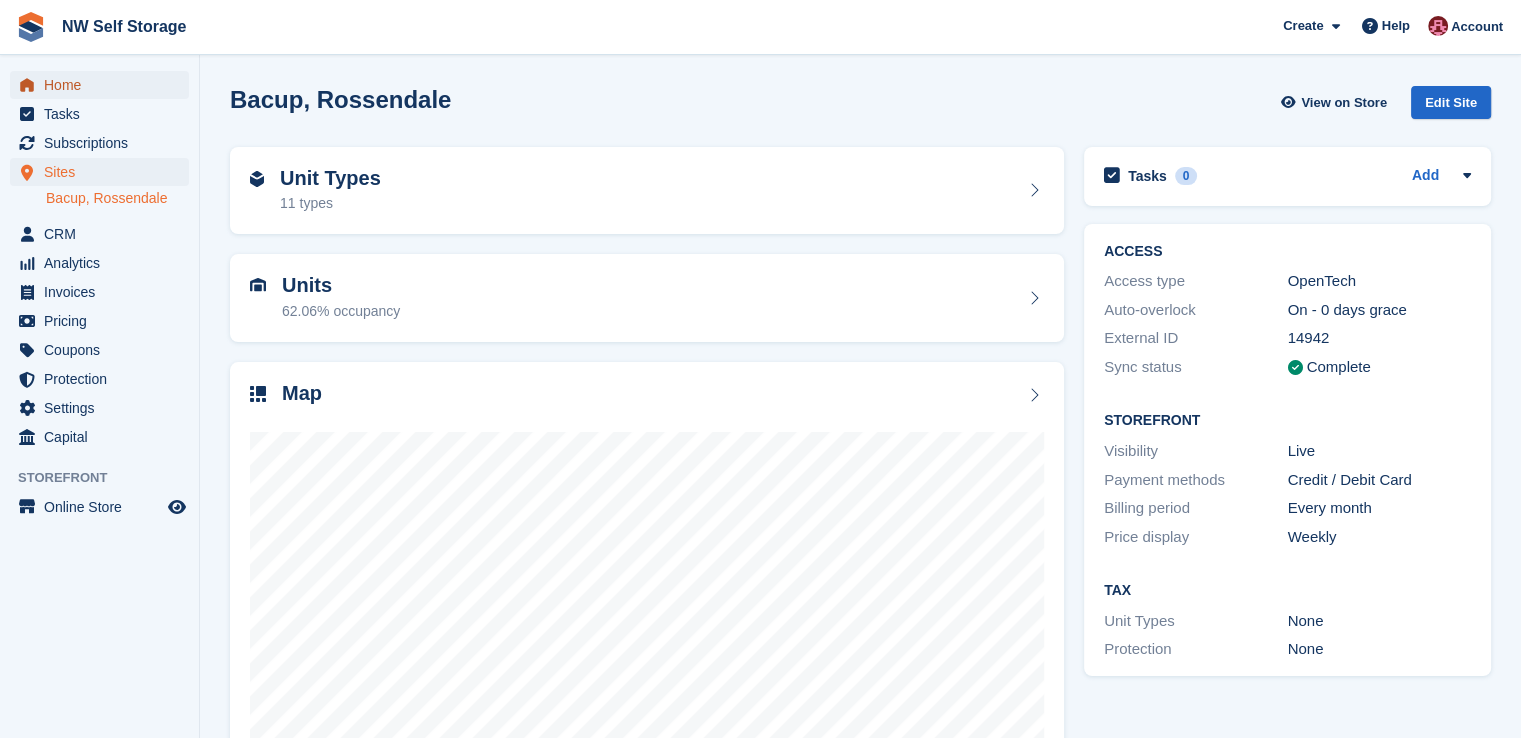 click on "Home" at bounding box center [104, 85] 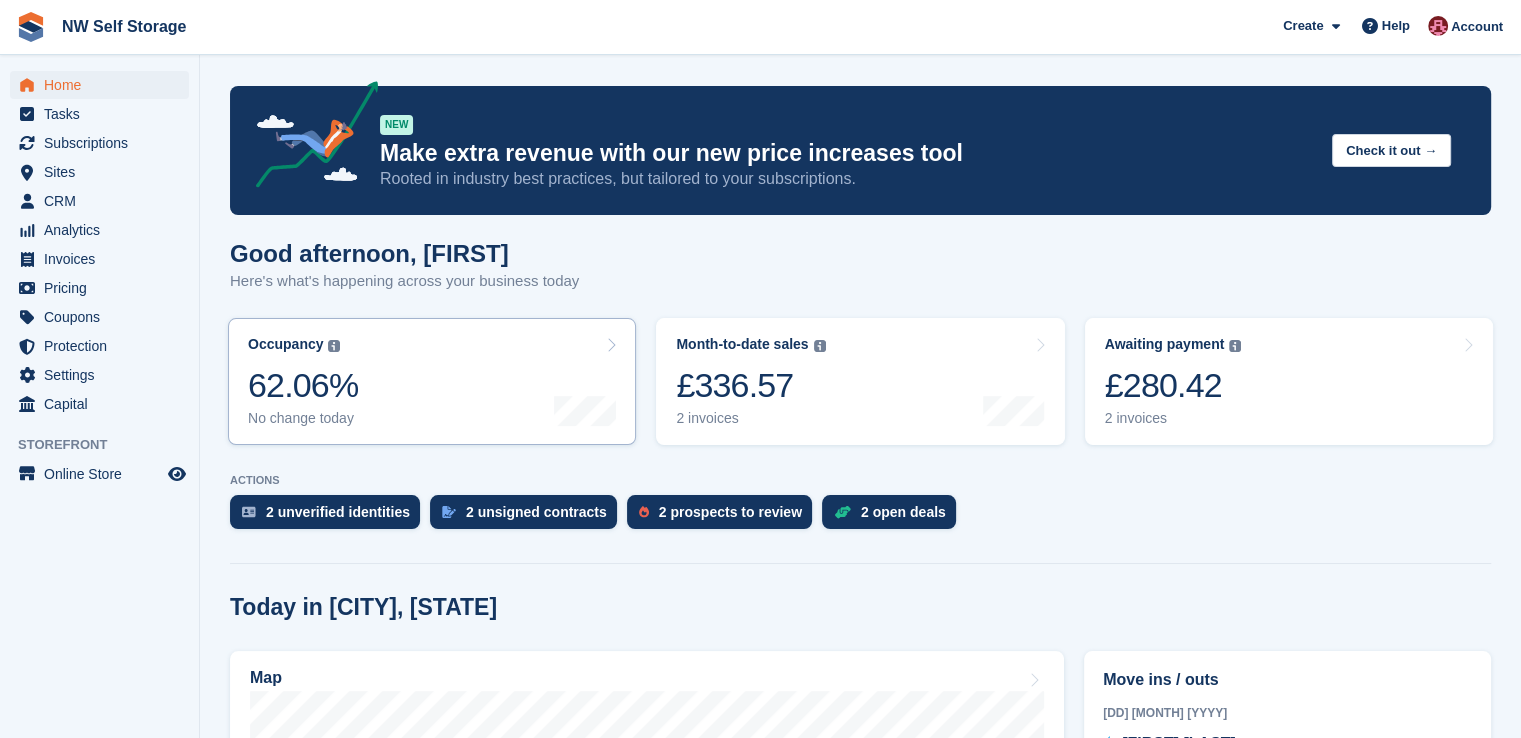 click on "Occupancy
The percentage of all currently allocated units in terms of area. Includes units with occupied, repo or overlocked status. Trendline shows changes across last 30 days.
62.06%
No change today" at bounding box center (432, 381) 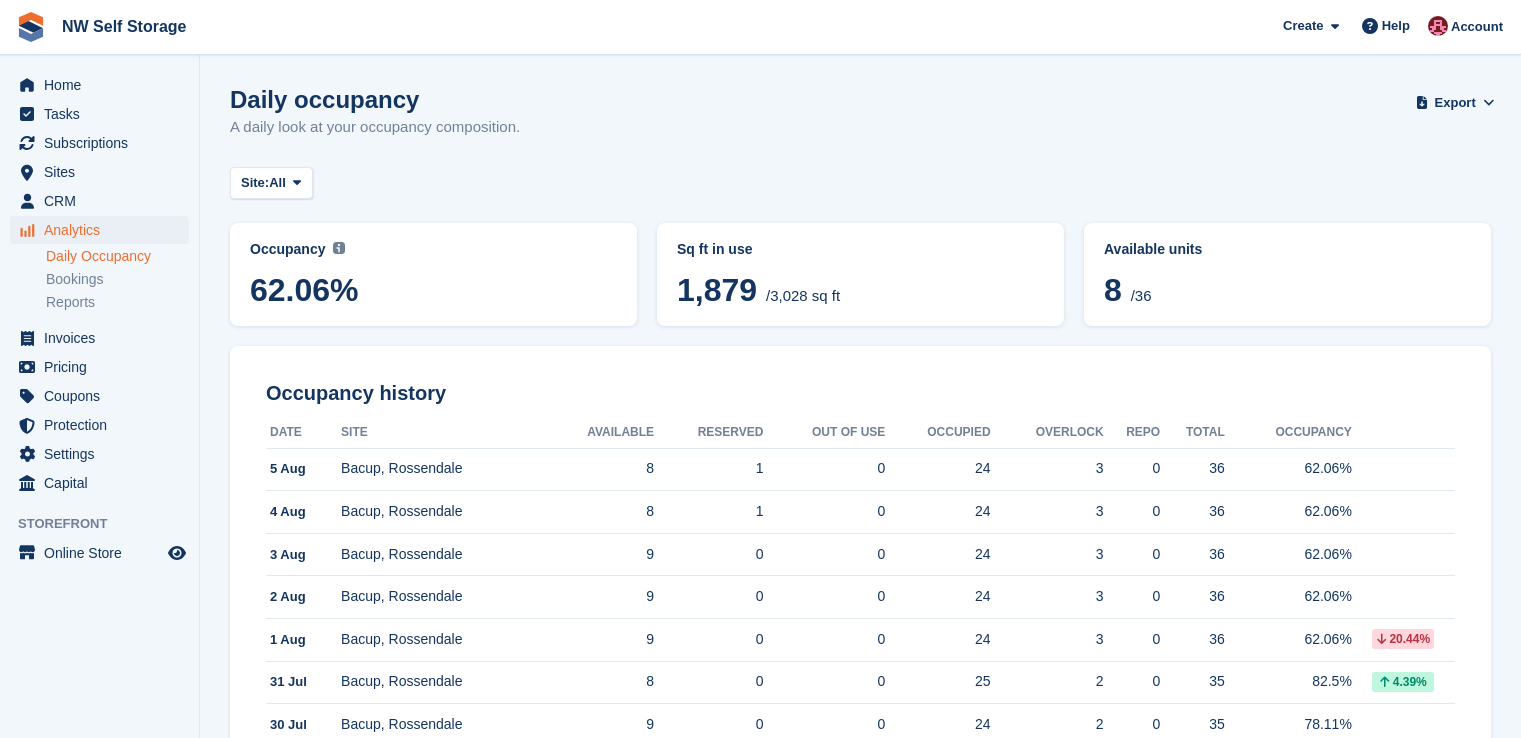 scroll, scrollTop: 0, scrollLeft: 0, axis: both 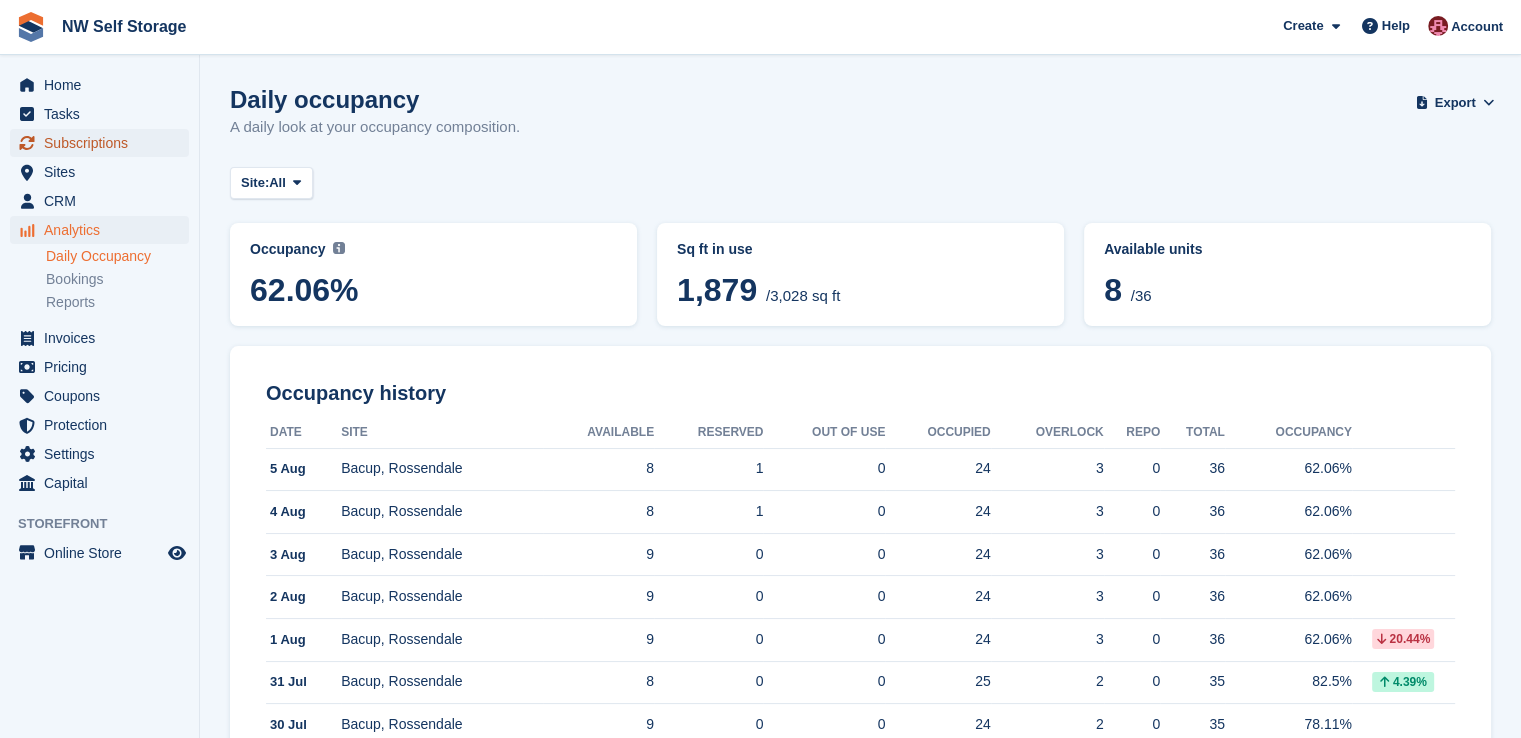 click on "Subscriptions" at bounding box center [104, 143] 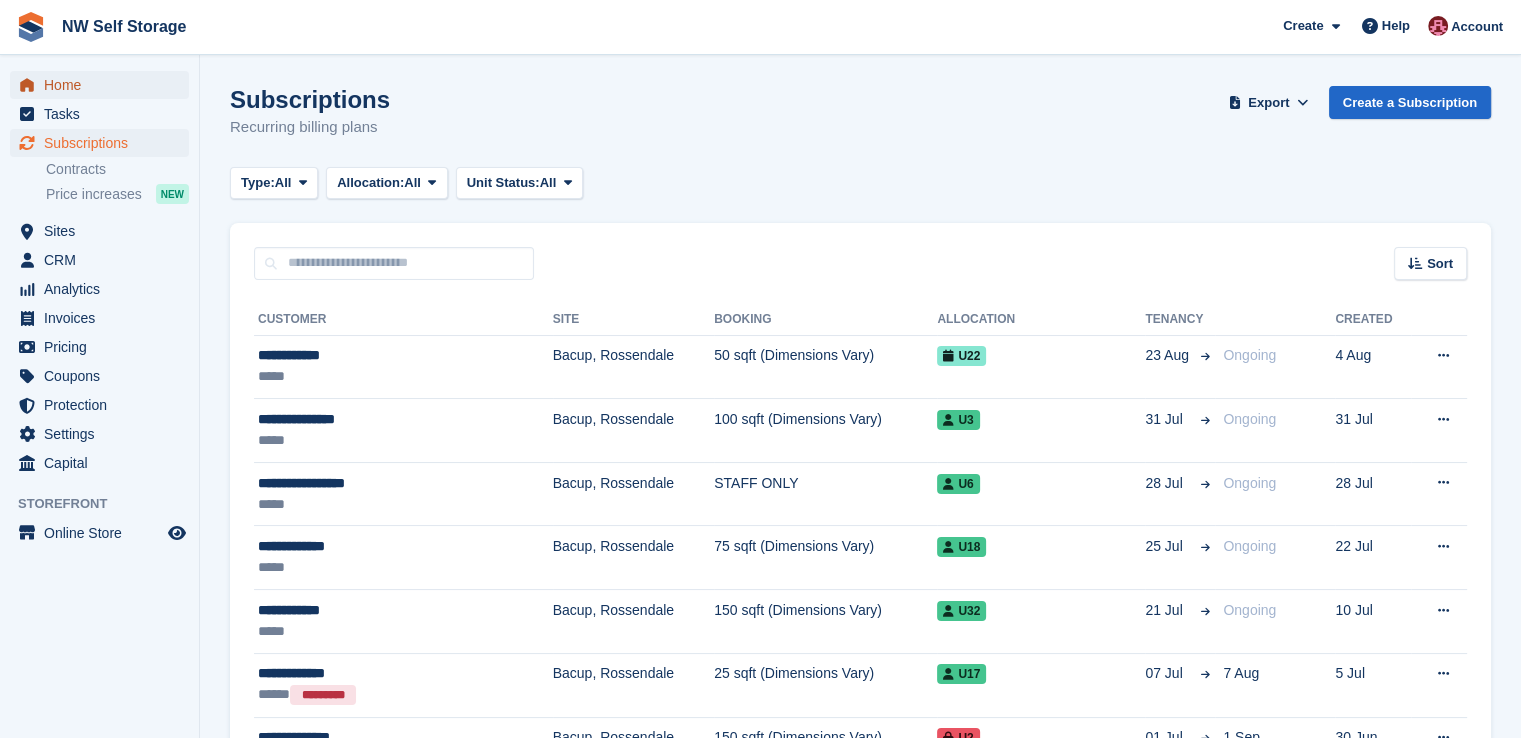click on "Home" at bounding box center [104, 85] 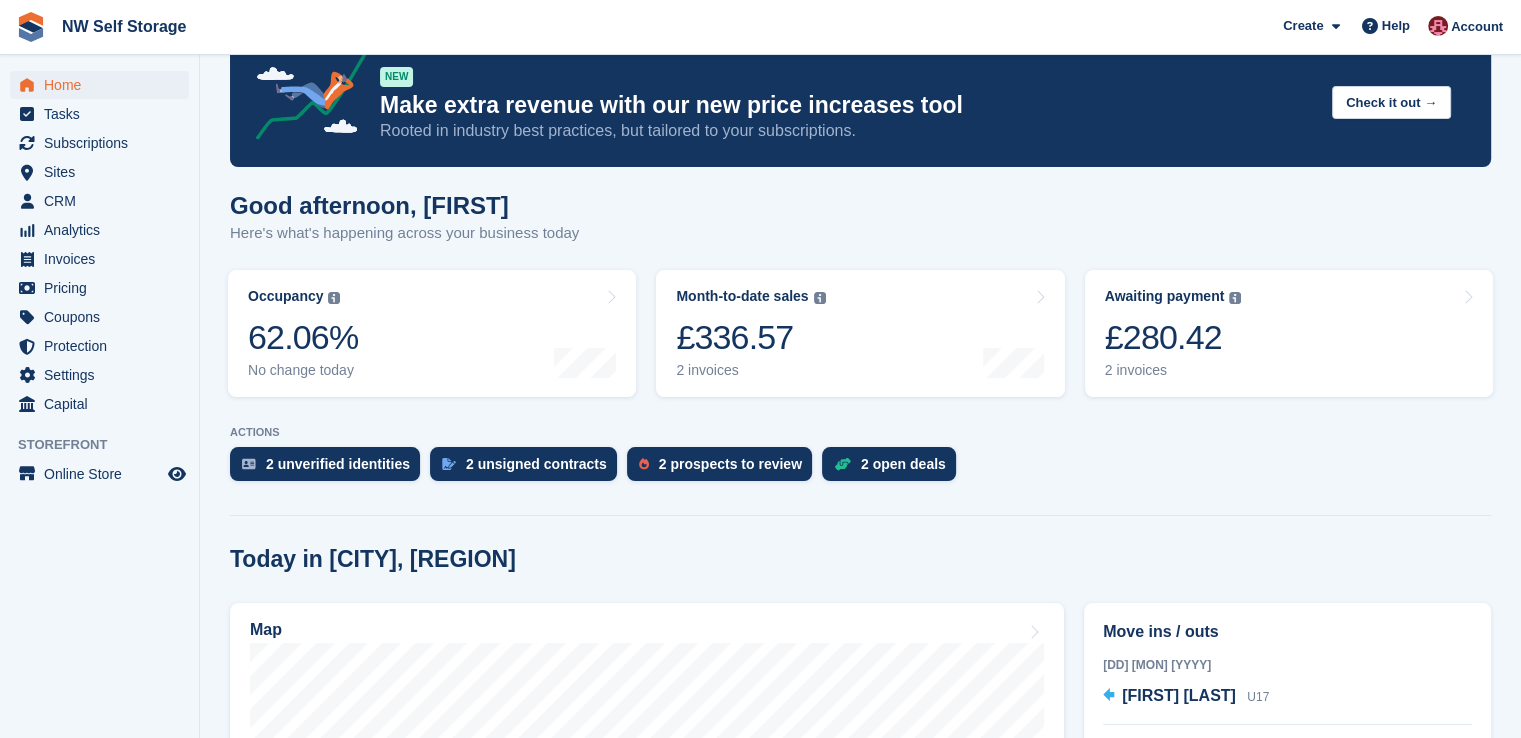 scroll, scrollTop: 0, scrollLeft: 0, axis: both 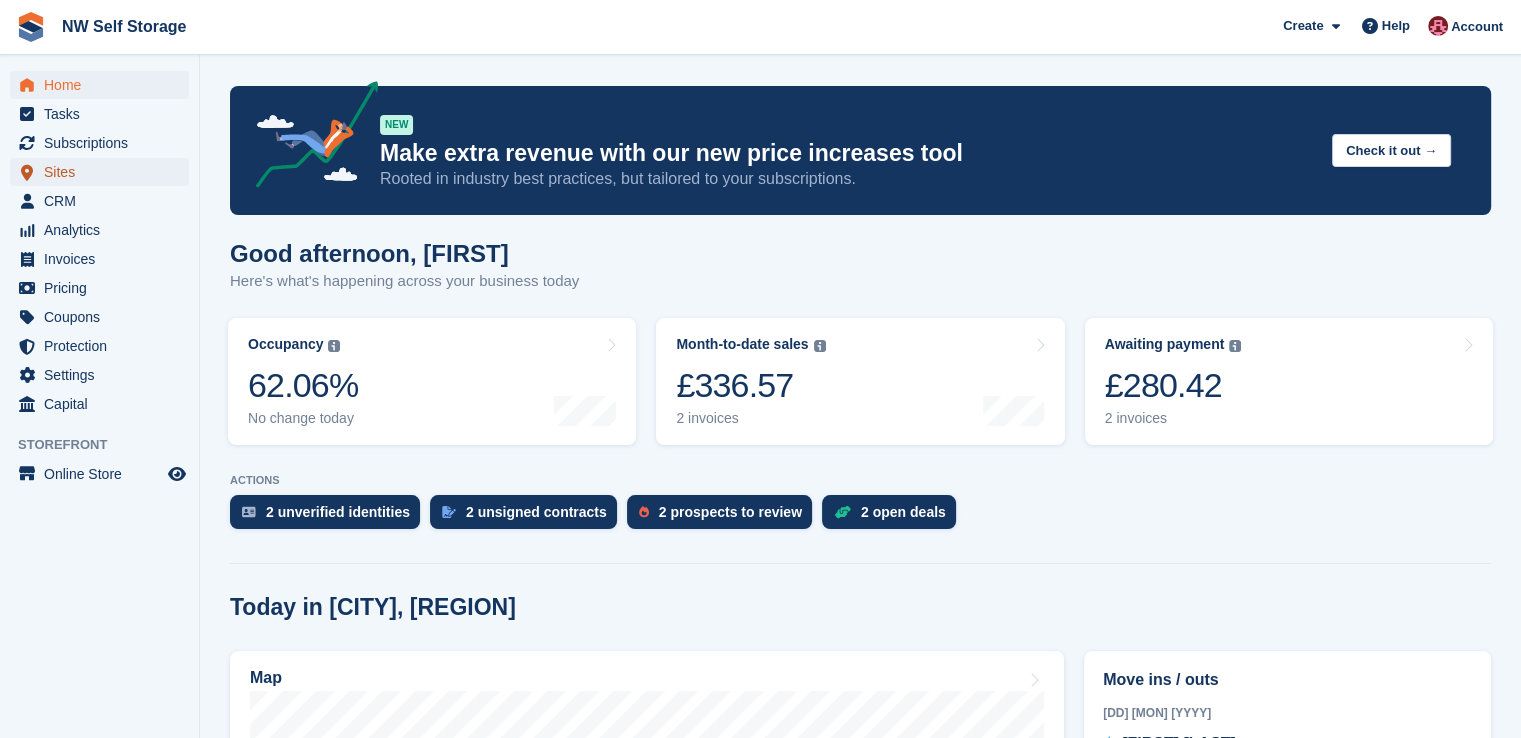 click on "Sites" at bounding box center (104, 172) 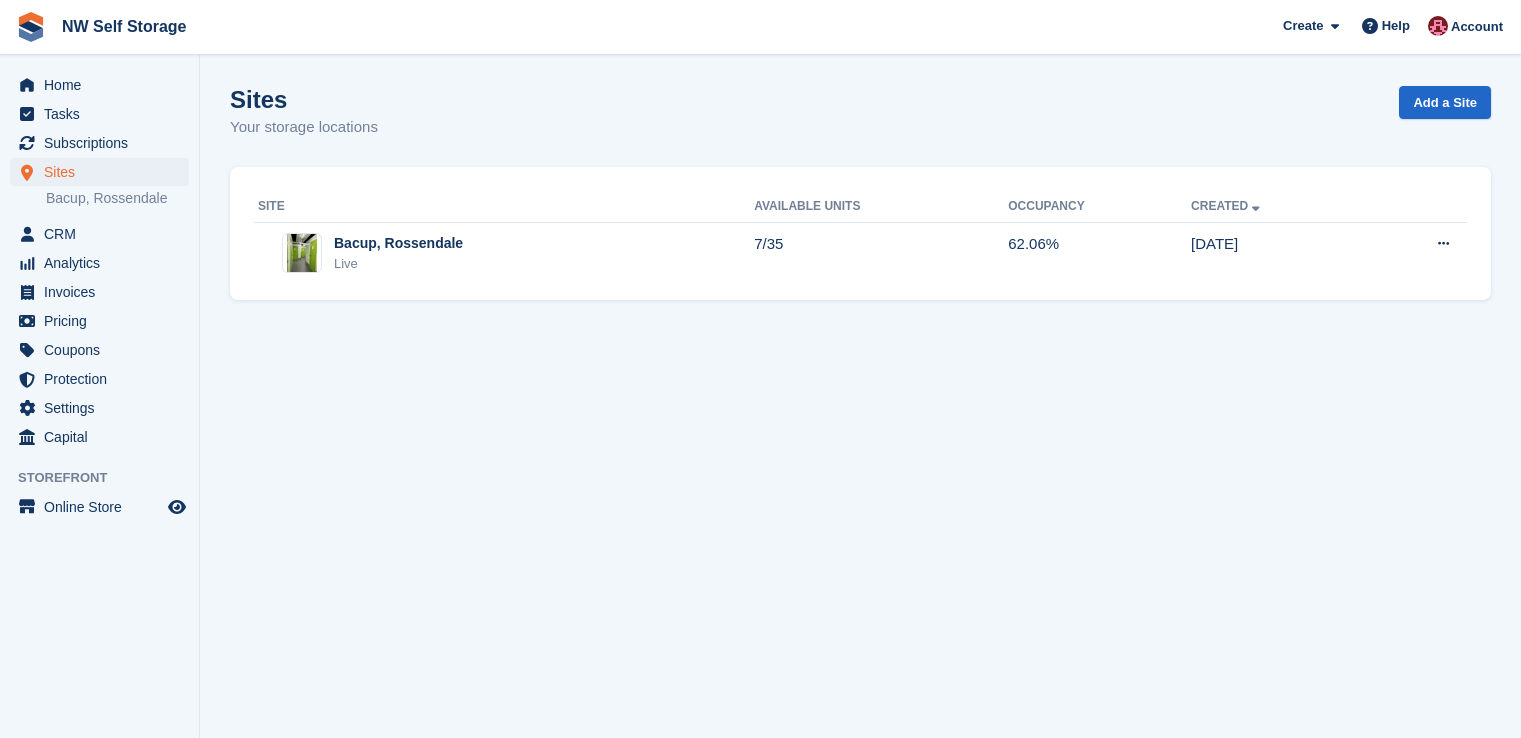 scroll, scrollTop: 0, scrollLeft: 0, axis: both 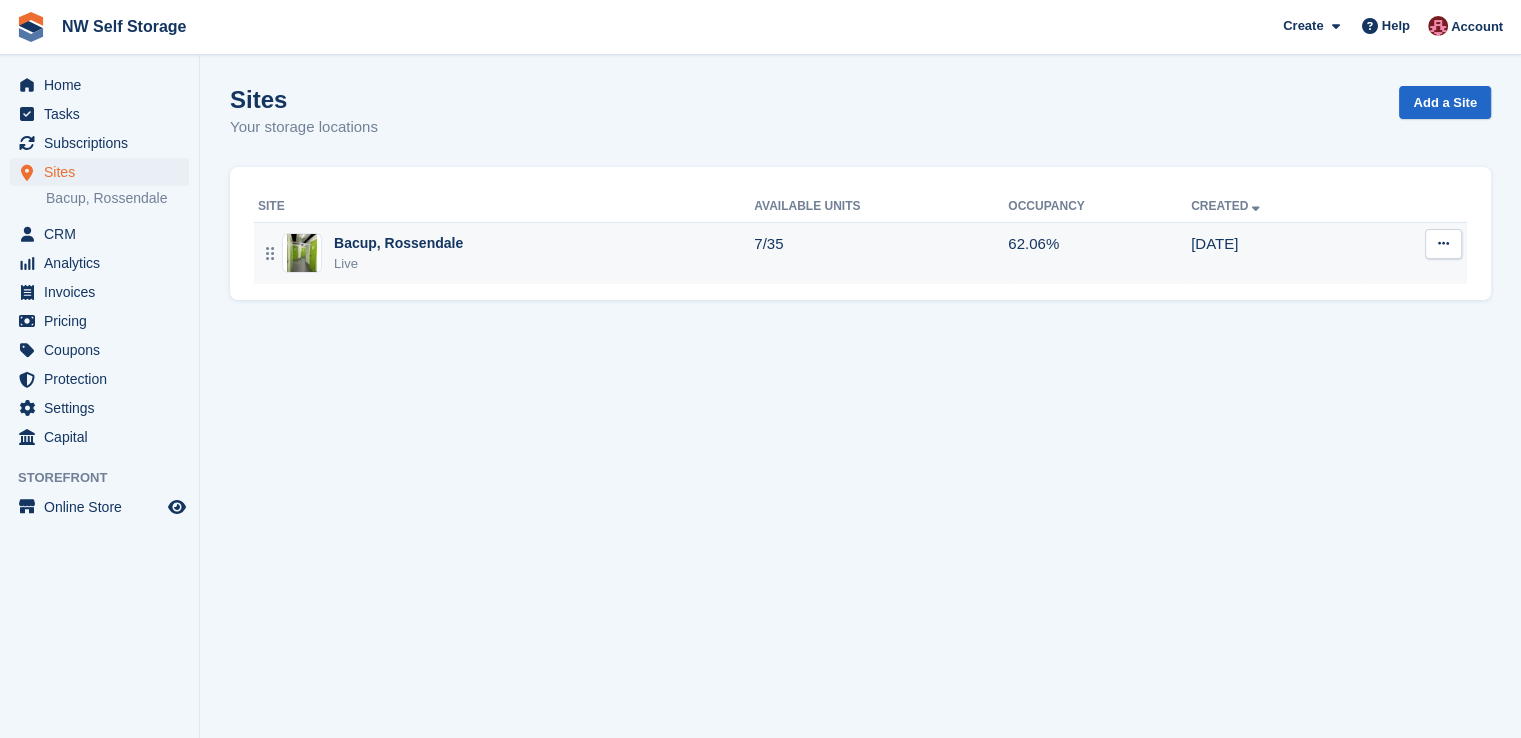 click at bounding box center (1443, 244) 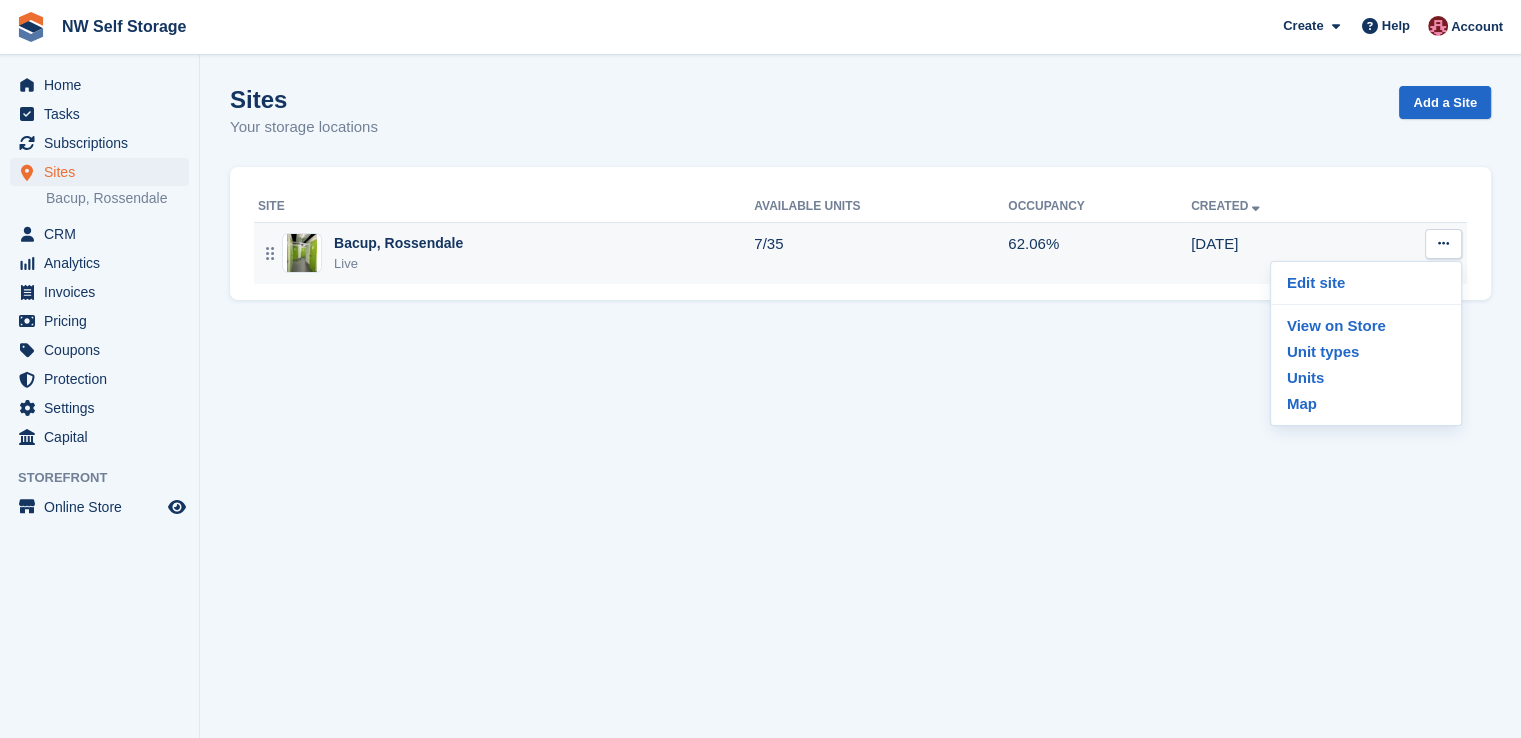 click on "Bacup, Rossendale
Live" at bounding box center [506, 253] 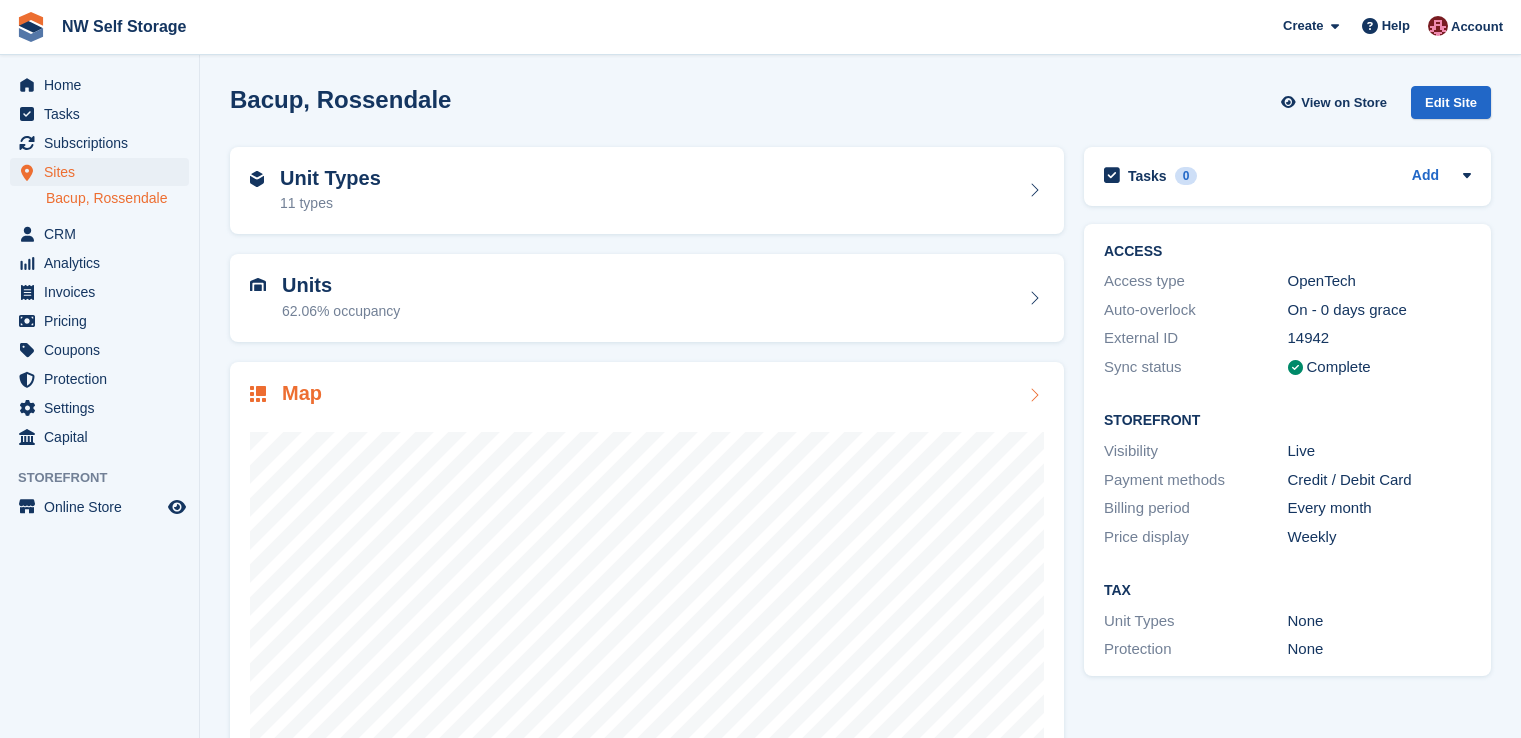 scroll, scrollTop: 0, scrollLeft: 0, axis: both 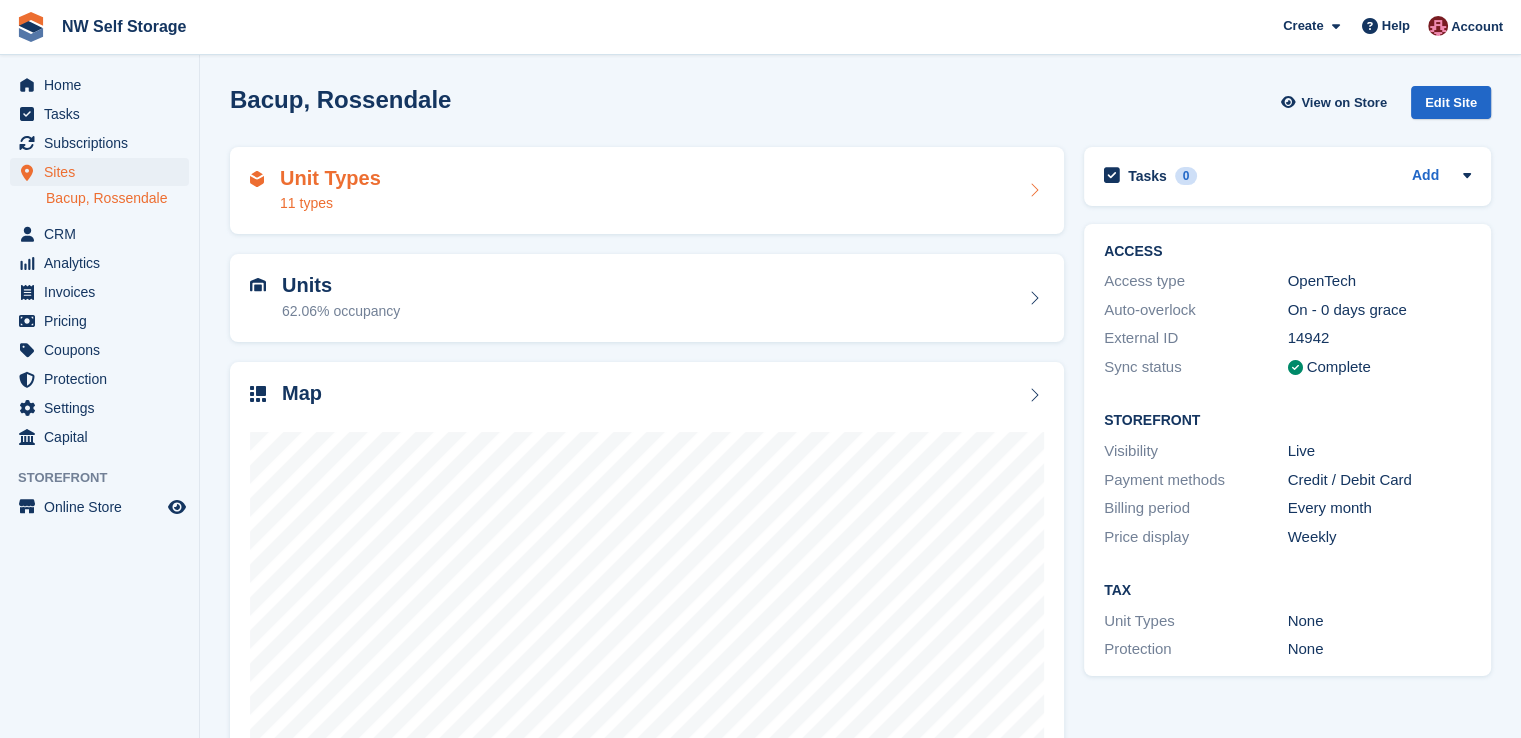 click on "Unit Types" at bounding box center [330, 178] 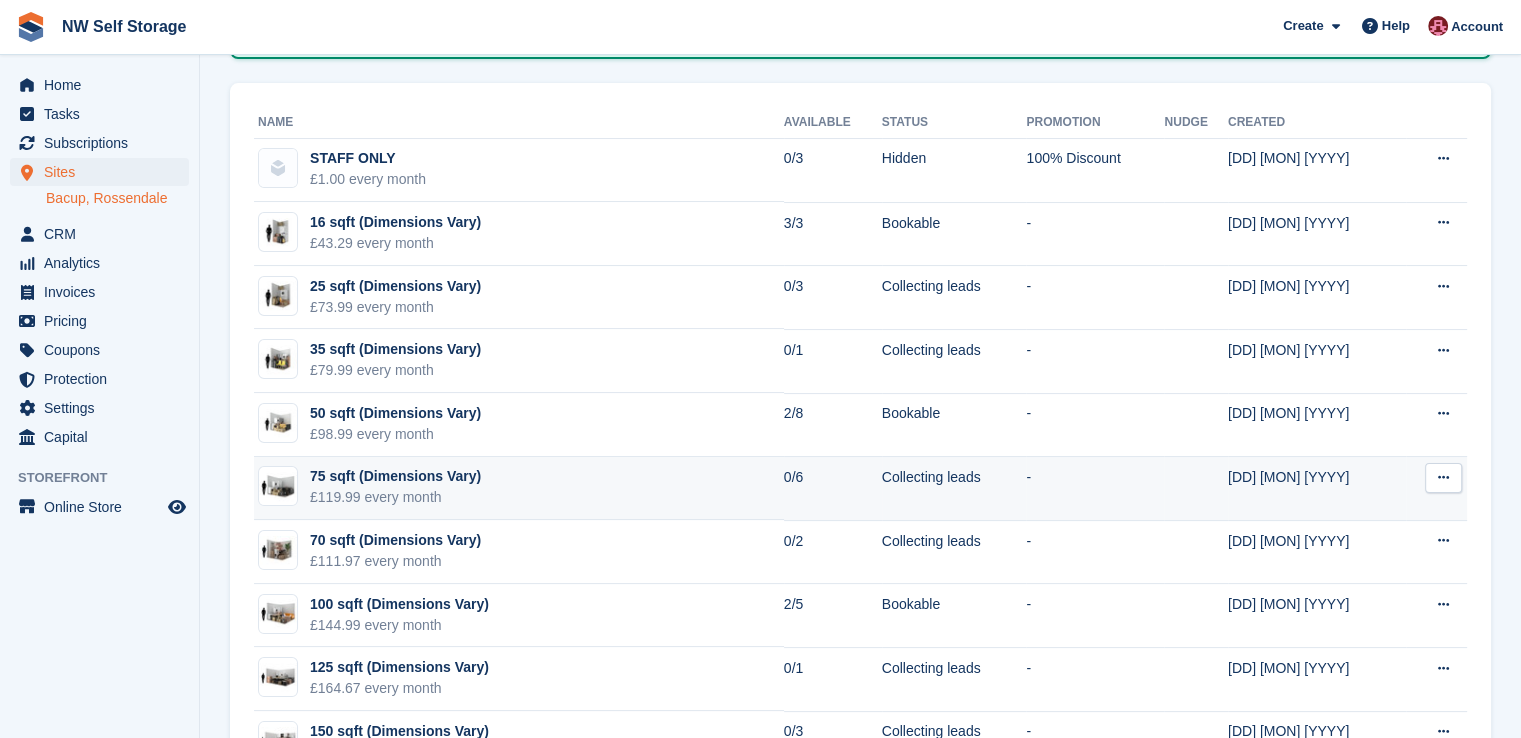 scroll, scrollTop: 341, scrollLeft: 0, axis: vertical 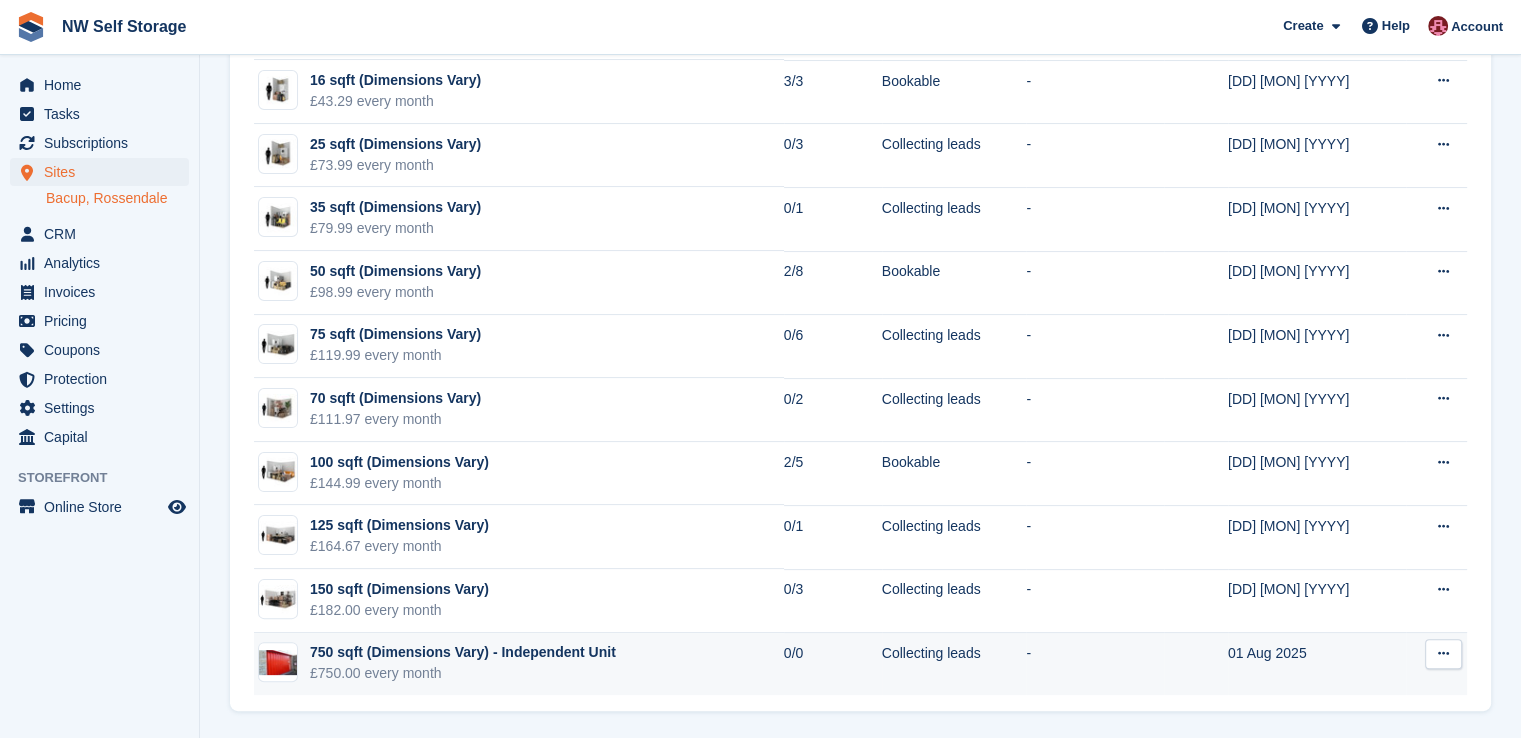 click on "Collecting leads" at bounding box center (954, 664) 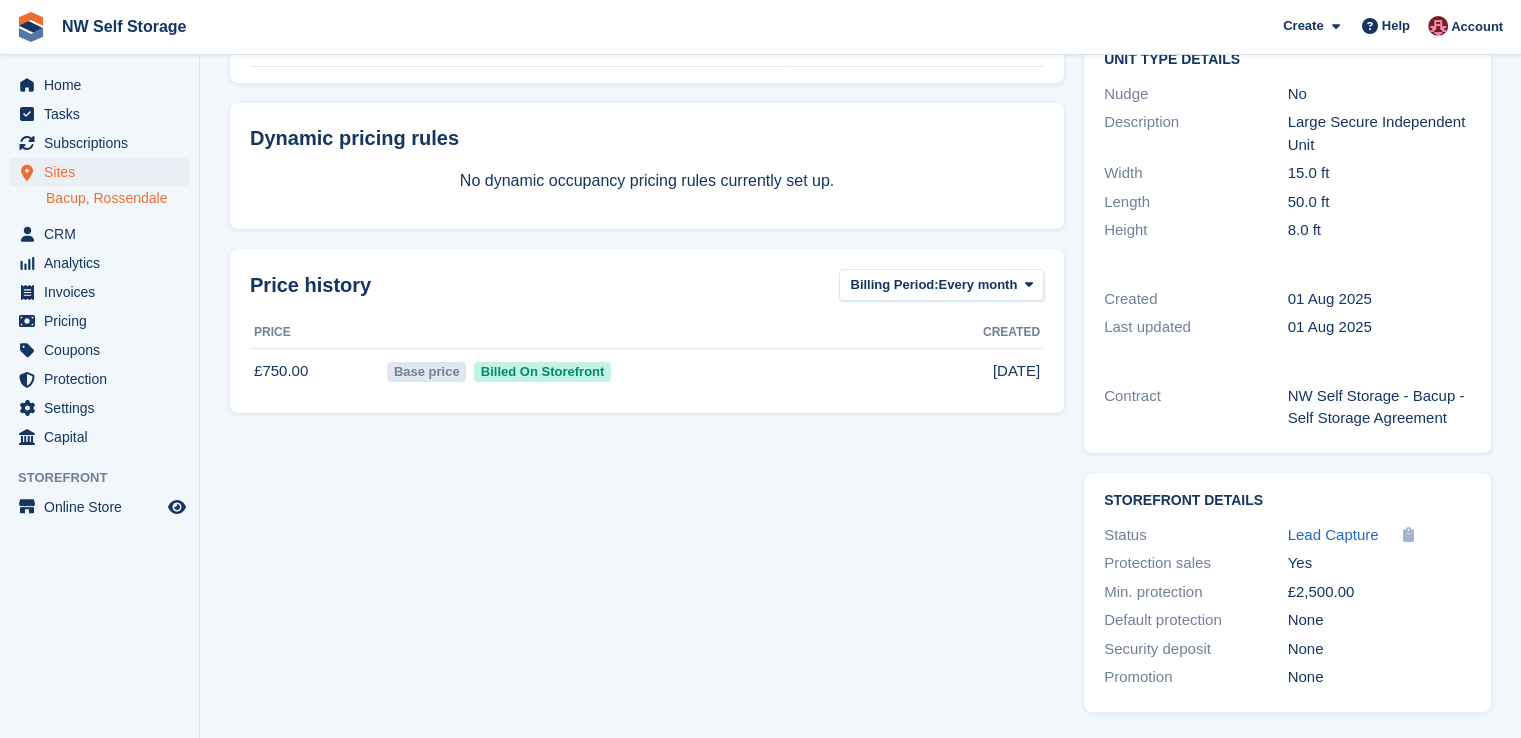 scroll, scrollTop: 0, scrollLeft: 0, axis: both 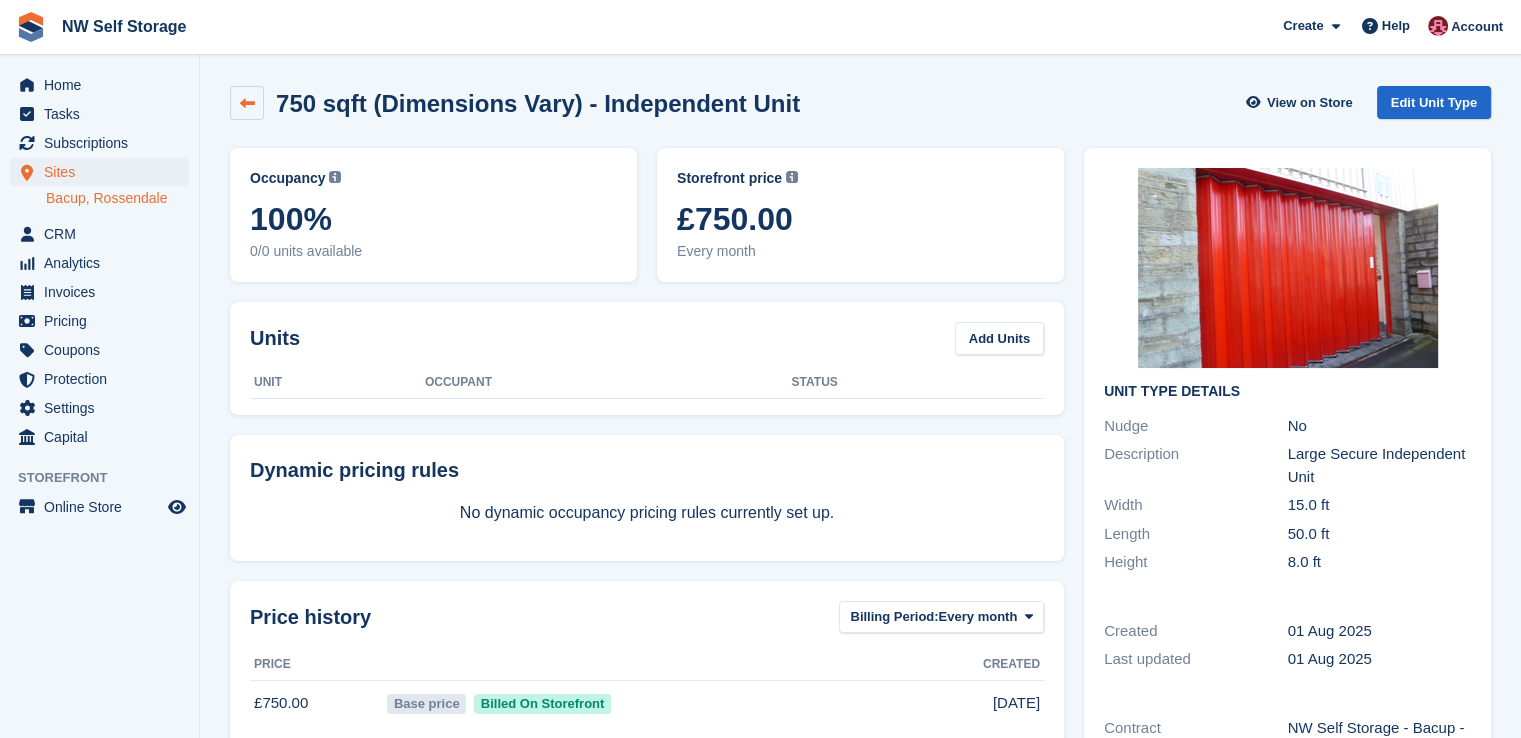 click at bounding box center (247, 103) 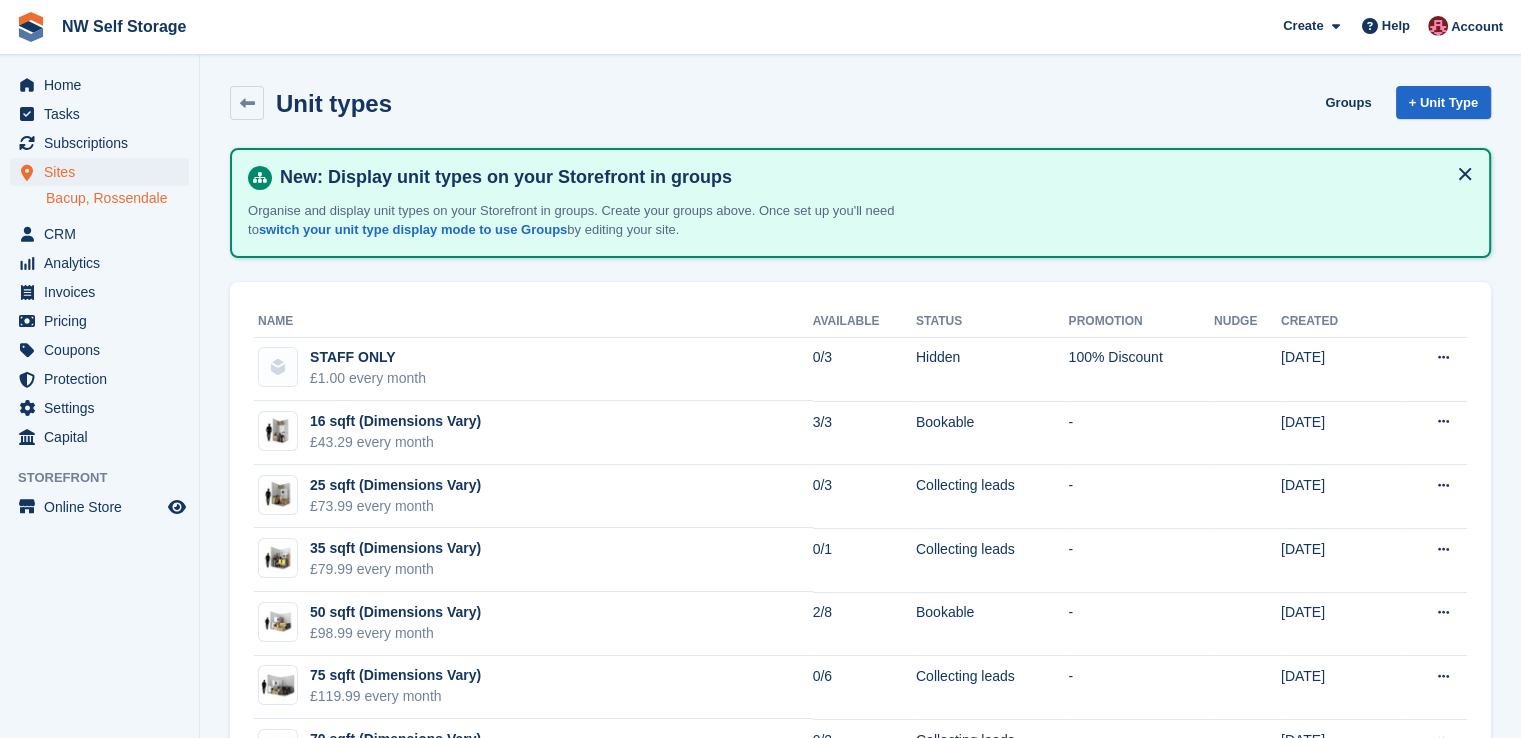 scroll, scrollTop: 341, scrollLeft: 0, axis: vertical 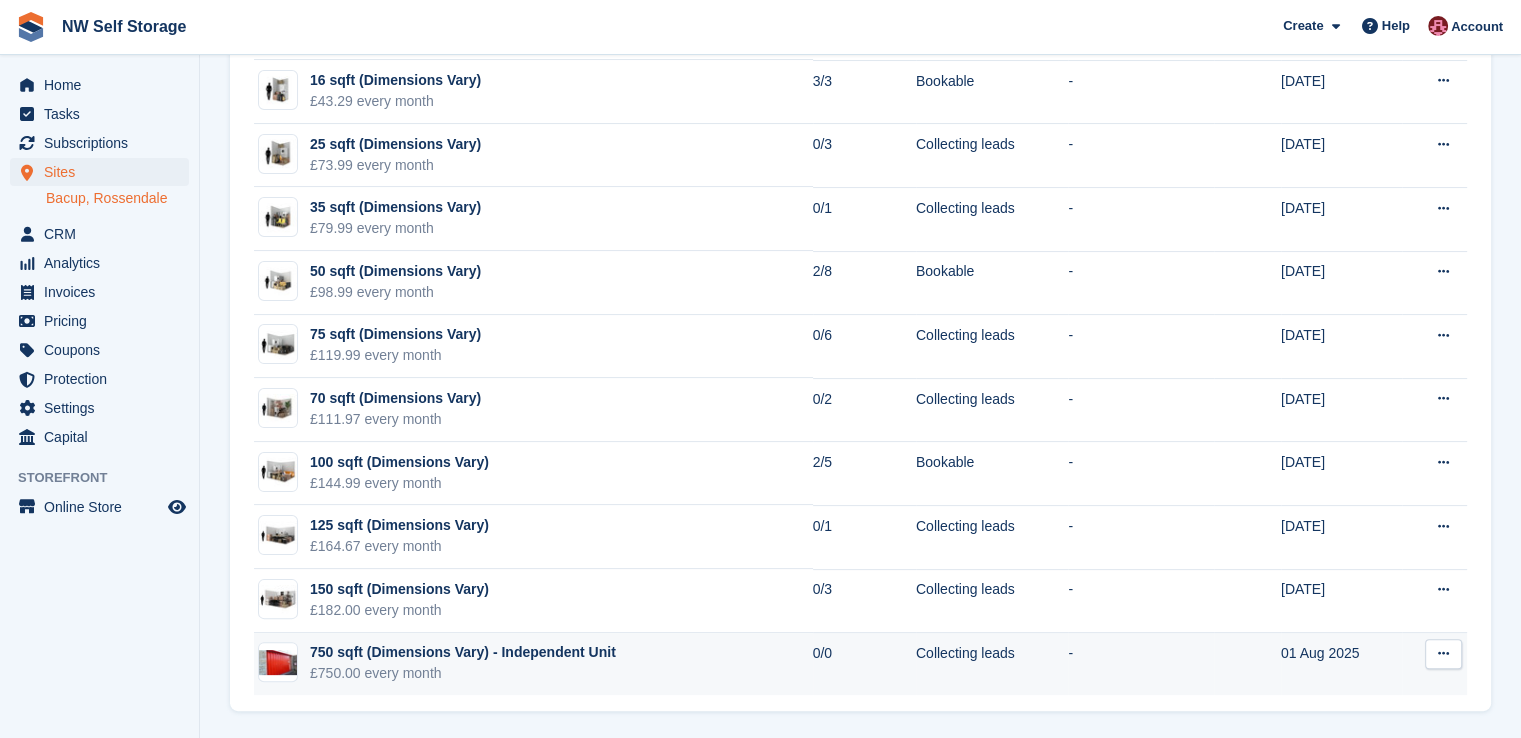 click at bounding box center (1443, 653) 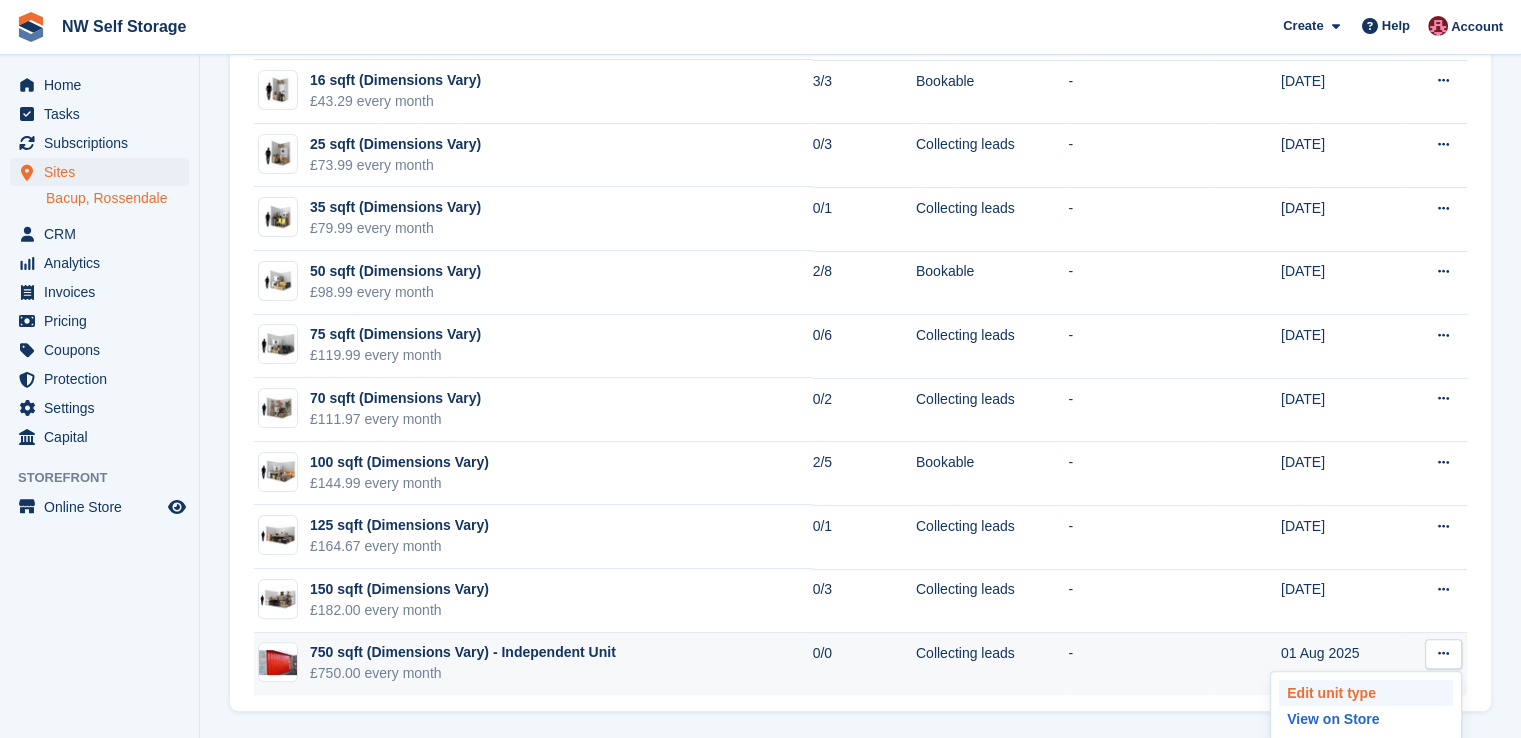 click on "Edit unit type" at bounding box center [1366, 693] 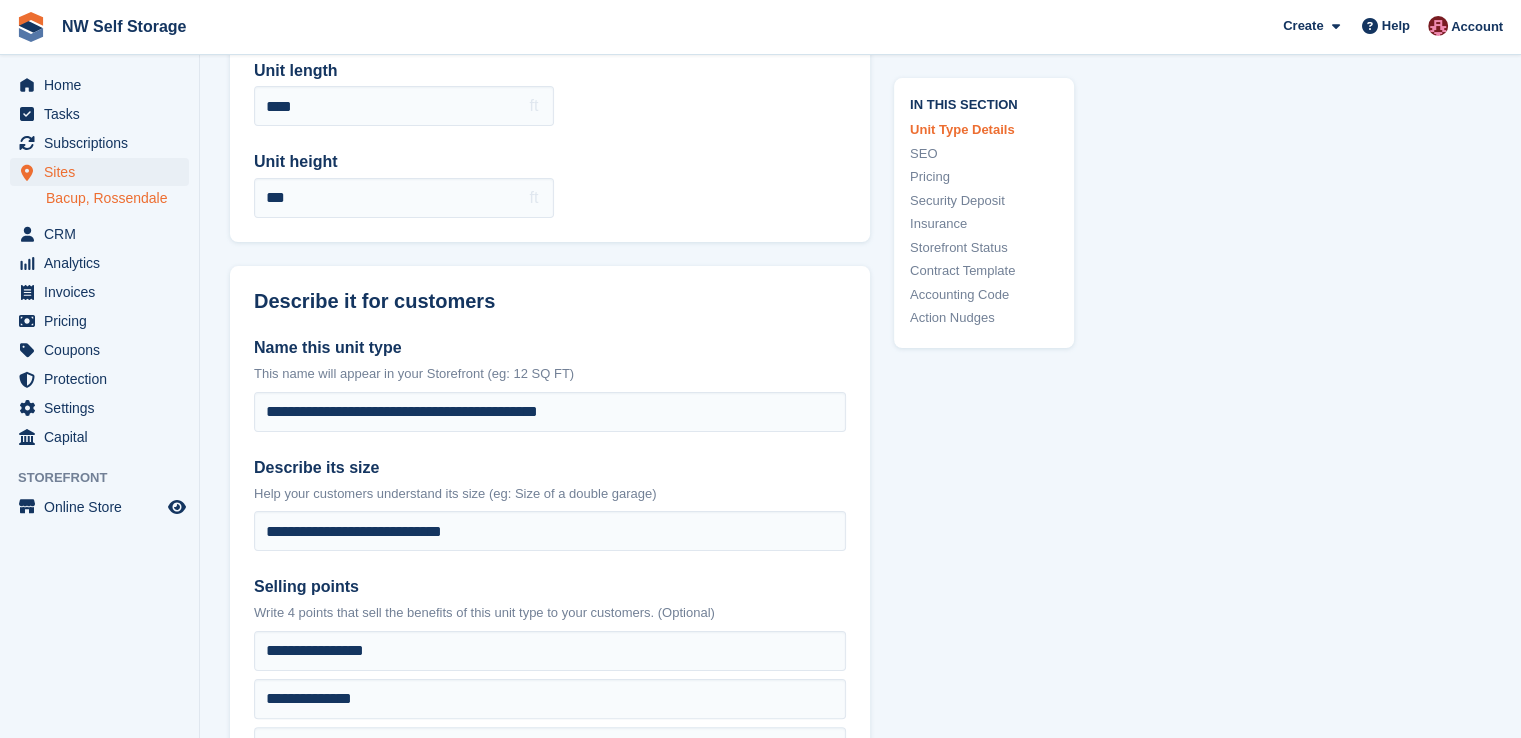 scroll, scrollTop: 0, scrollLeft: 0, axis: both 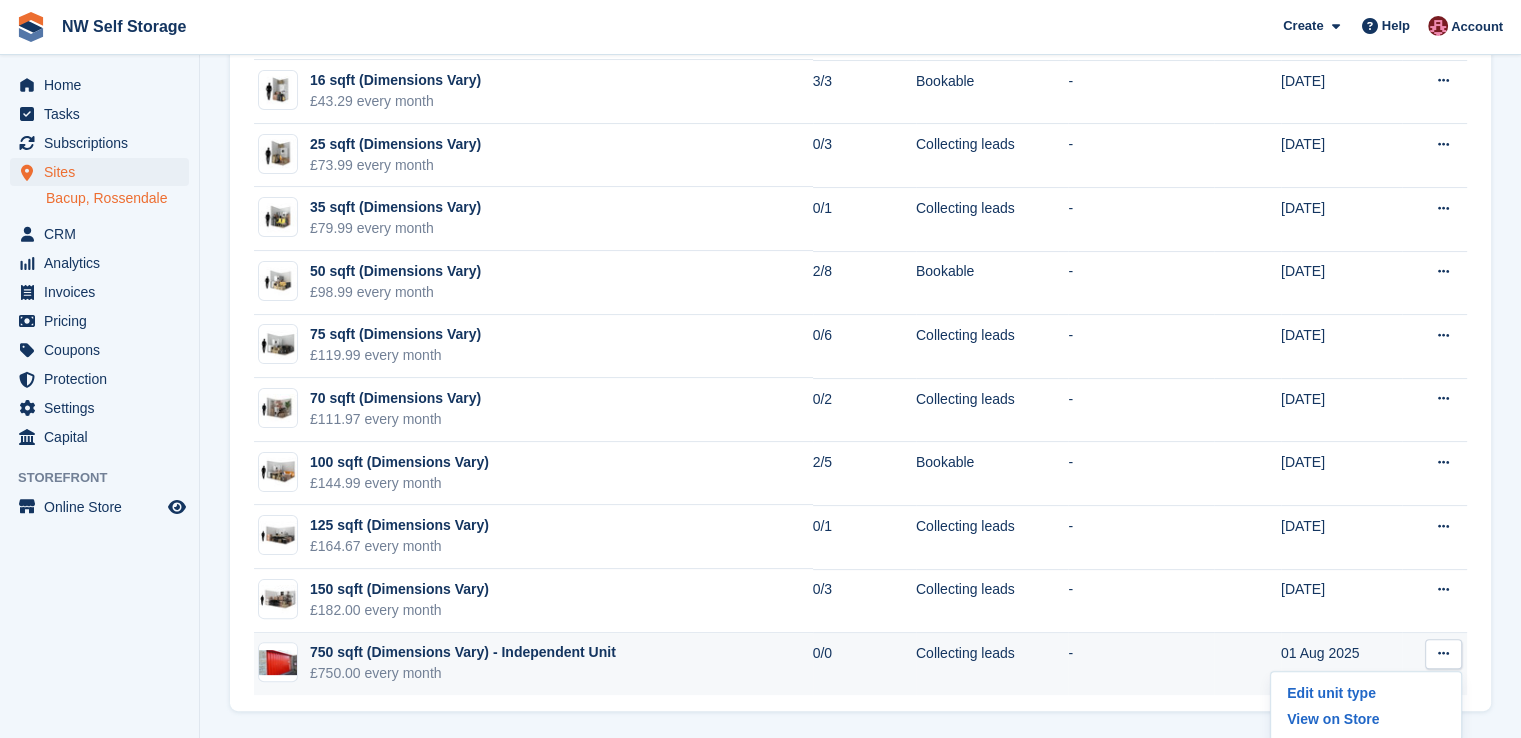 click on "Edit unit type
View on Store" at bounding box center [1366, 706] 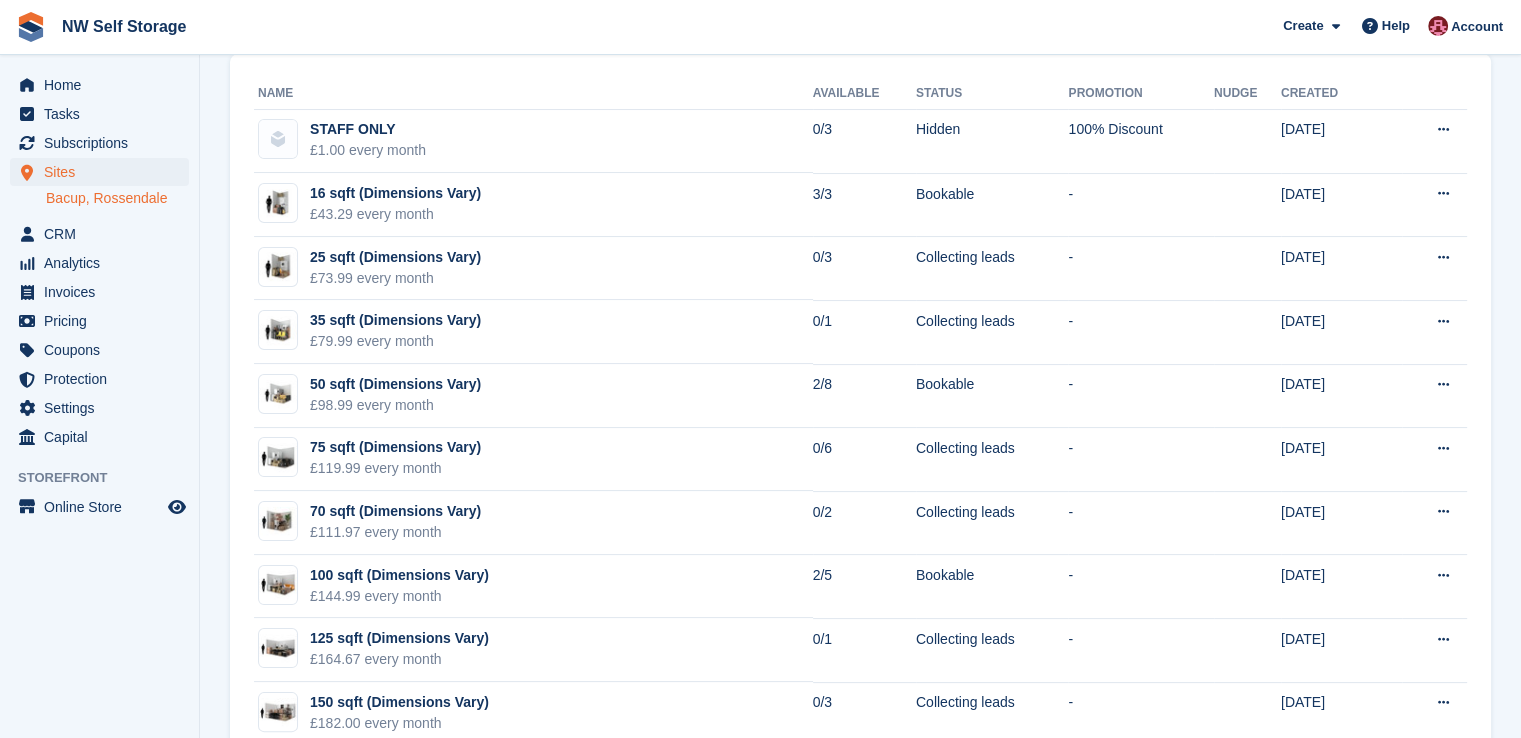 scroll, scrollTop: 341, scrollLeft: 0, axis: vertical 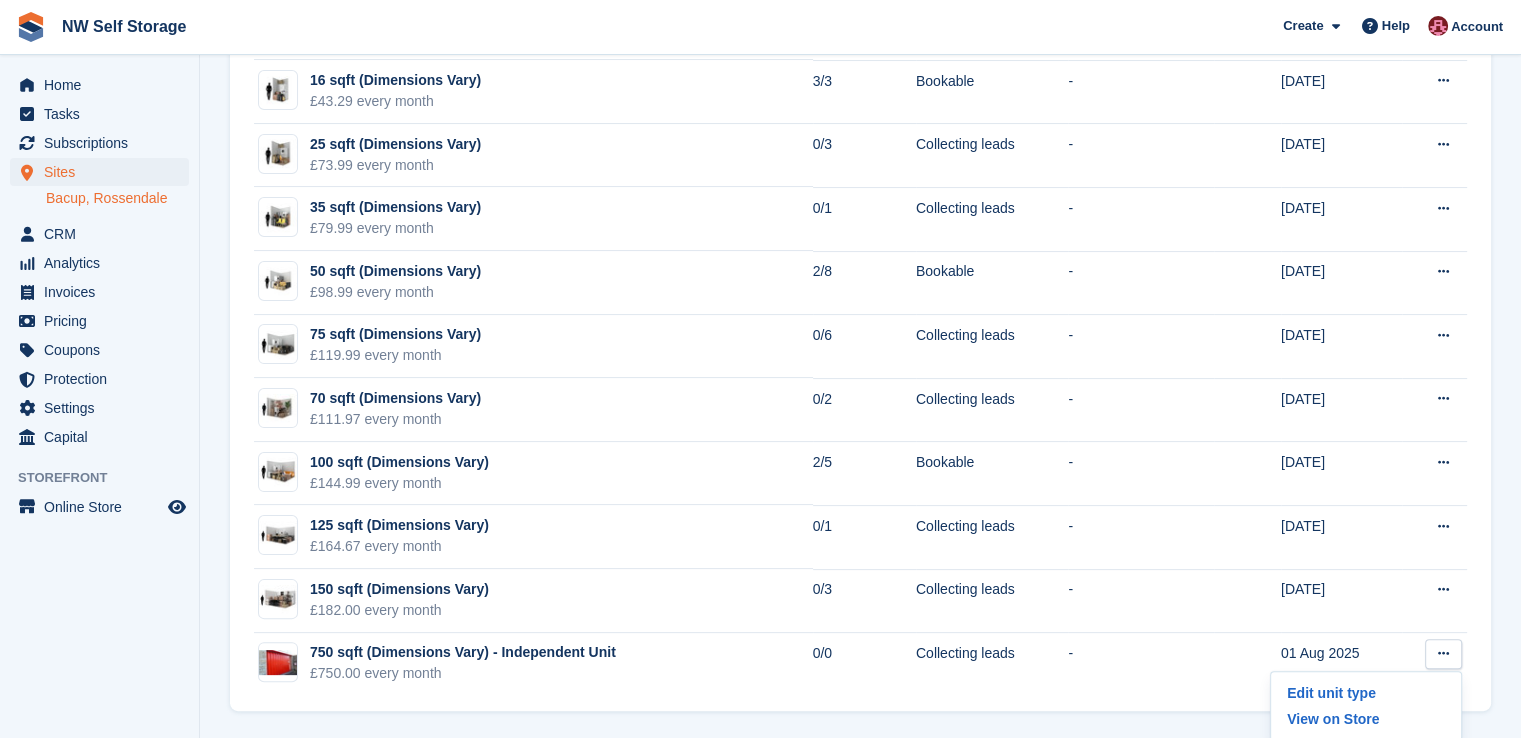 drag, startPoint x: 1130, startPoint y: 672, endPoint x: 155, endPoint y: 653, distance: 975.1851 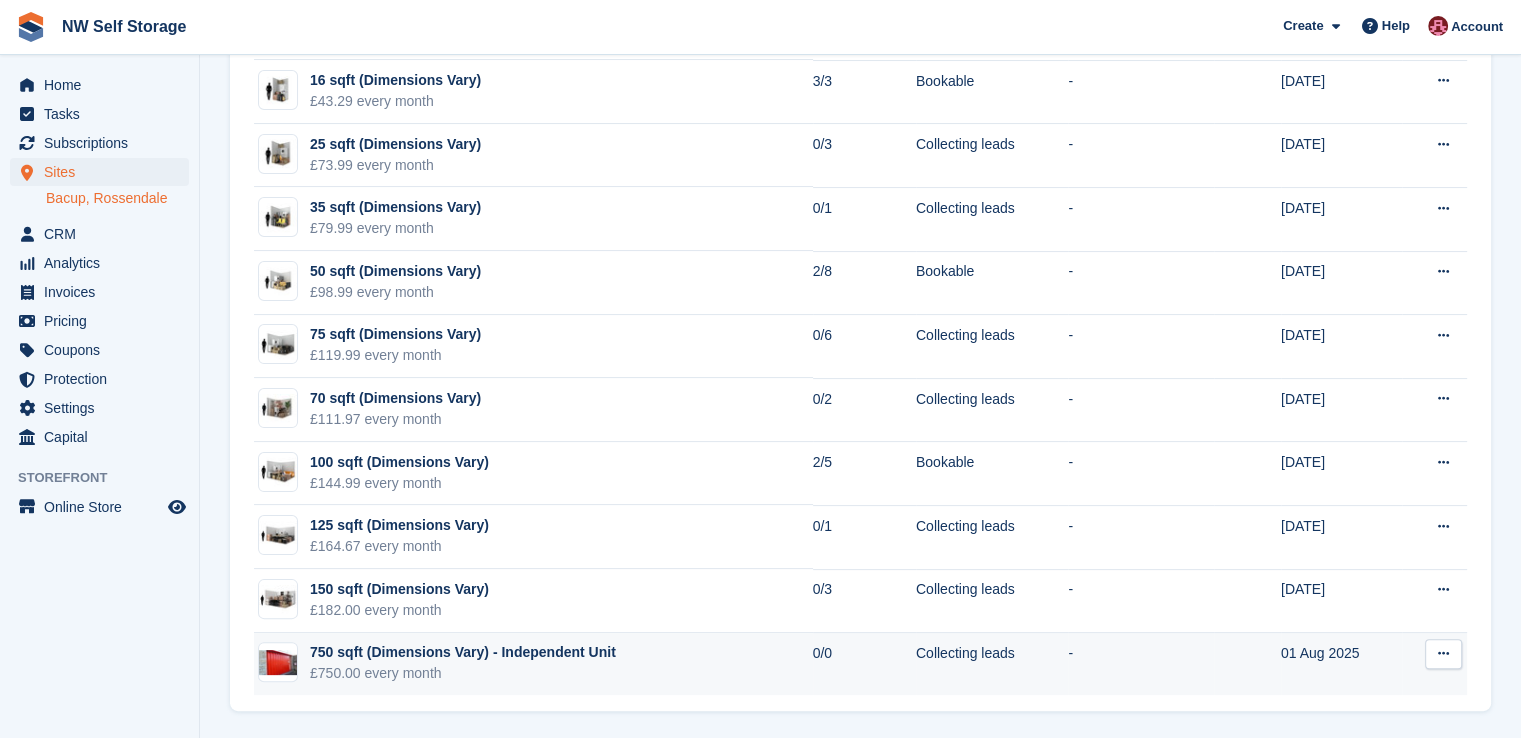 click at bounding box center [1443, 653] 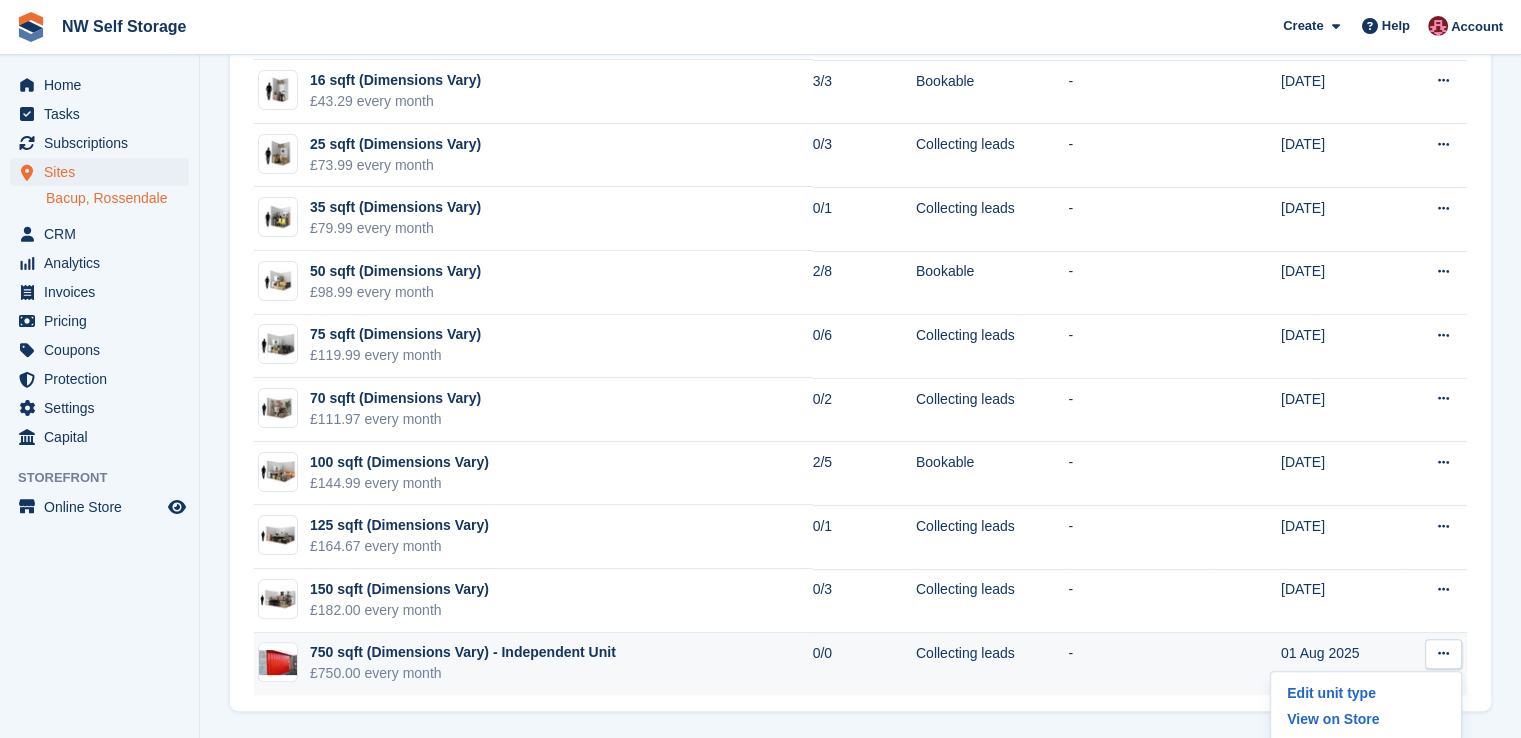 click on "Edit unit type
View on Store" at bounding box center (1366, 706) 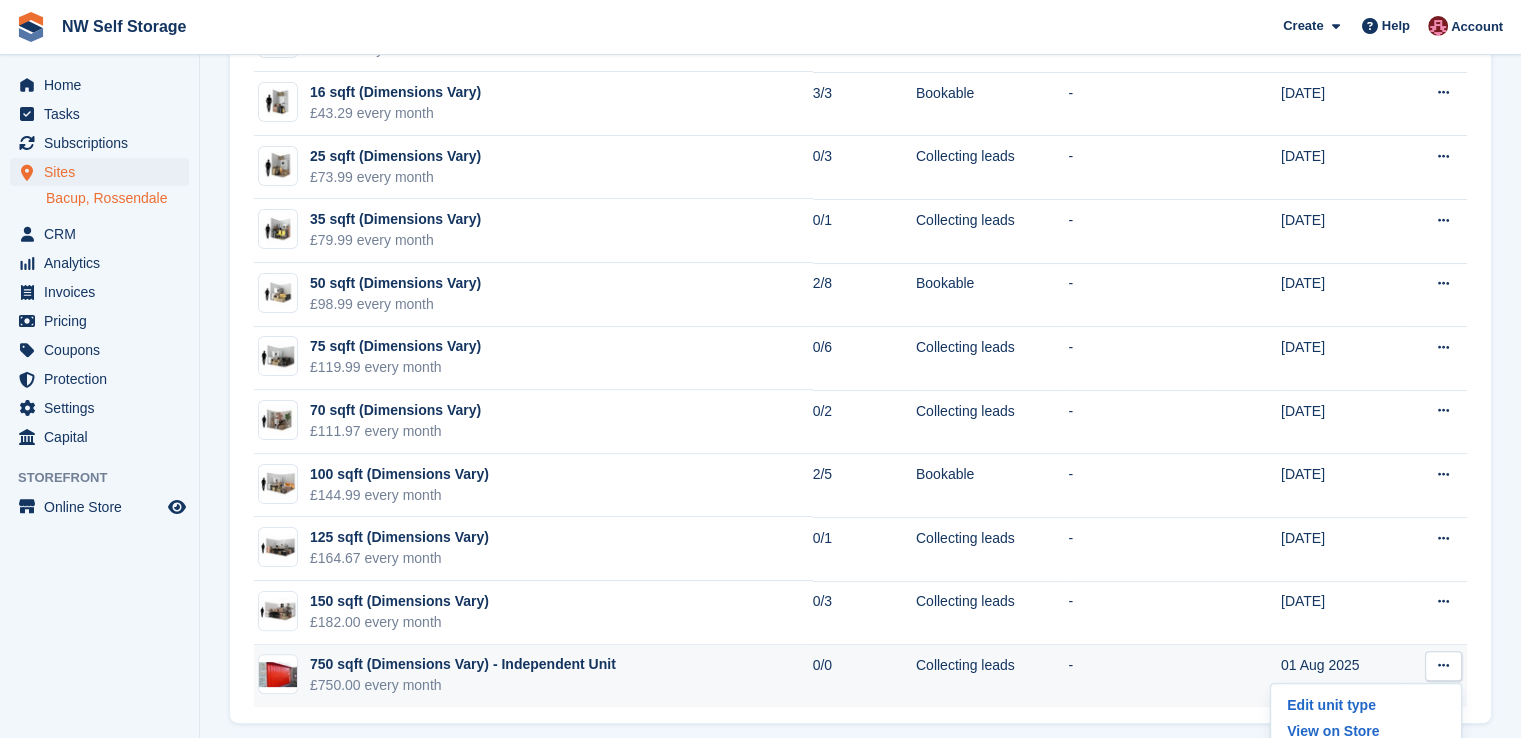 scroll, scrollTop: 341, scrollLeft: 0, axis: vertical 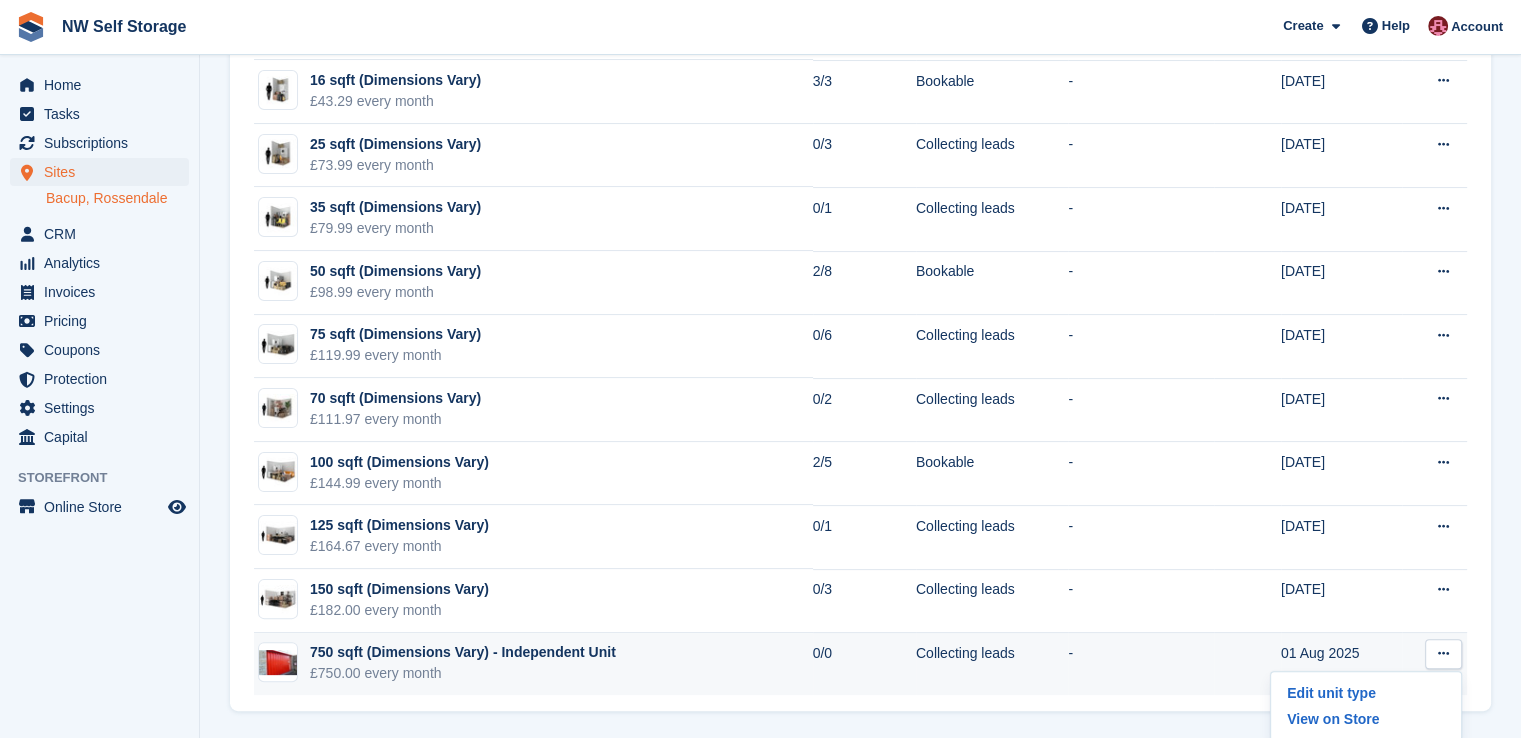 click on "Edit unit type
View on Store" at bounding box center [1366, 706] 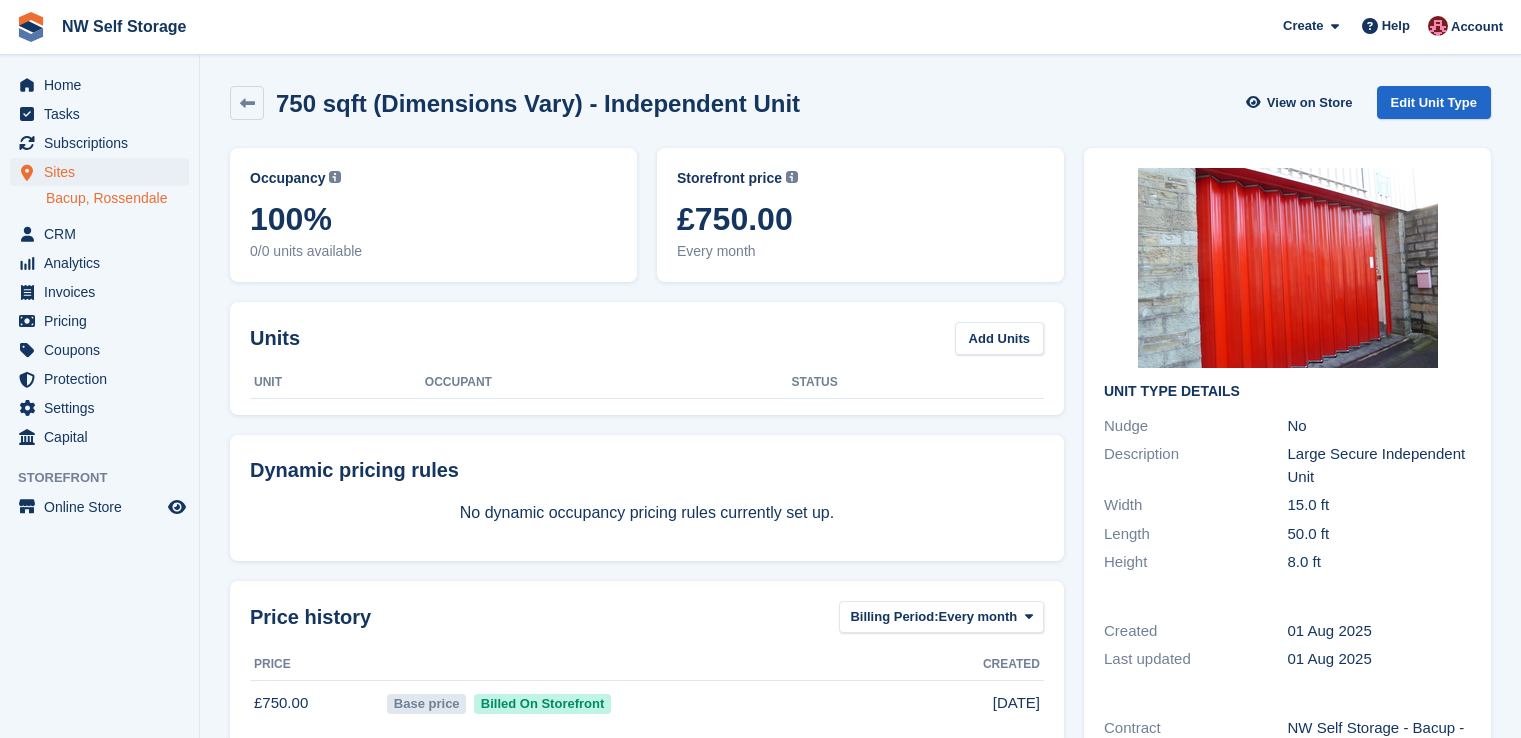 scroll, scrollTop: 0, scrollLeft: 0, axis: both 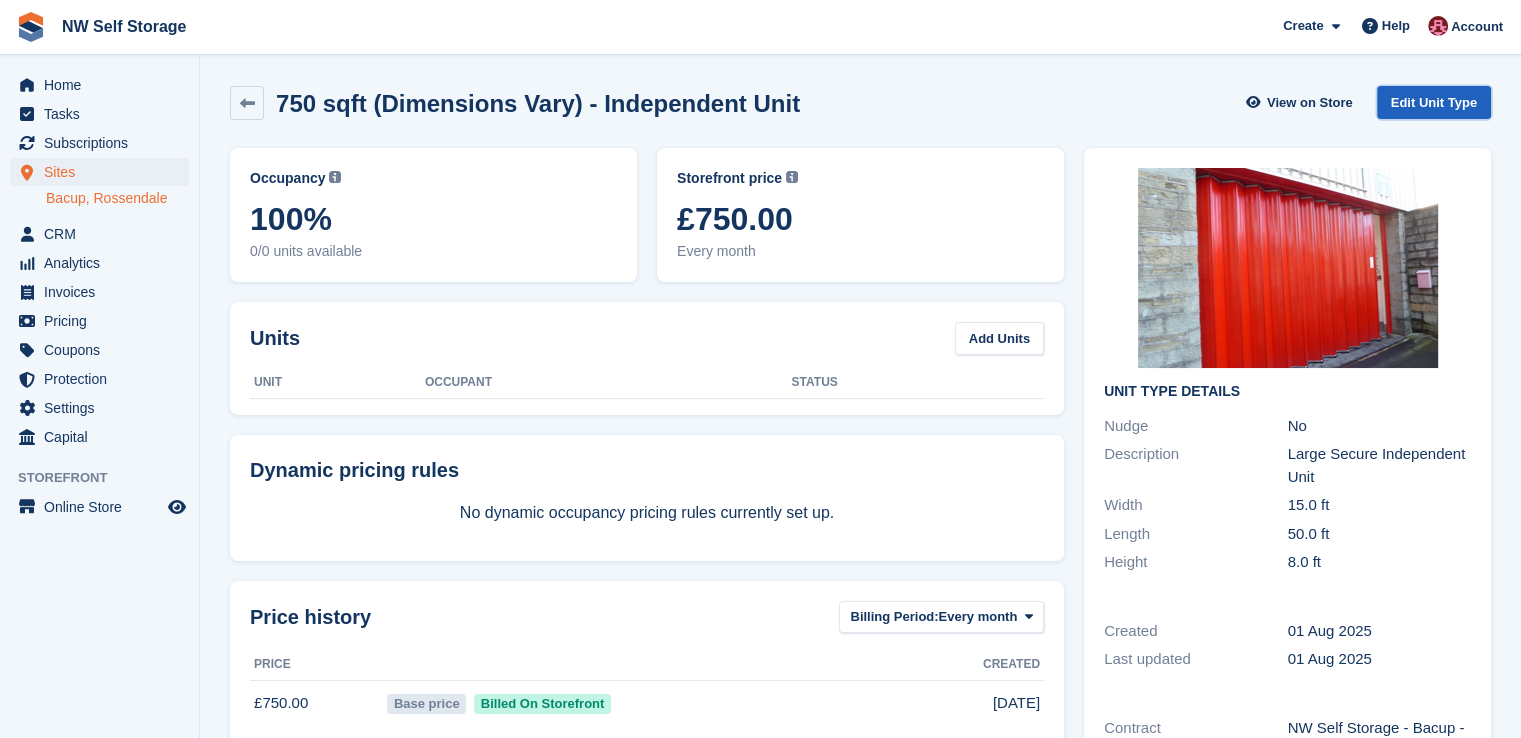 click on "Edit Unit Type" at bounding box center (1434, 102) 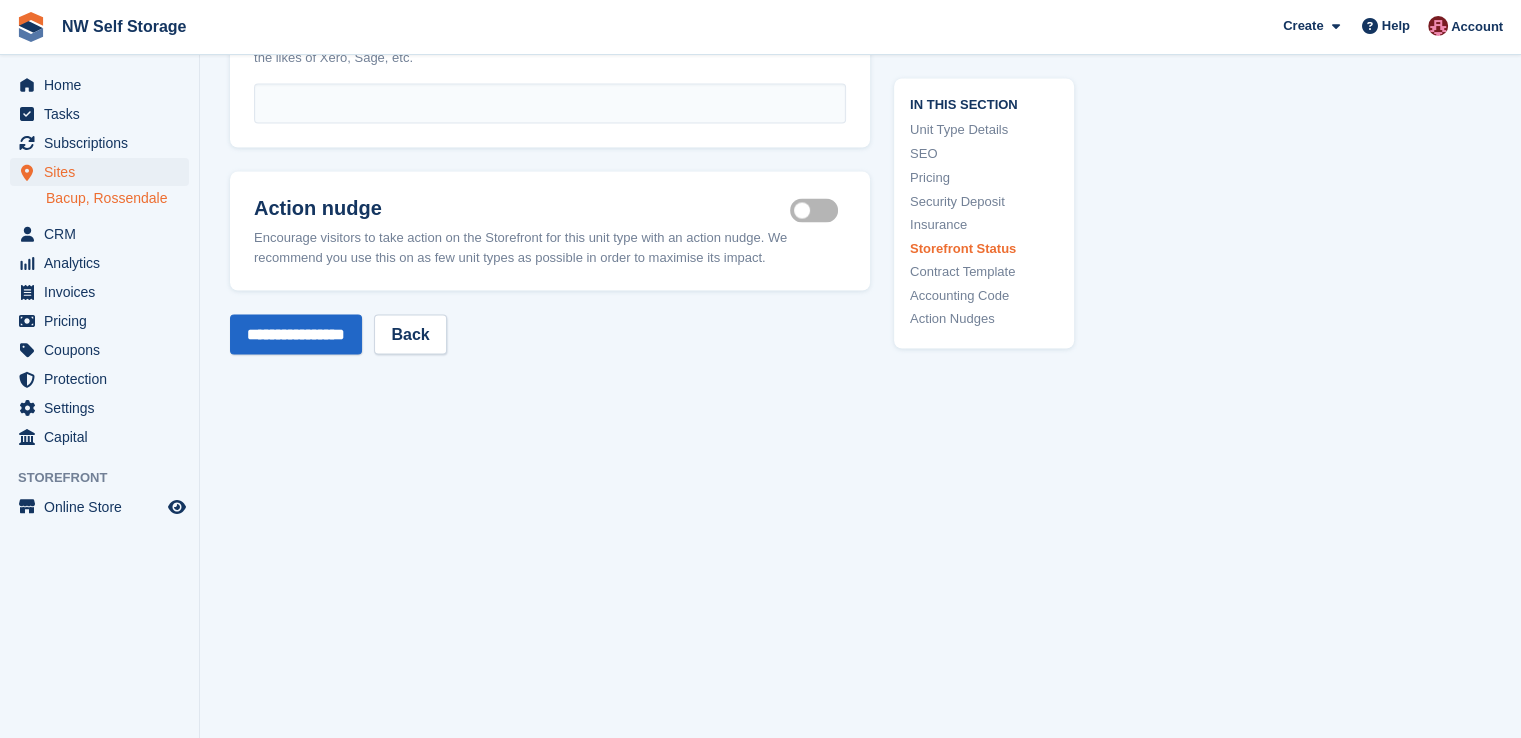 scroll, scrollTop: 3669, scrollLeft: 0, axis: vertical 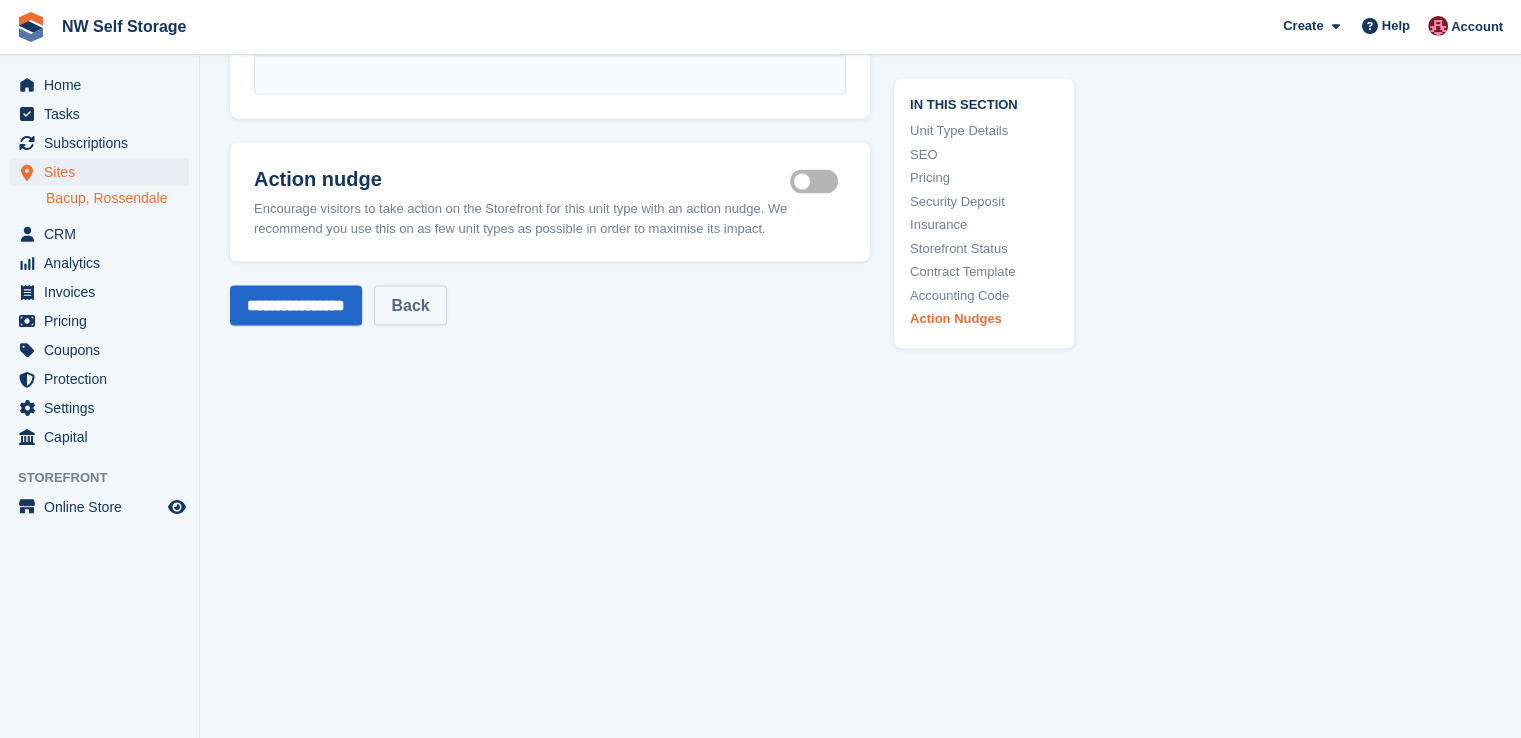 click on "Back" at bounding box center [410, 305] 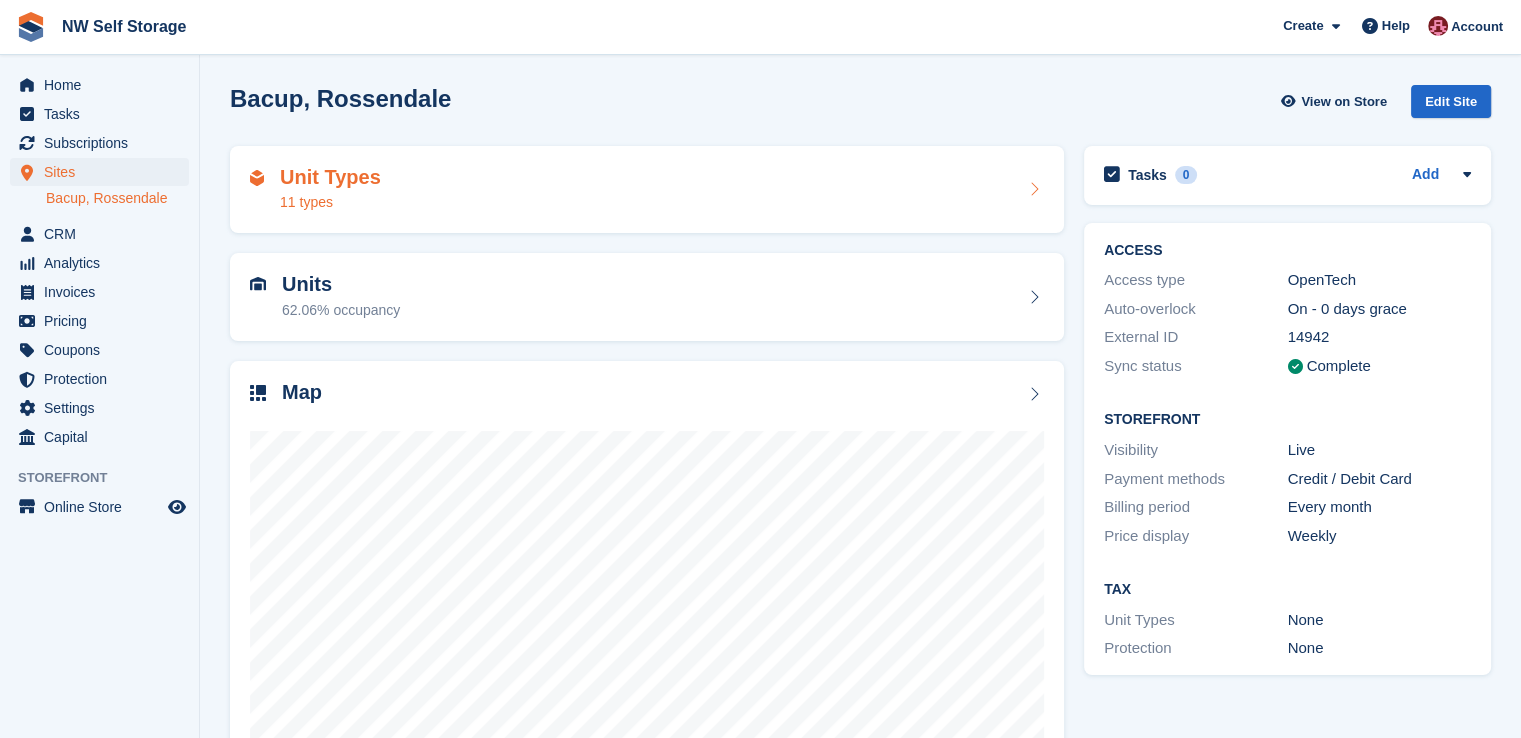 scroll, scrollTop: 0, scrollLeft: 0, axis: both 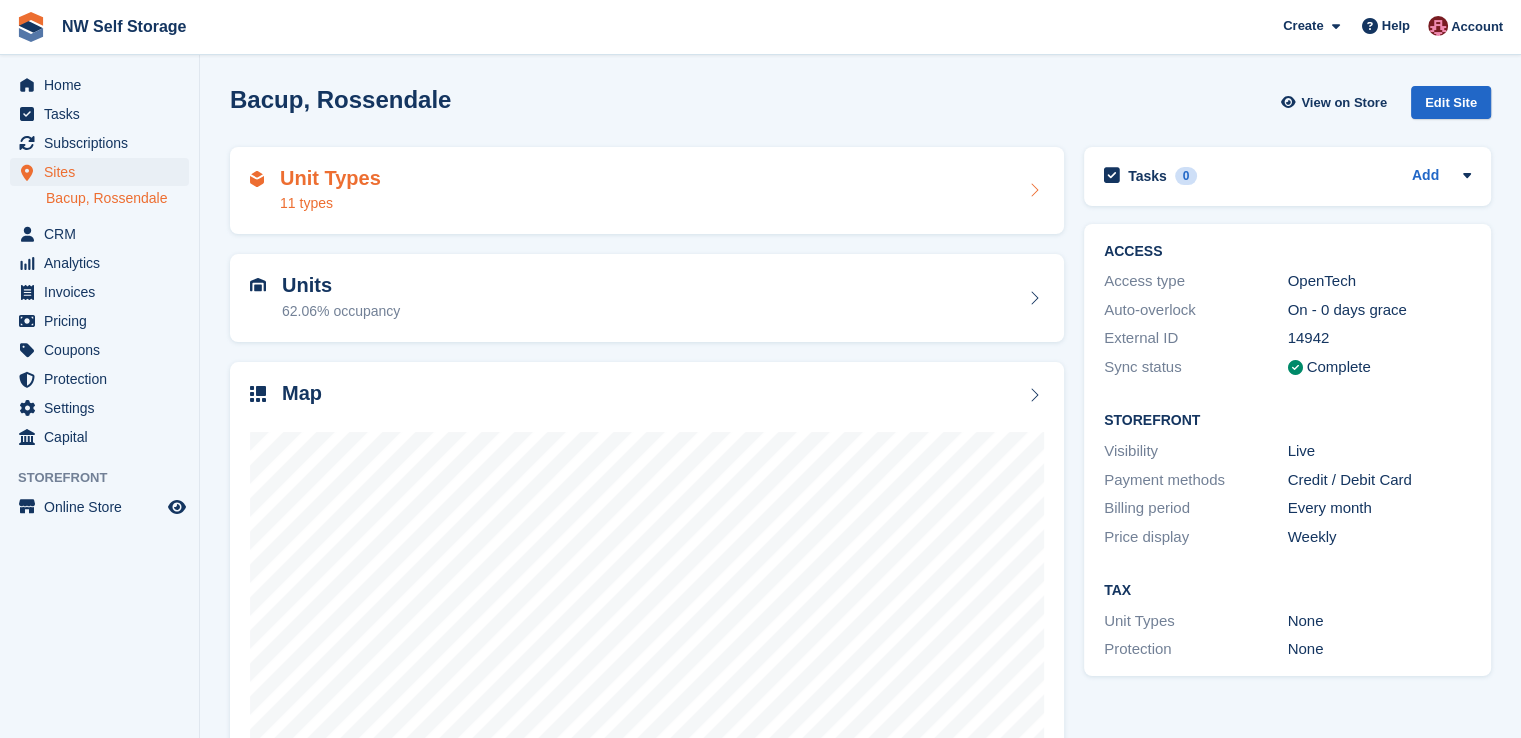 click on "Unit Types" at bounding box center (330, 178) 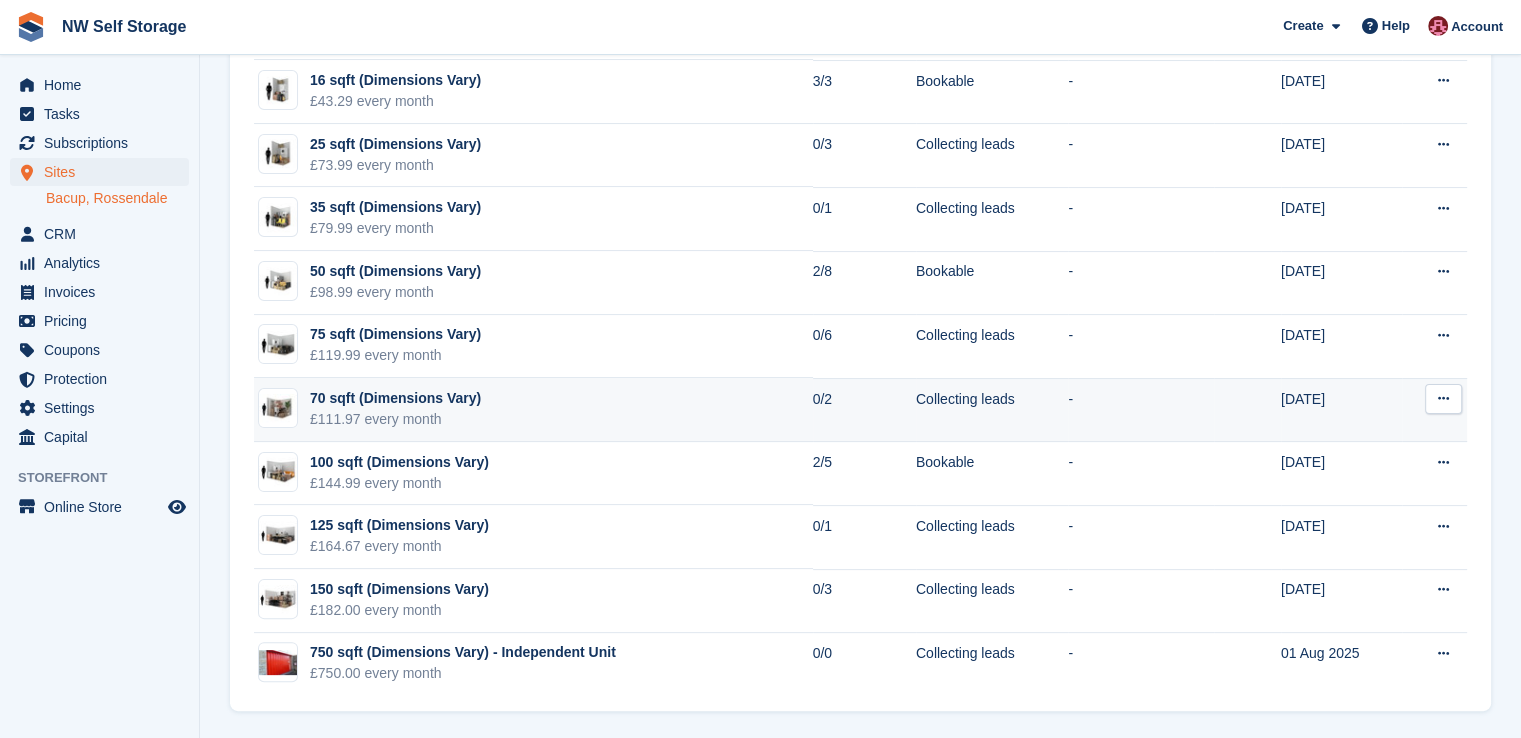 scroll, scrollTop: 341, scrollLeft: 0, axis: vertical 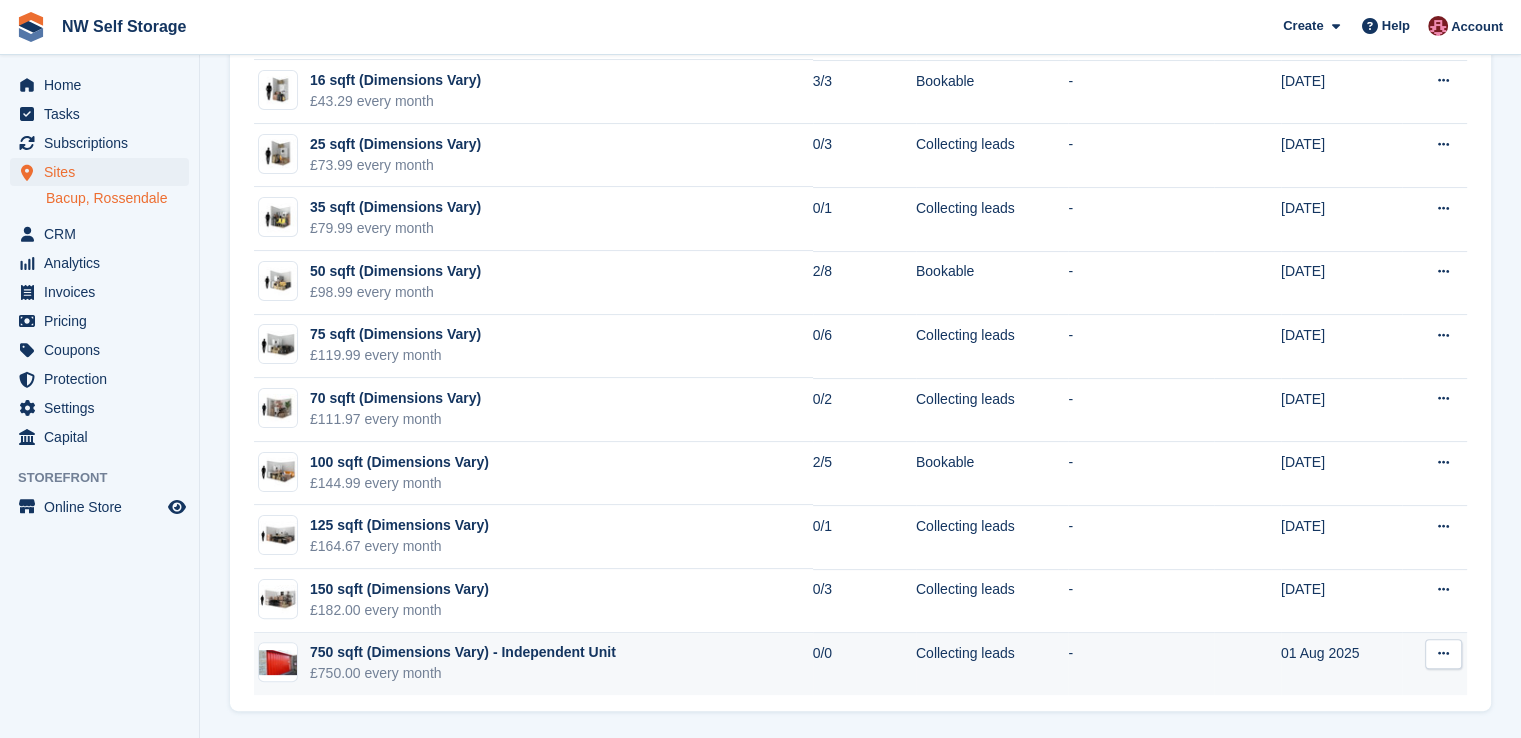 click at bounding box center (1443, 654) 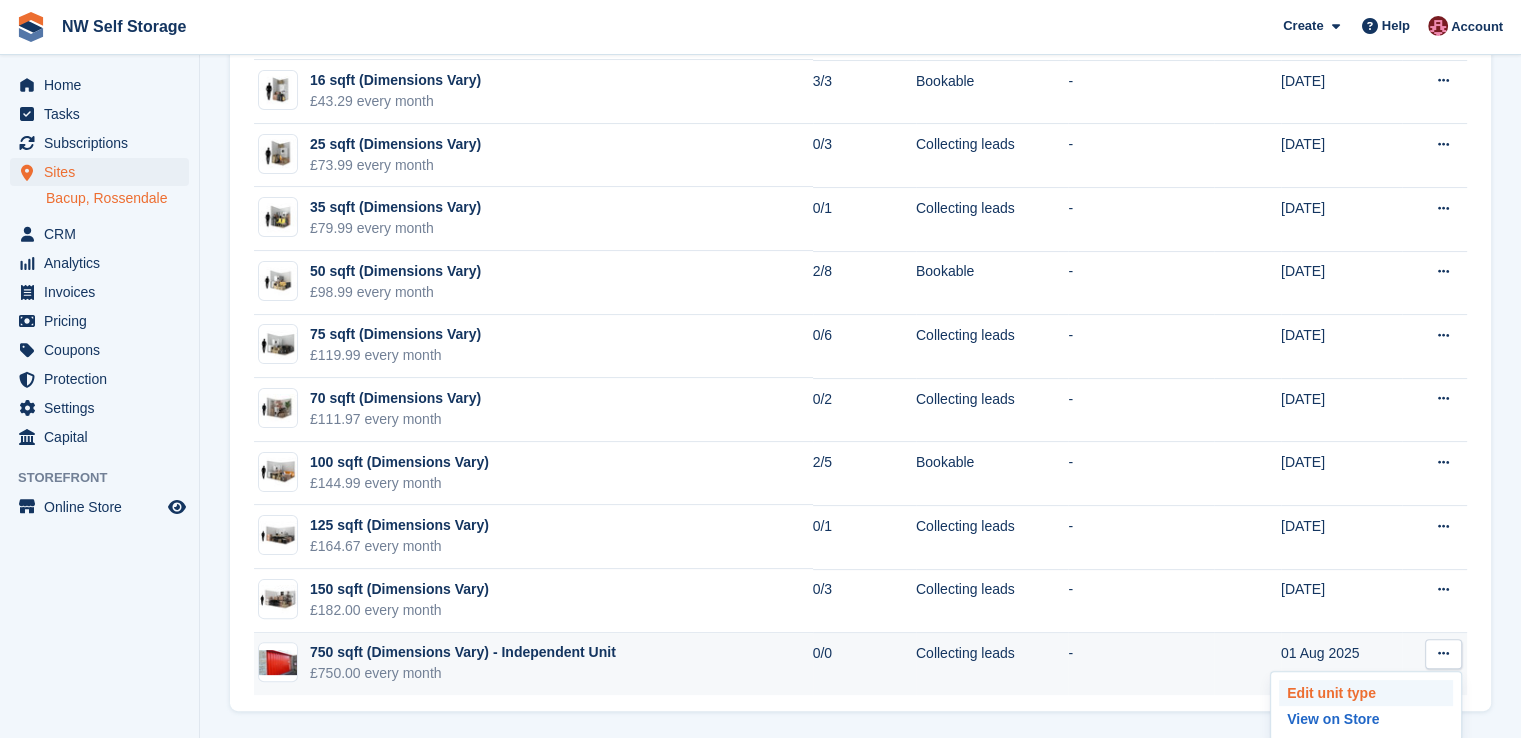 click on "Edit unit type" at bounding box center [1366, 693] 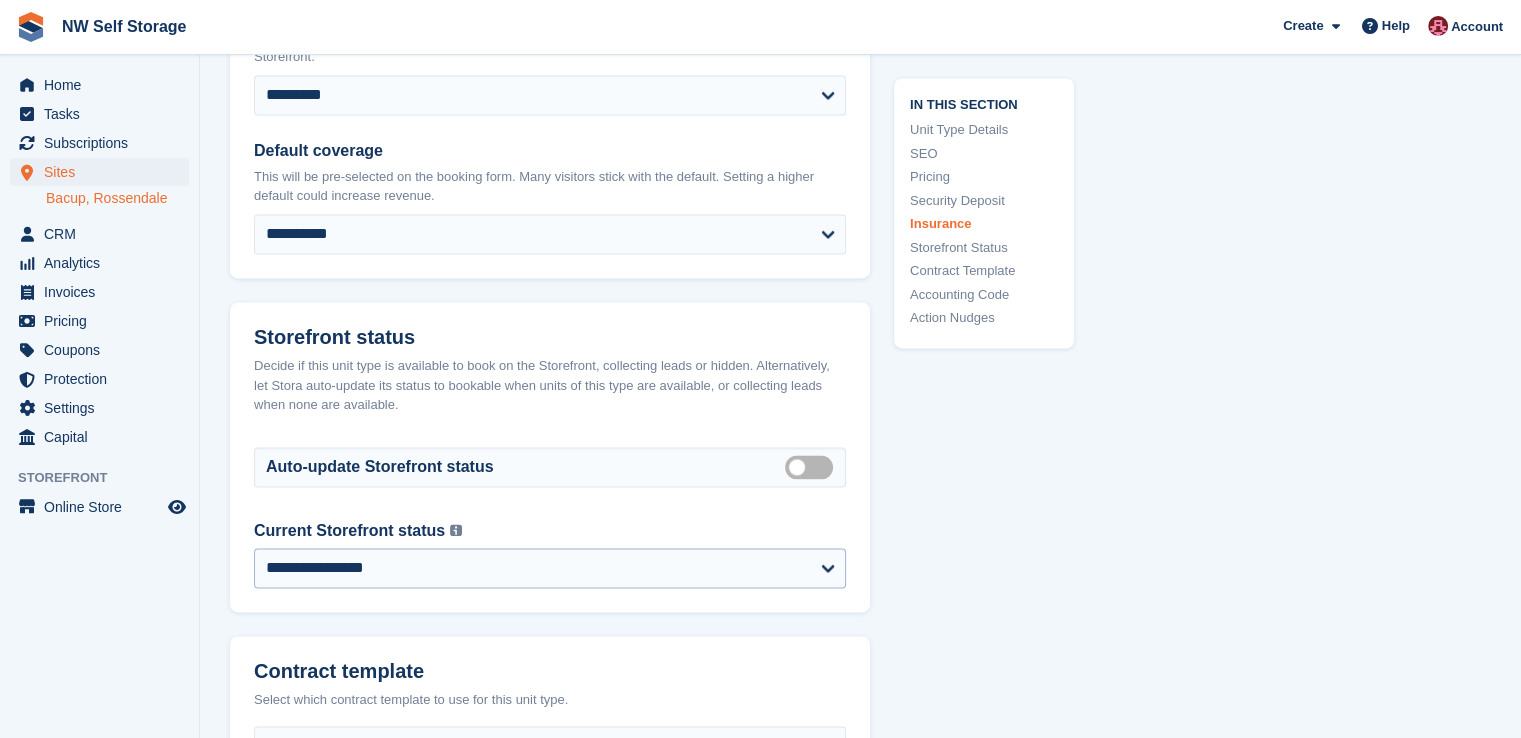 scroll, scrollTop: 3100, scrollLeft: 0, axis: vertical 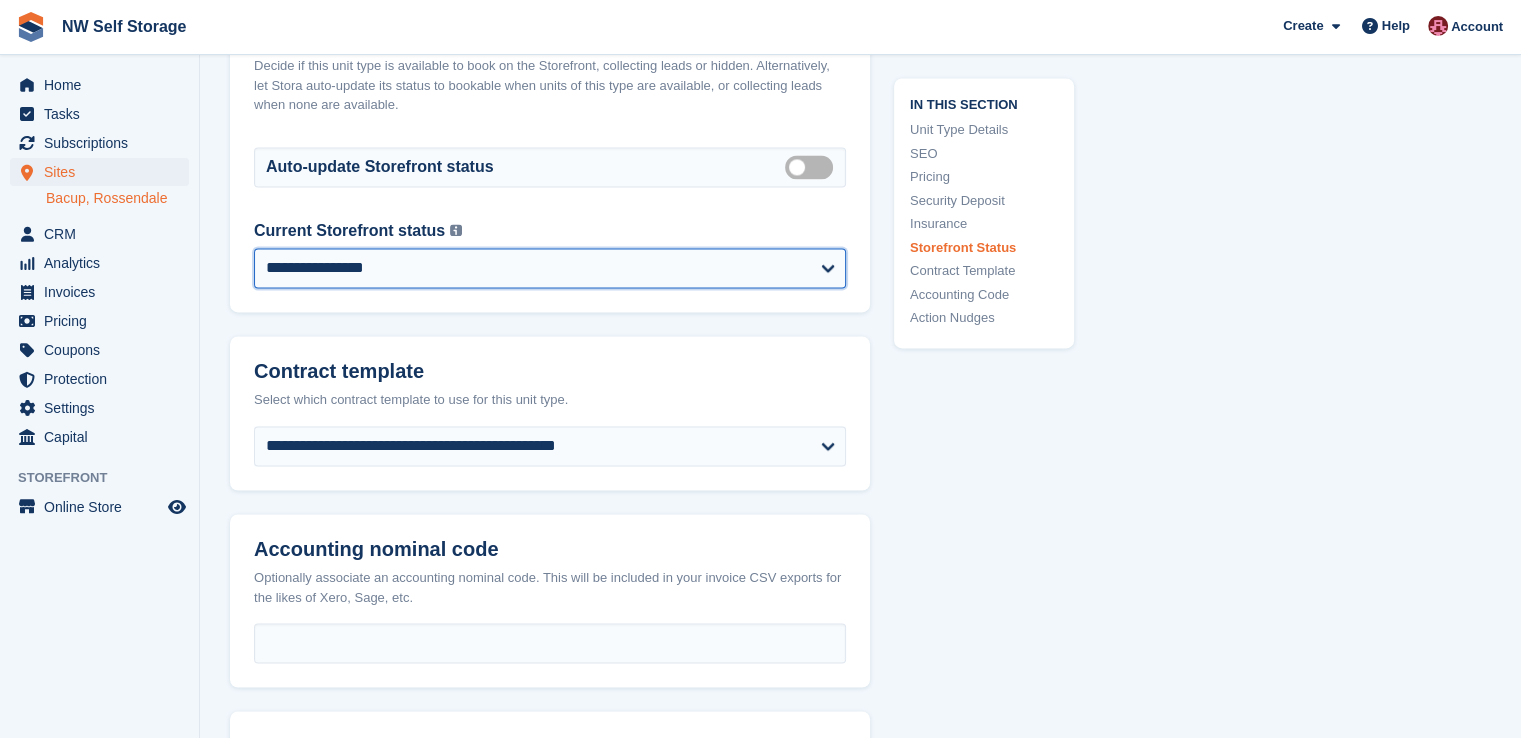 click on "**********" at bounding box center [550, 268] 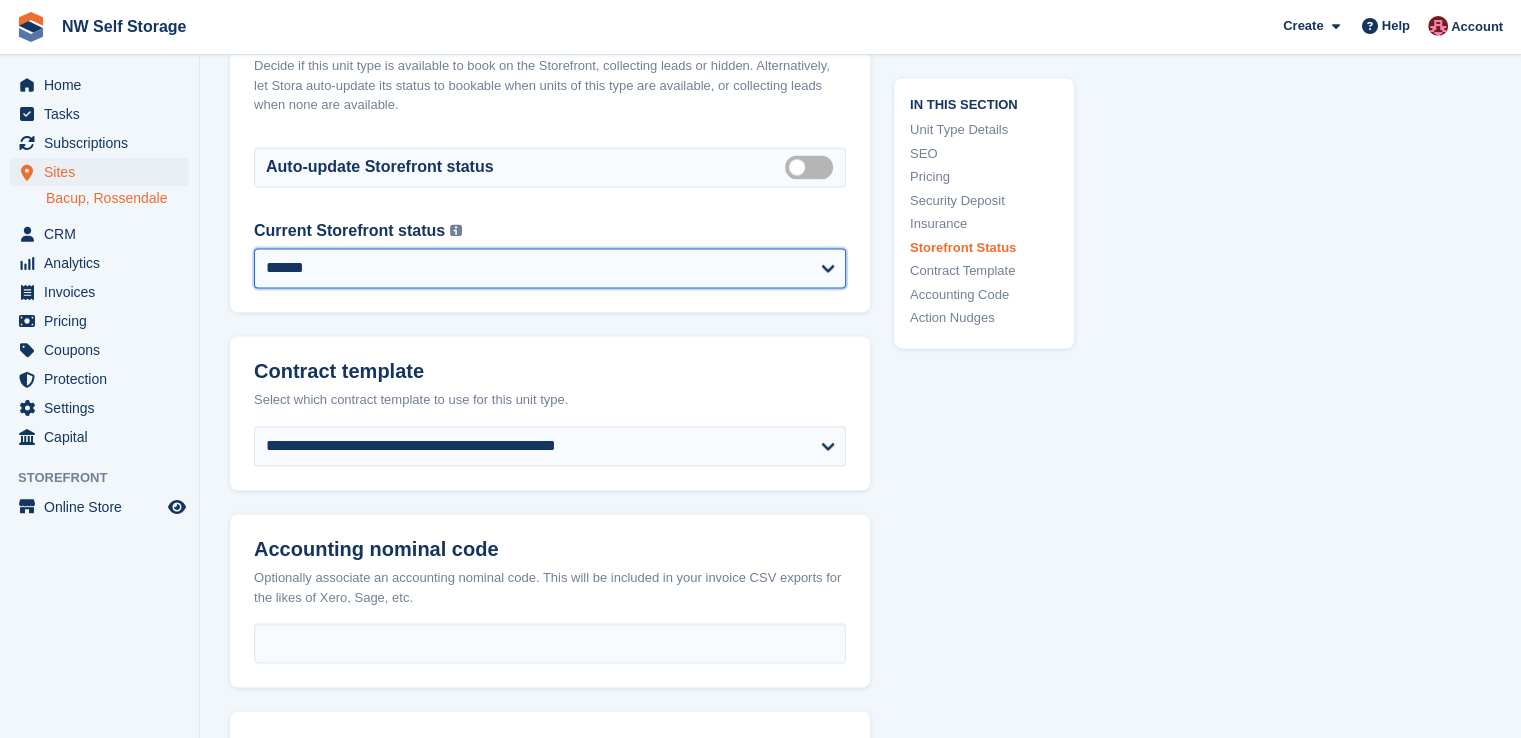 click on "**********" at bounding box center [550, 268] 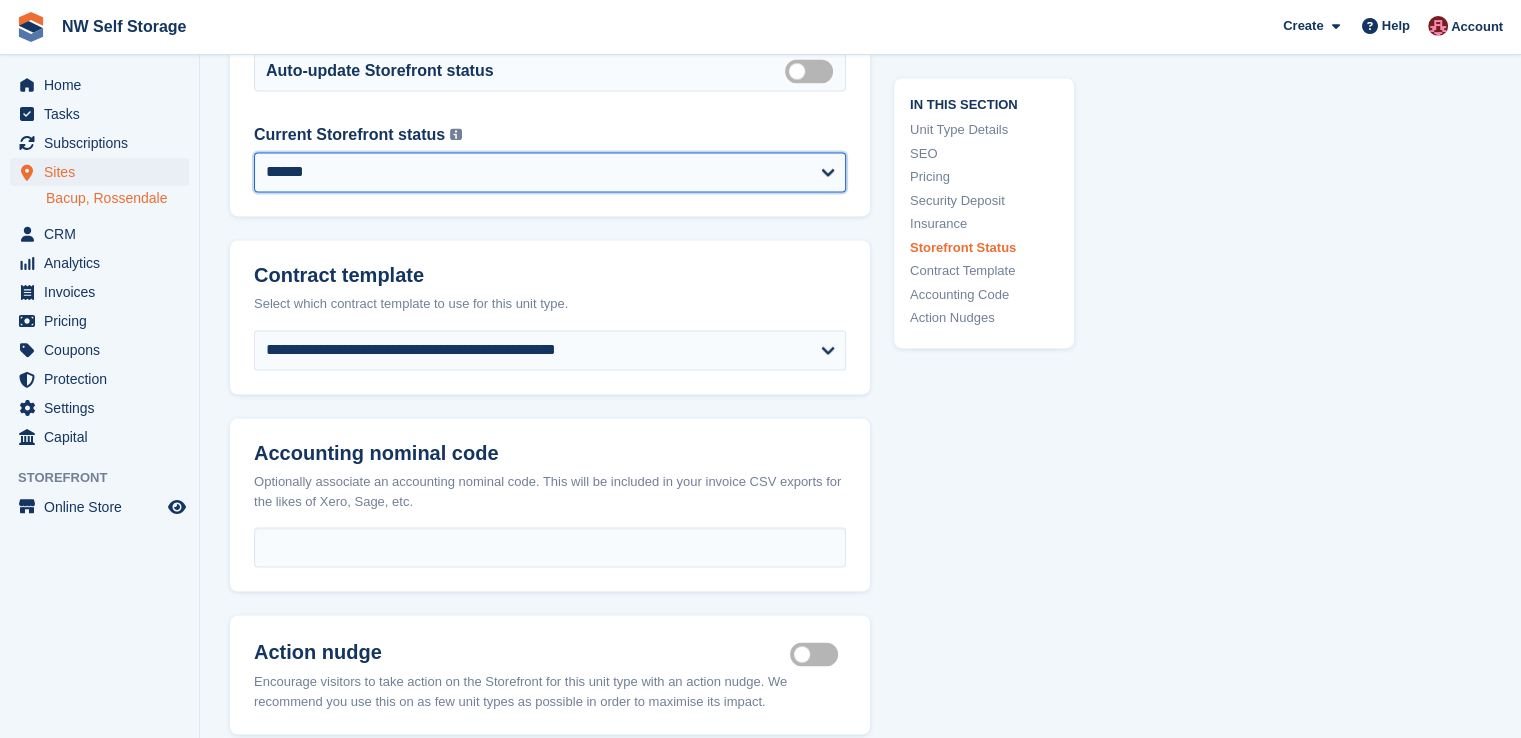 scroll, scrollTop: 3400, scrollLeft: 0, axis: vertical 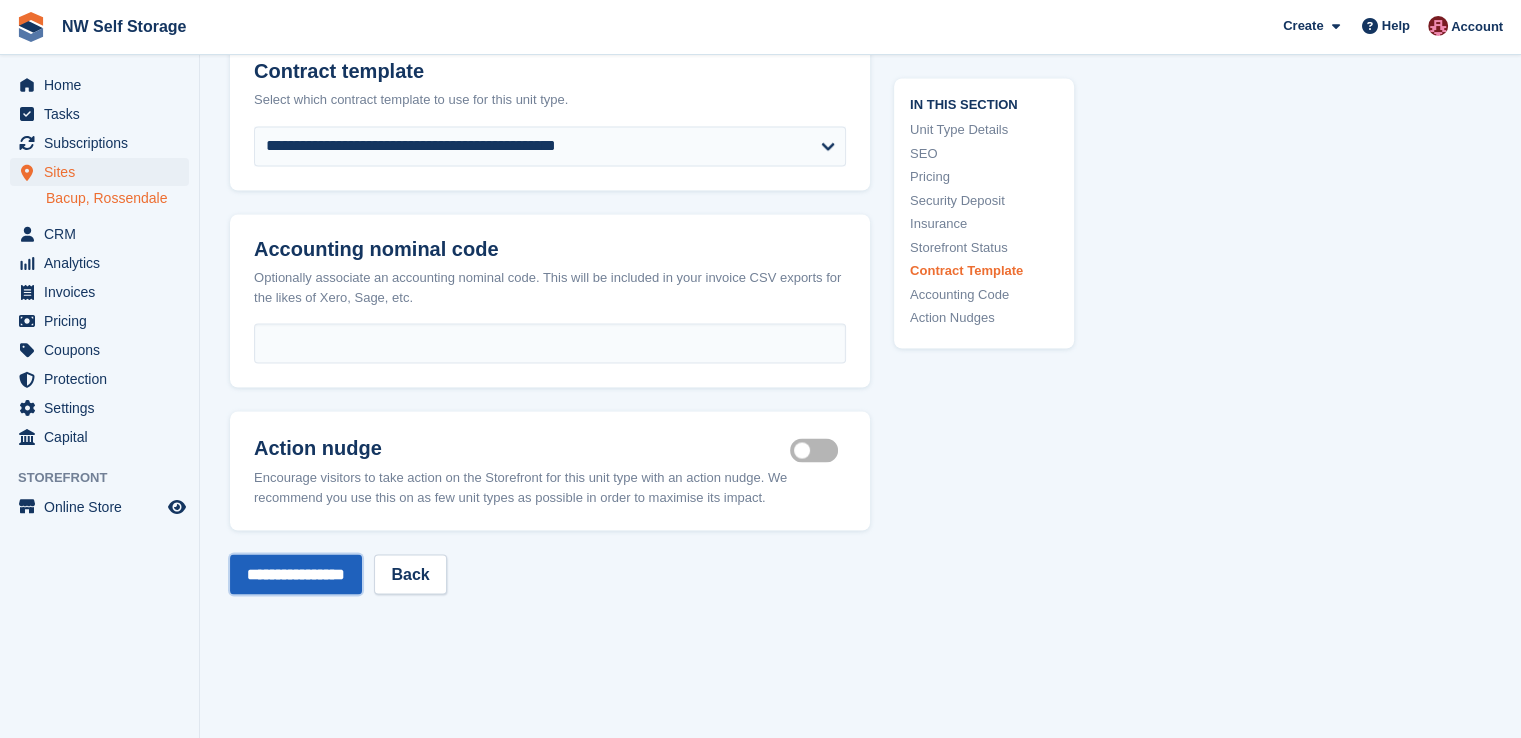 click on "**********" at bounding box center [296, 574] 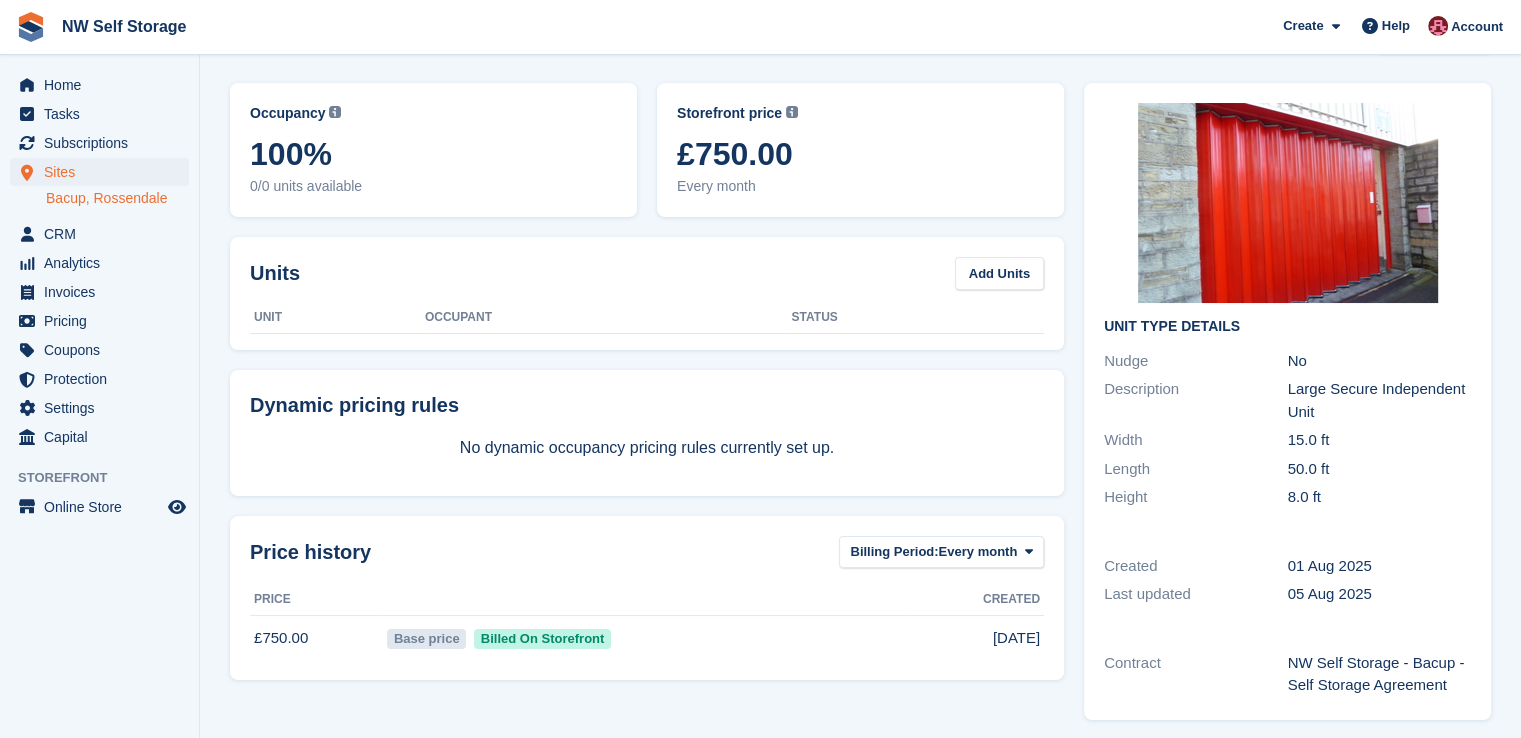 scroll, scrollTop: 0, scrollLeft: 0, axis: both 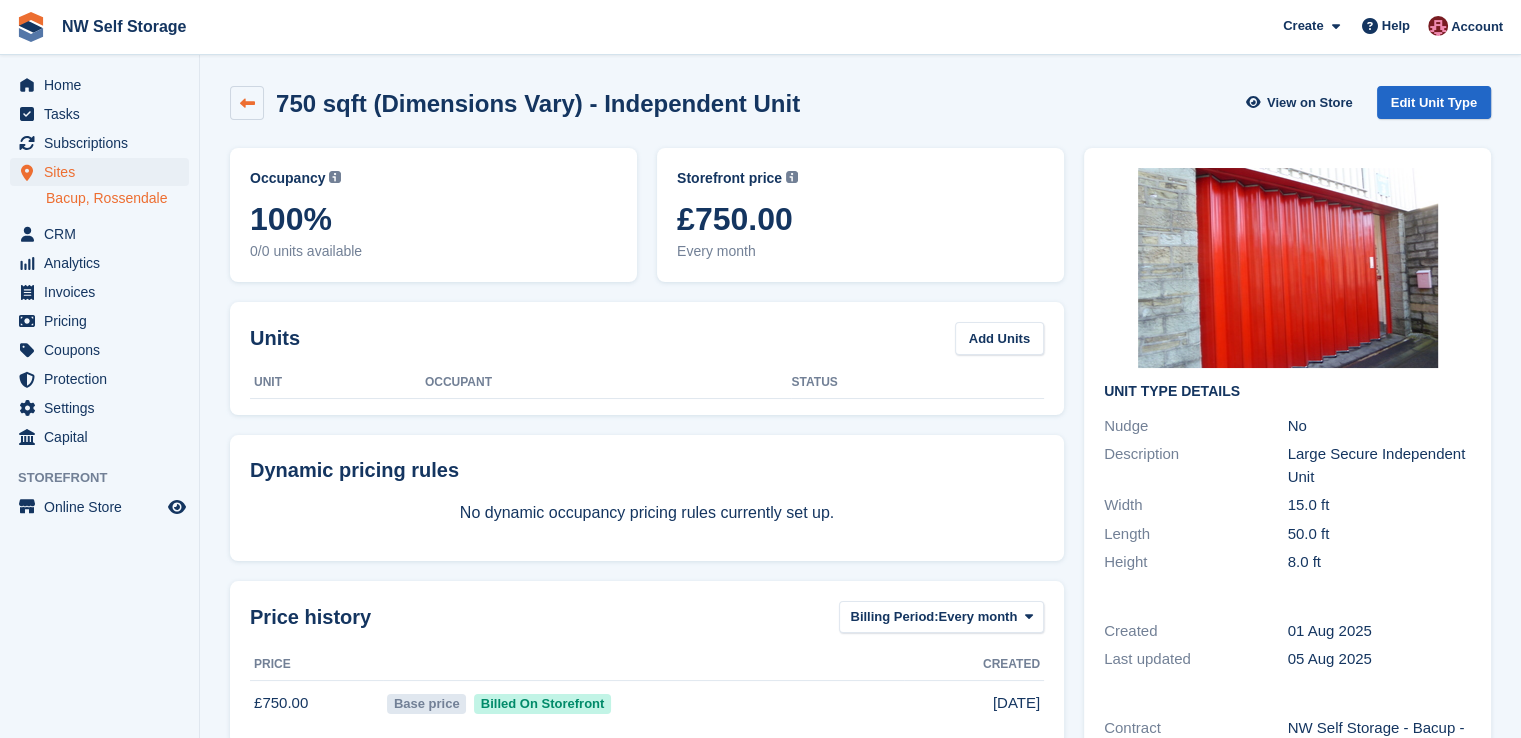 click at bounding box center (247, 103) 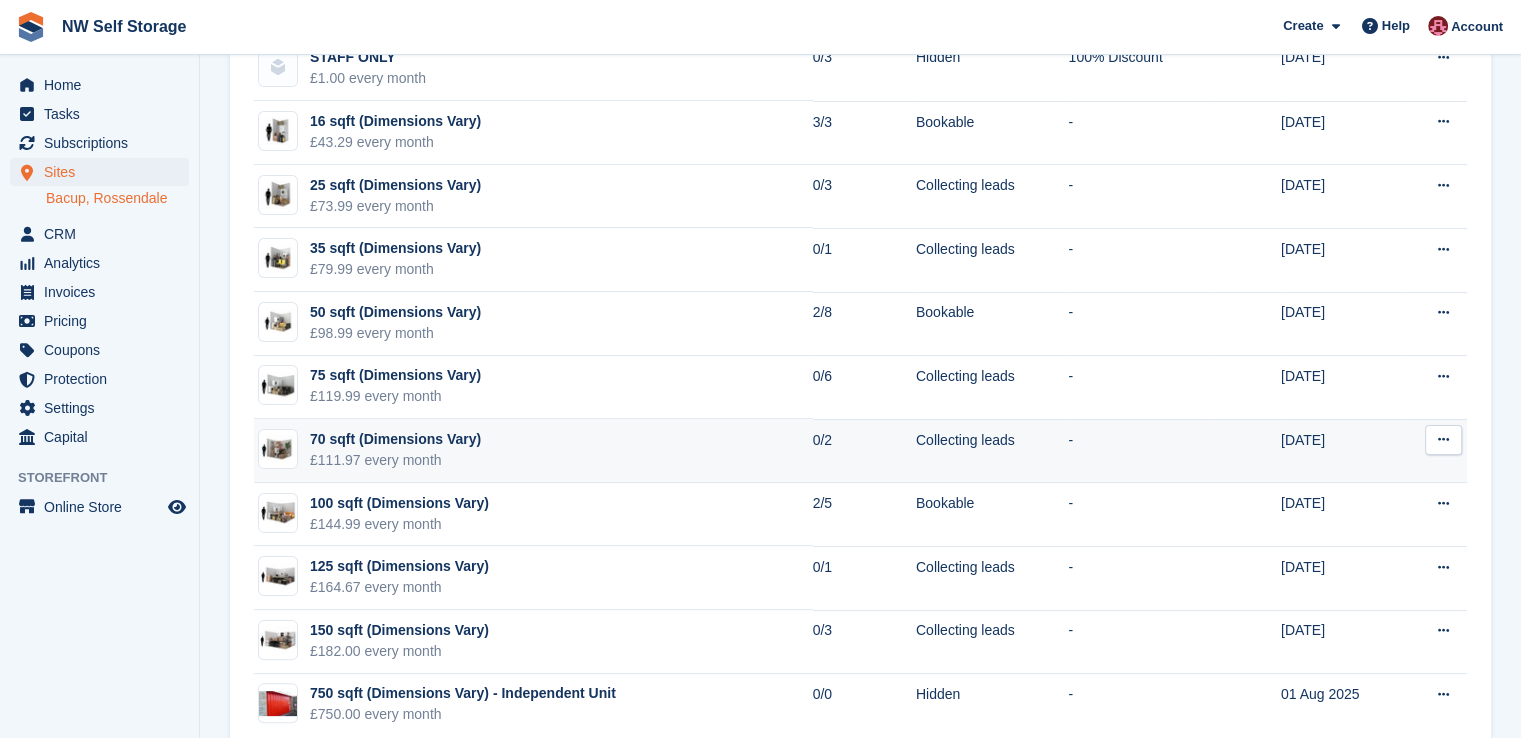 scroll, scrollTop: 341, scrollLeft: 0, axis: vertical 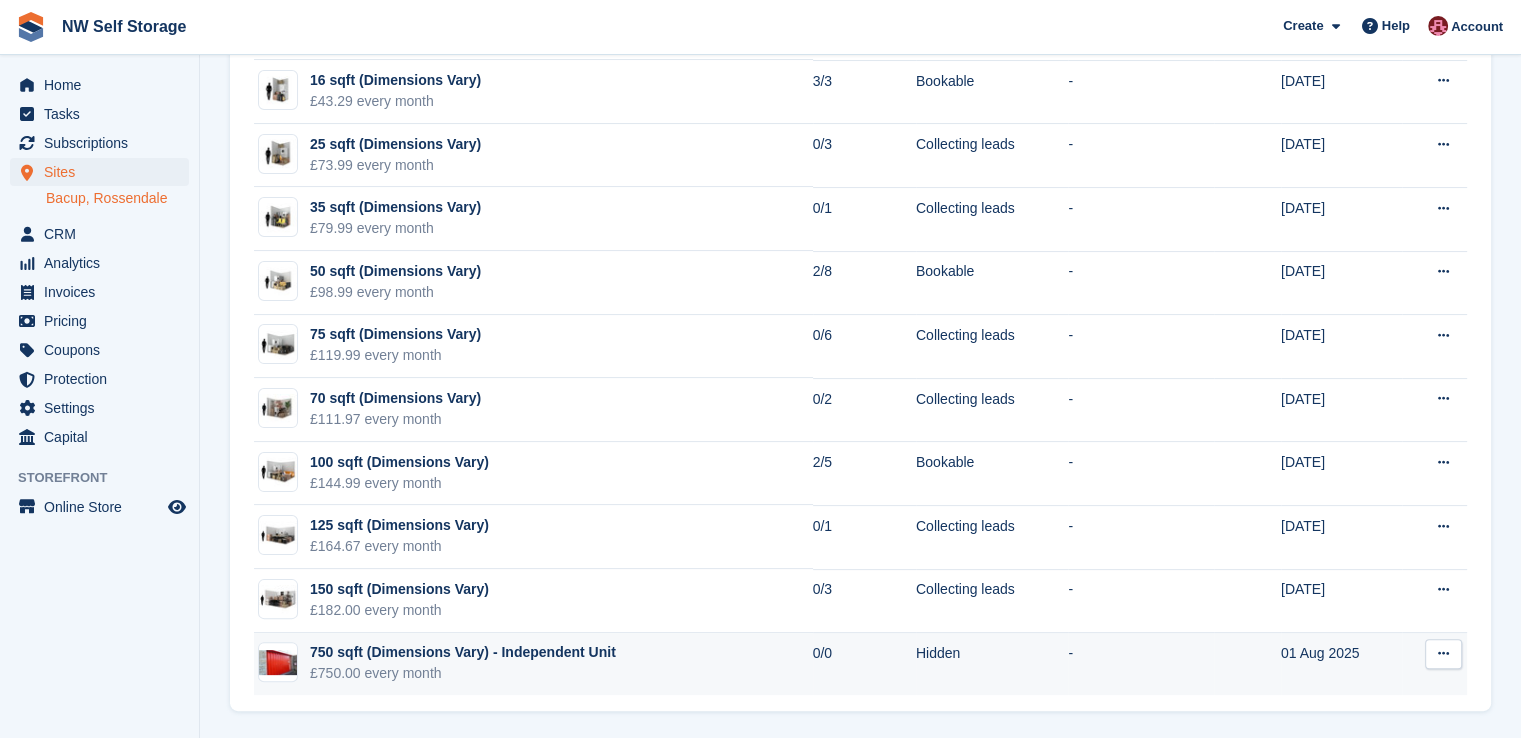 click on "Edit unit type
View on Store" at bounding box center [1434, 664] 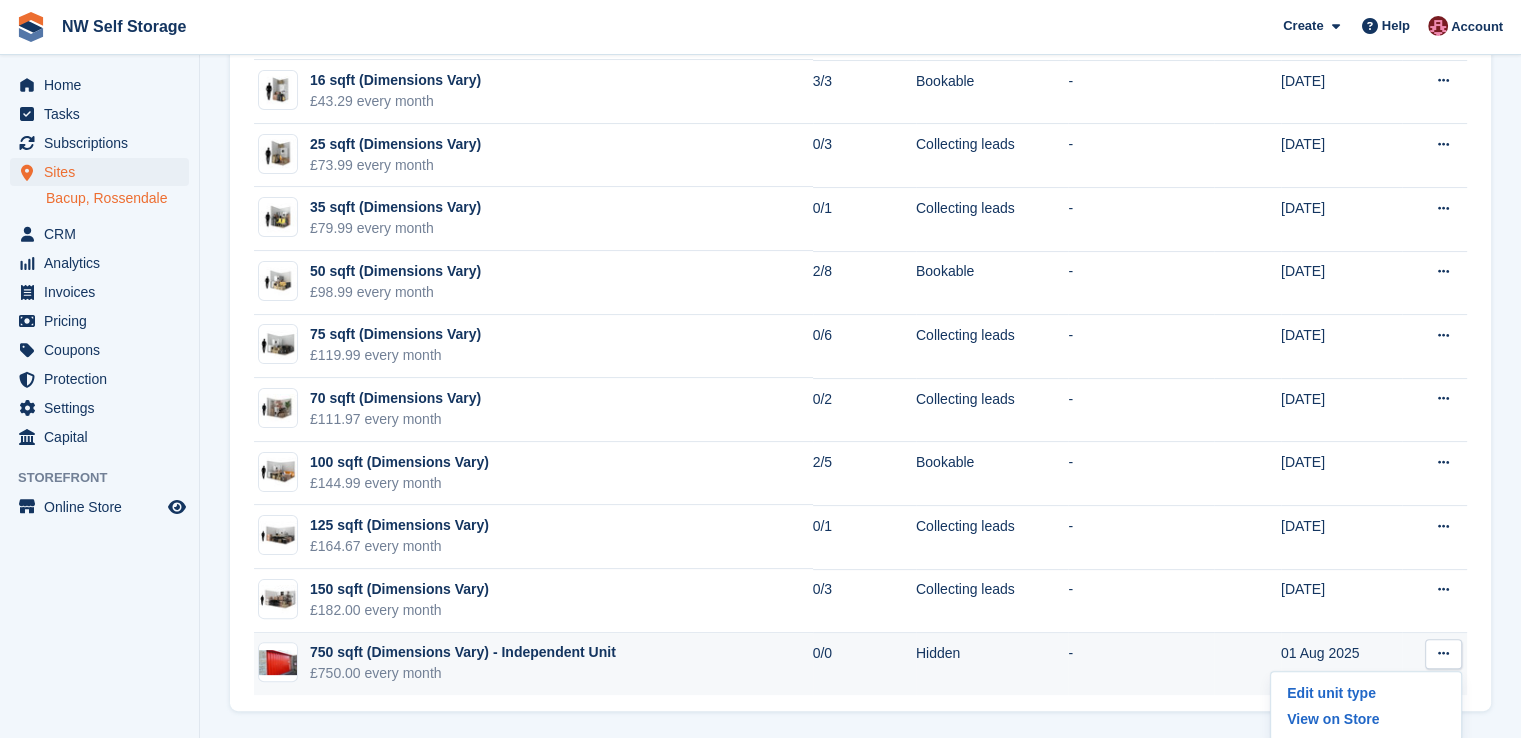 click at bounding box center (1443, 654) 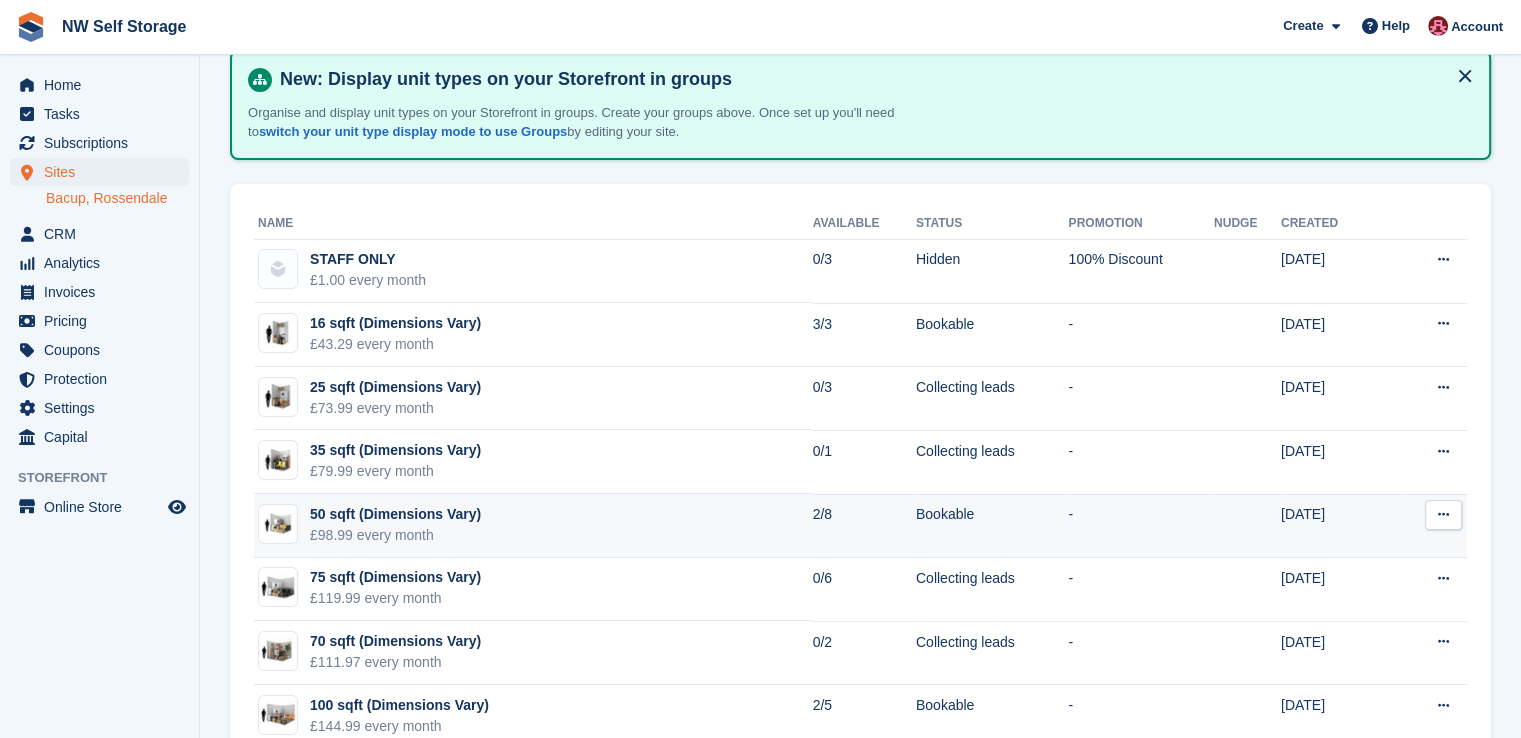 scroll, scrollTop: 0, scrollLeft: 0, axis: both 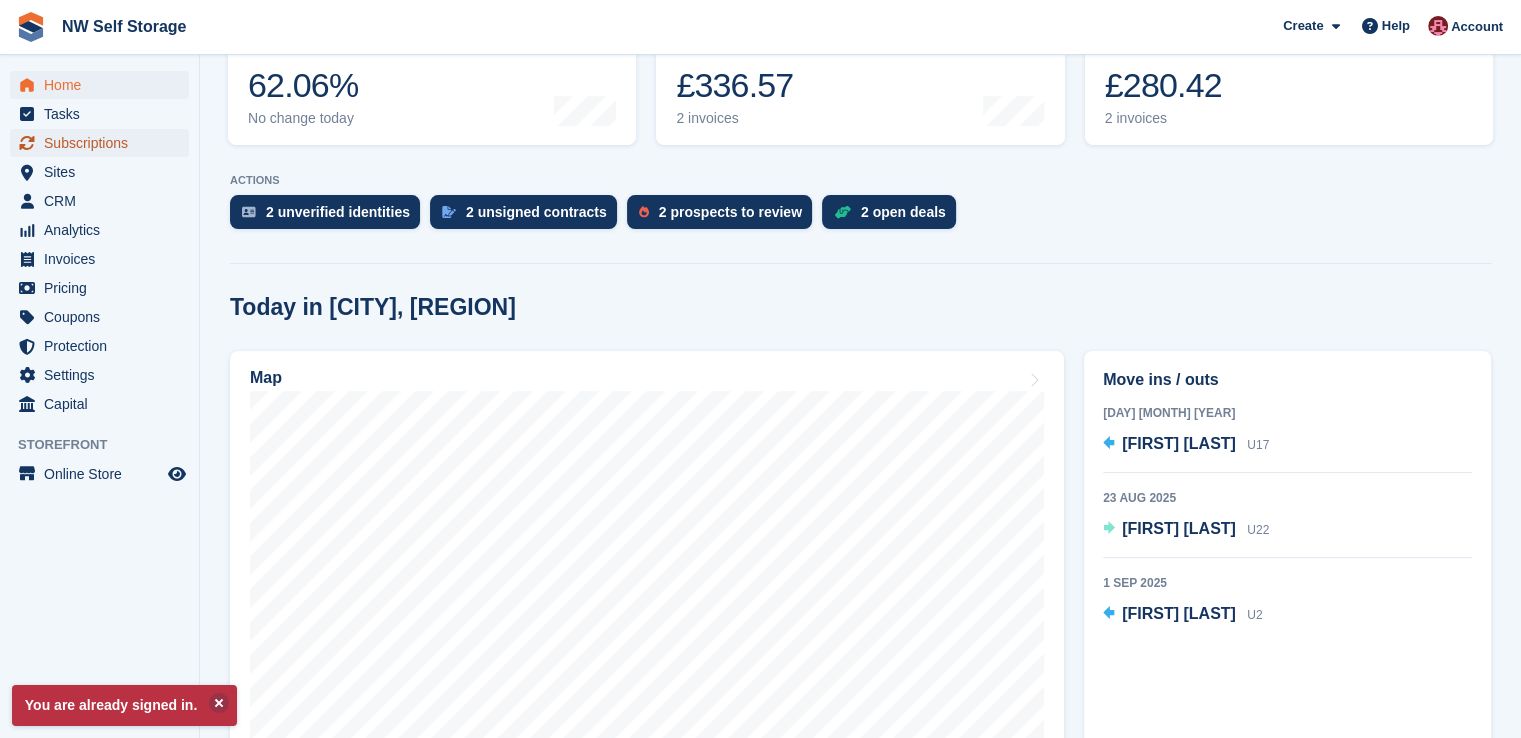 click on "Subscriptions" at bounding box center [104, 143] 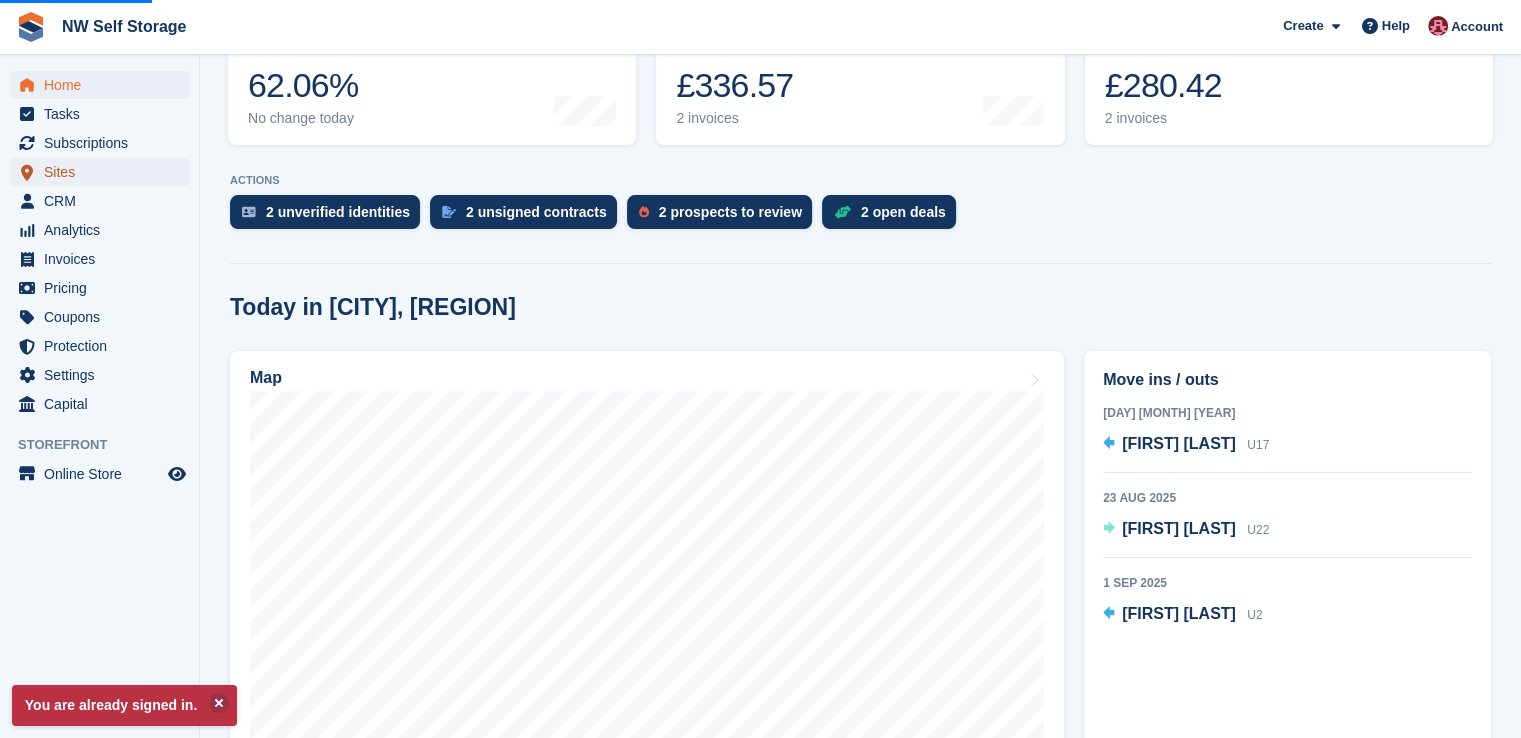 click on "Sites" at bounding box center [104, 172] 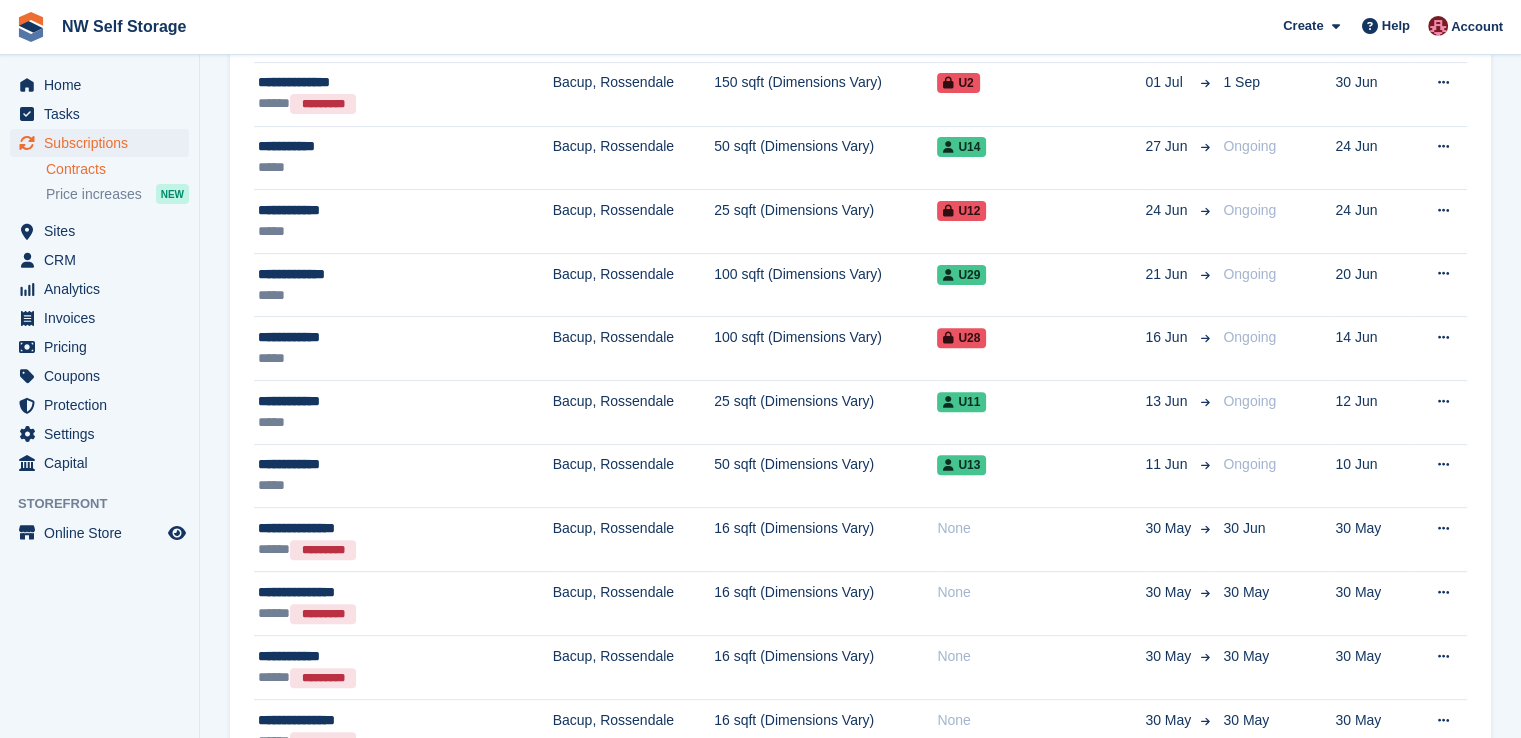scroll, scrollTop: 400, scrollLeft: 0, axis: vertical 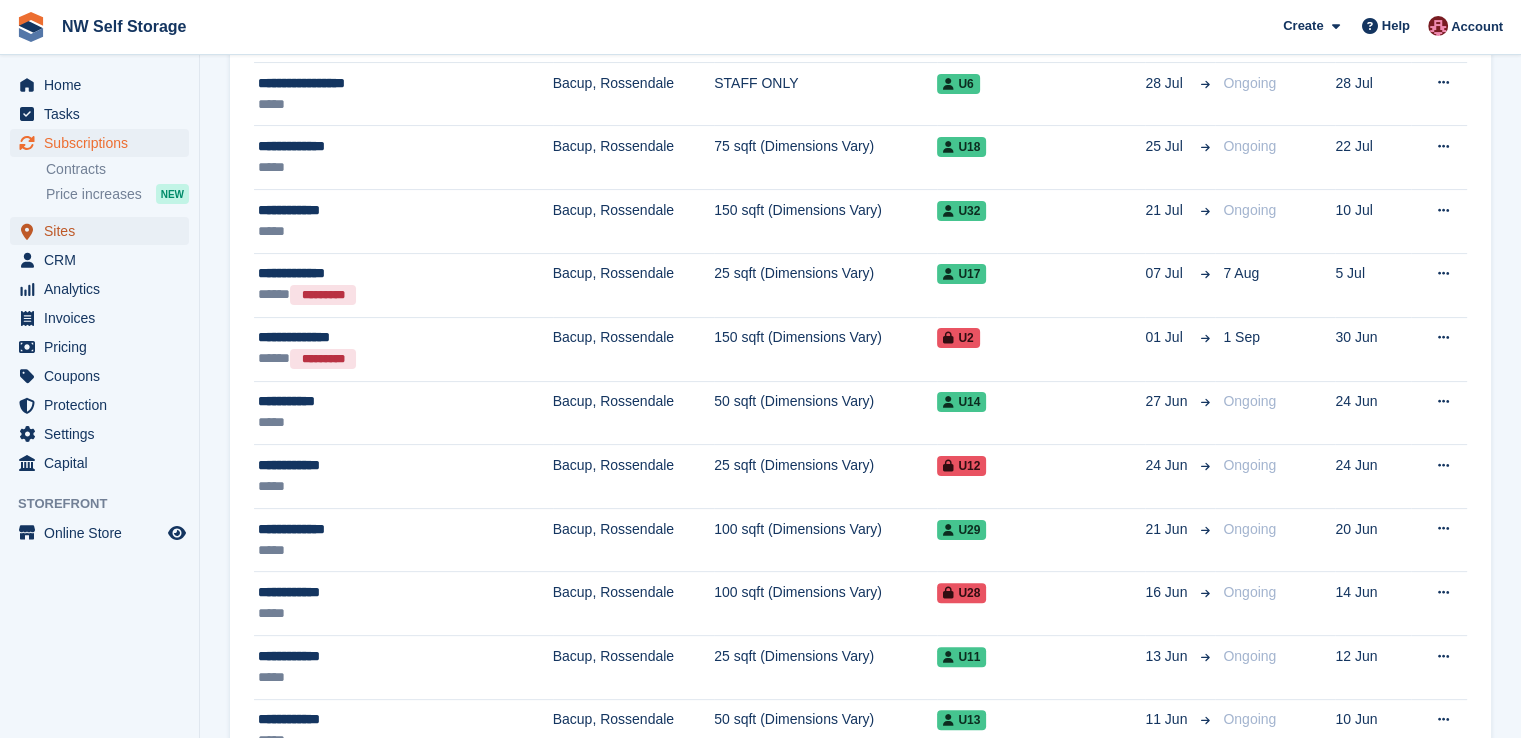 click on "Sites" at bounding box center (104, 231) 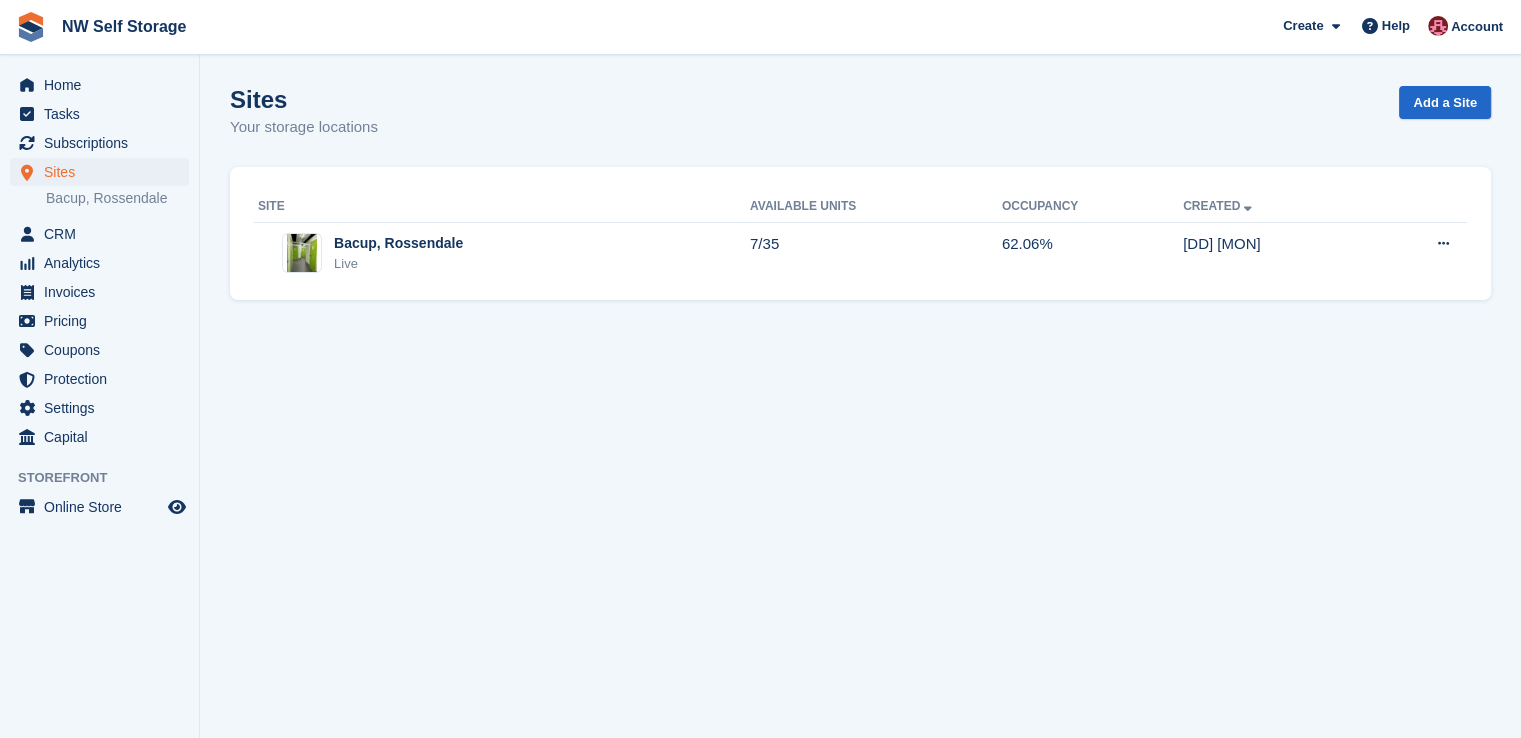 scroll, scrollTop: 0, scrollLeft: 0, axis: both 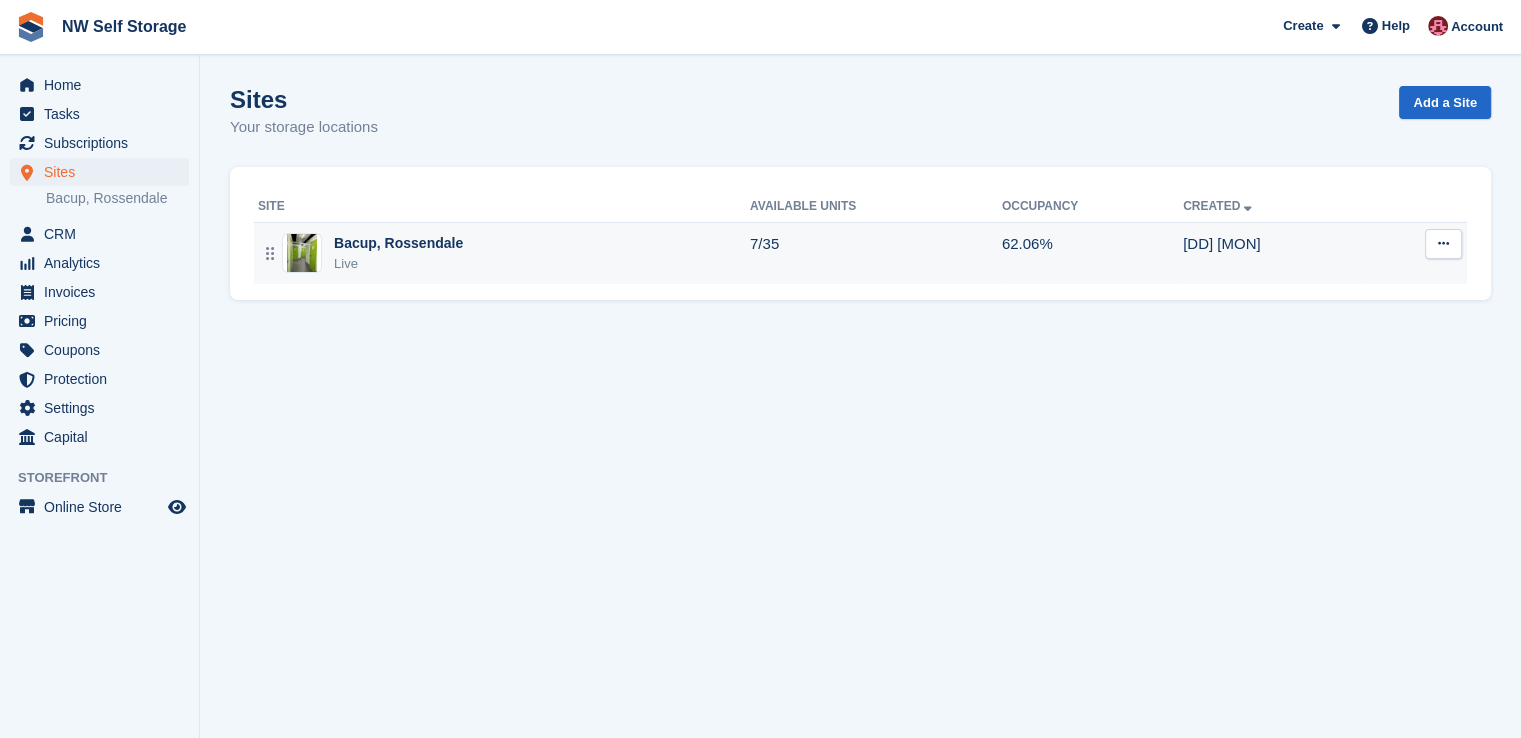 click on "Bacup, Rossendale
Live" at bounding box center (504, 253) 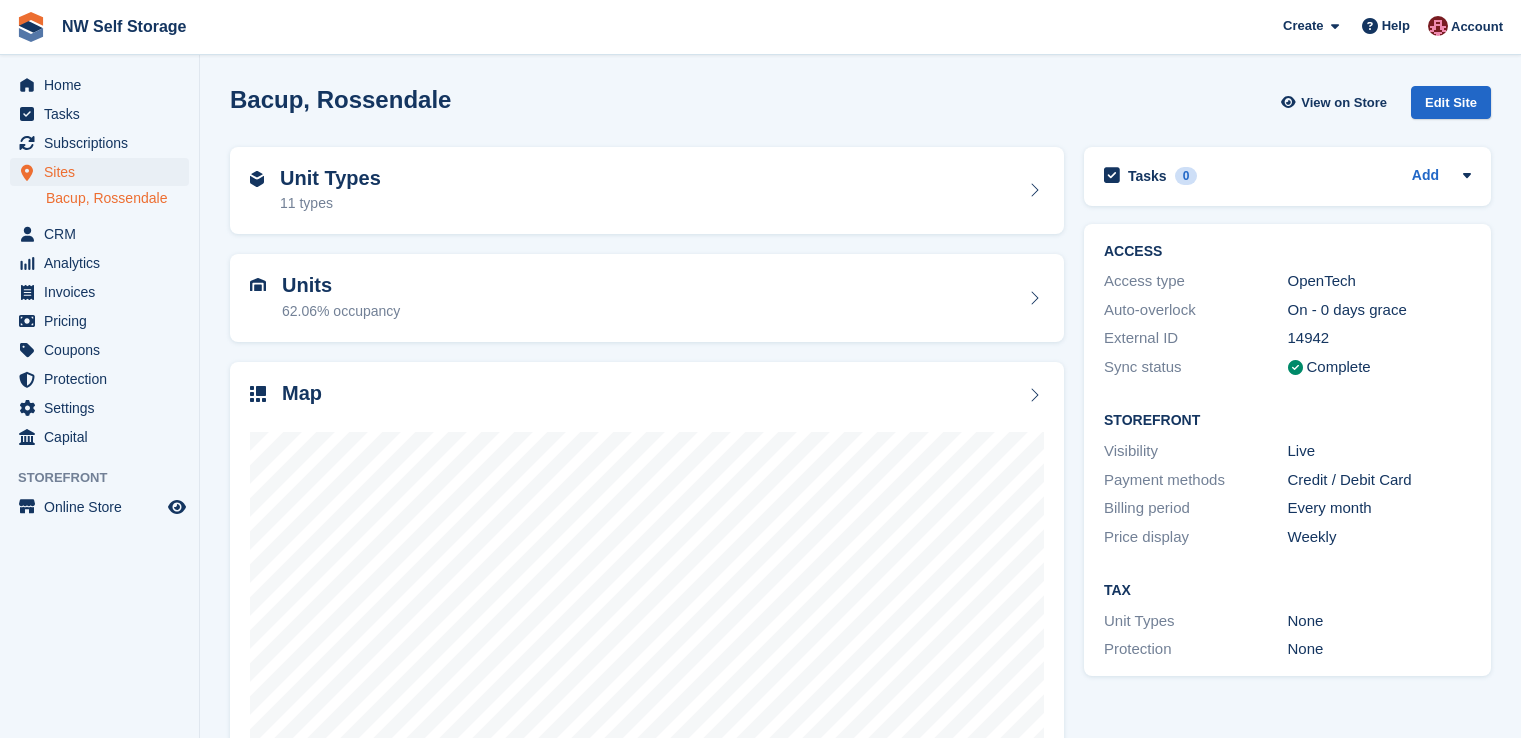 scroll, scrollTop: 0, scrollLeft: 0, axis: both 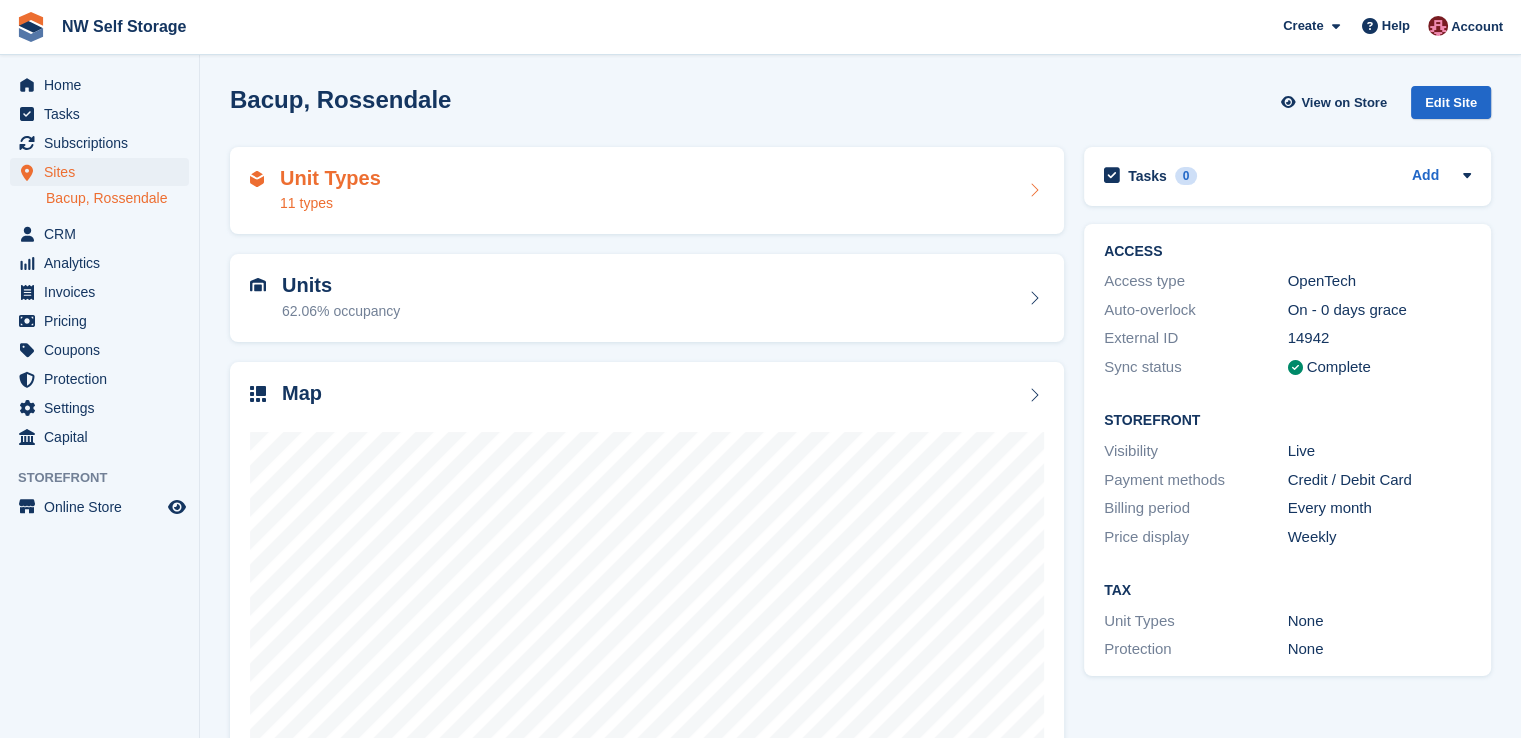 click on "Unit Types
11 types" at bounding box center [647, 191] 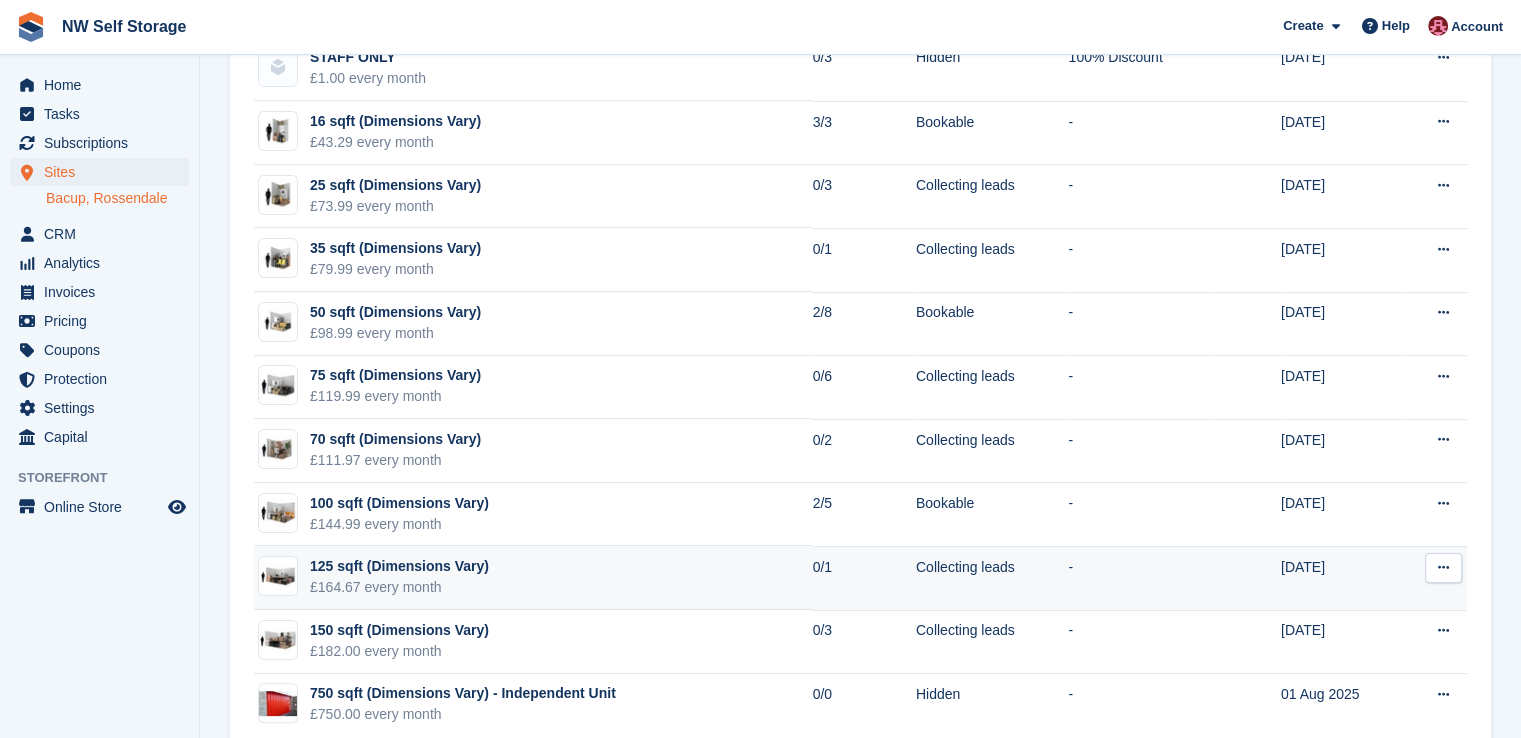 scroll, scrollTop: 341, scrollLeft: 0, axis: vertical 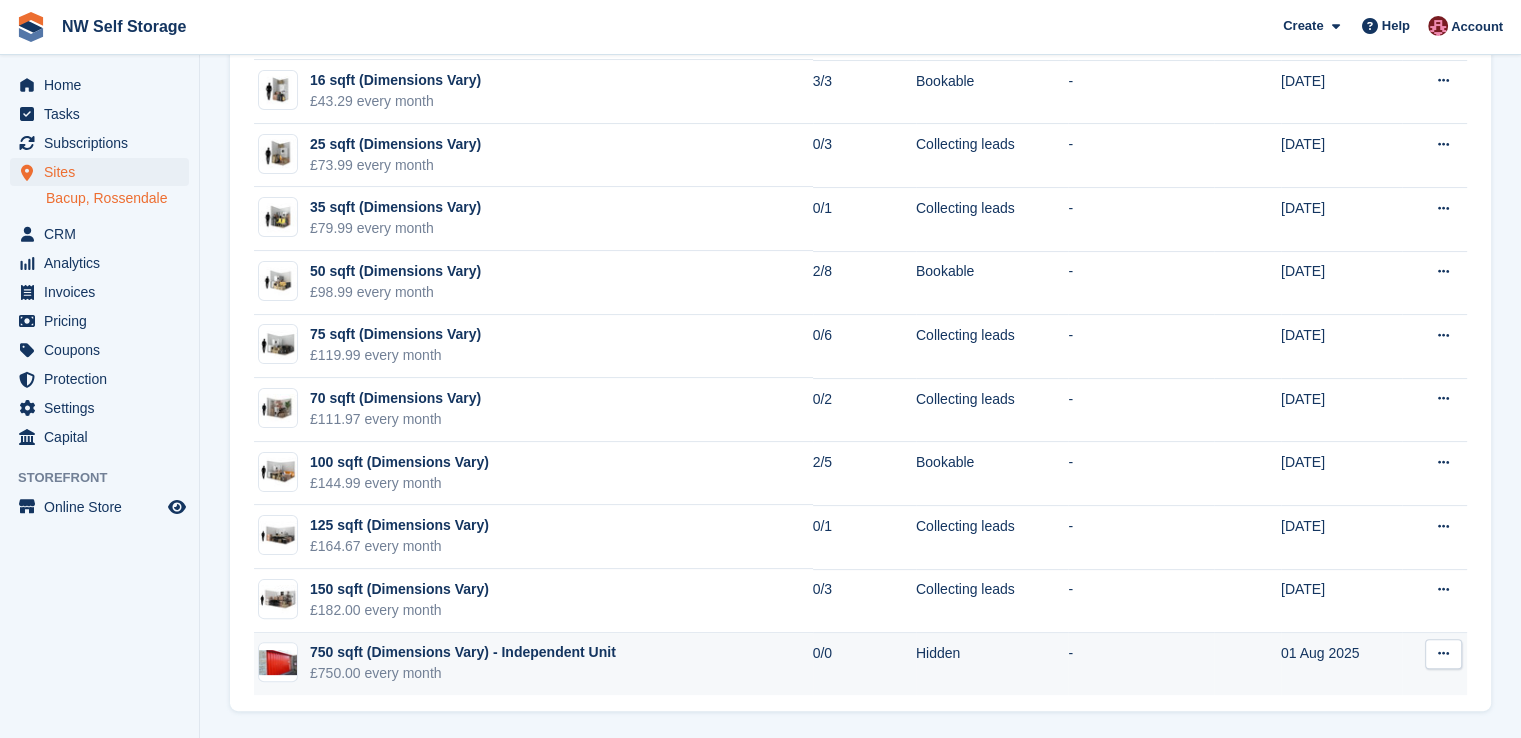 drag, startPoint x: 482, startPoint y: 644, endPoint x: 738, endPoint y: 659, distance: 256.4391 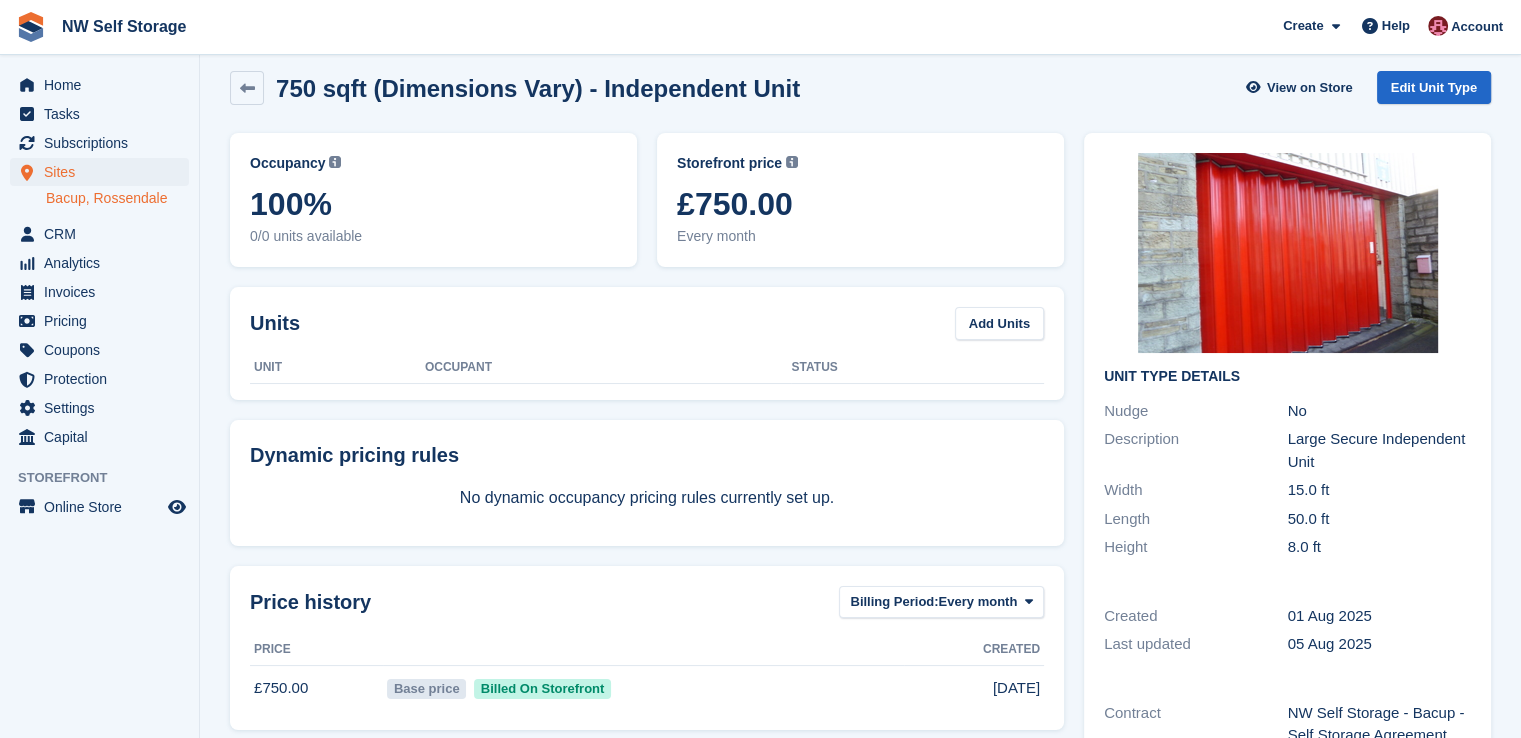 scroll, scrollTop: 0, scrollLeft: 0, axis: both 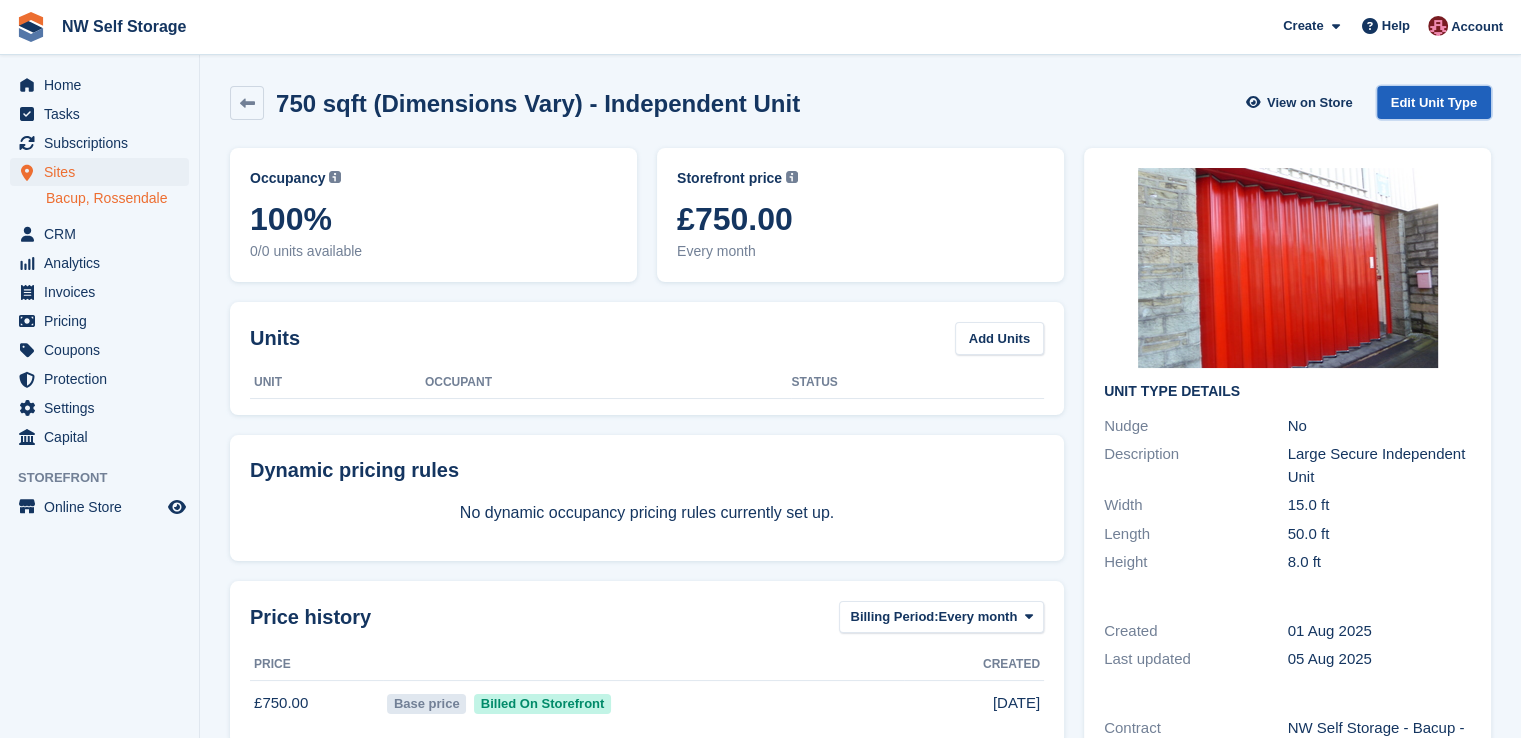 click on "Edit Unit Type" at bounding box center (1434, 102) 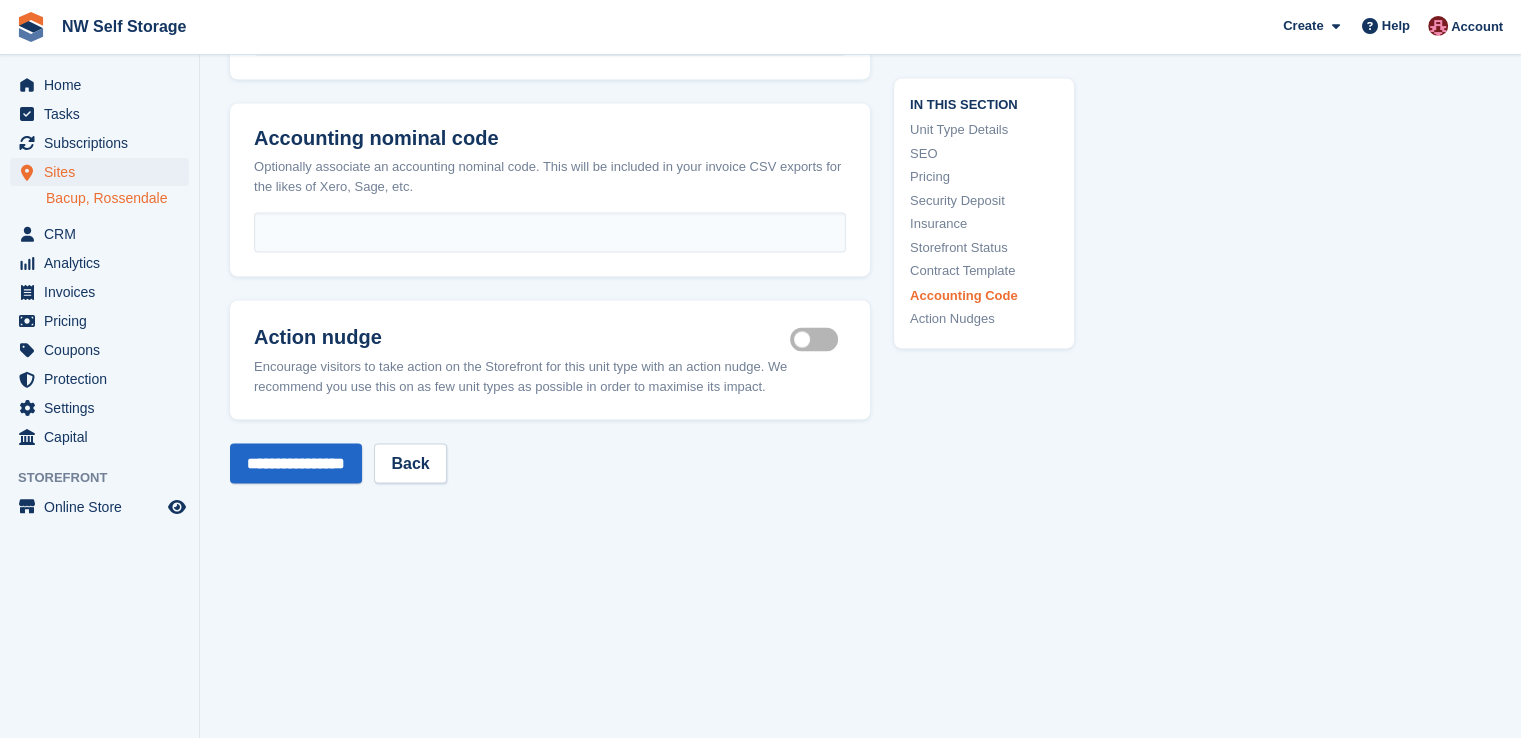 scroll, scrollTop: 3469, scrollLeft: 0, axis: vertical 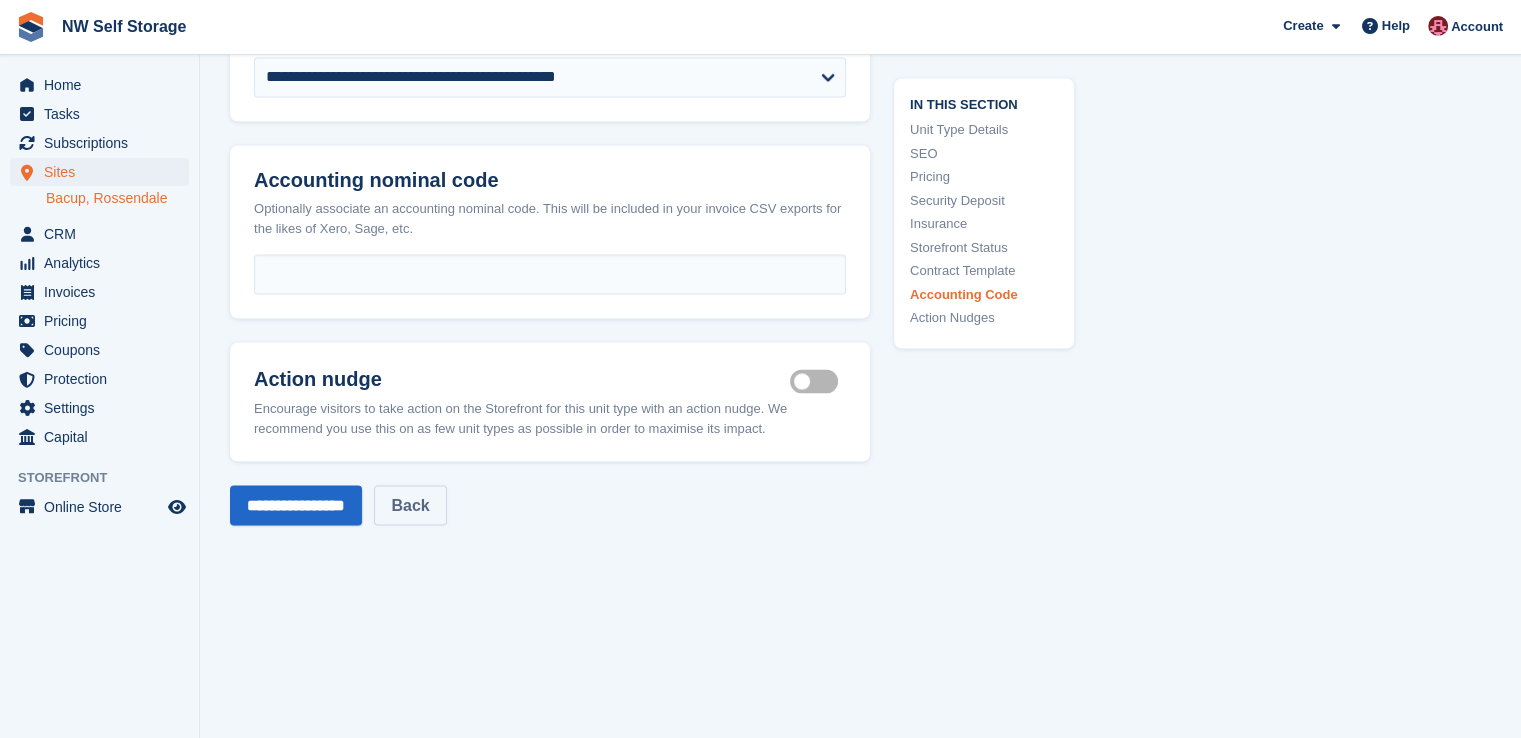click on "Back" at bounding box center [410, 505] 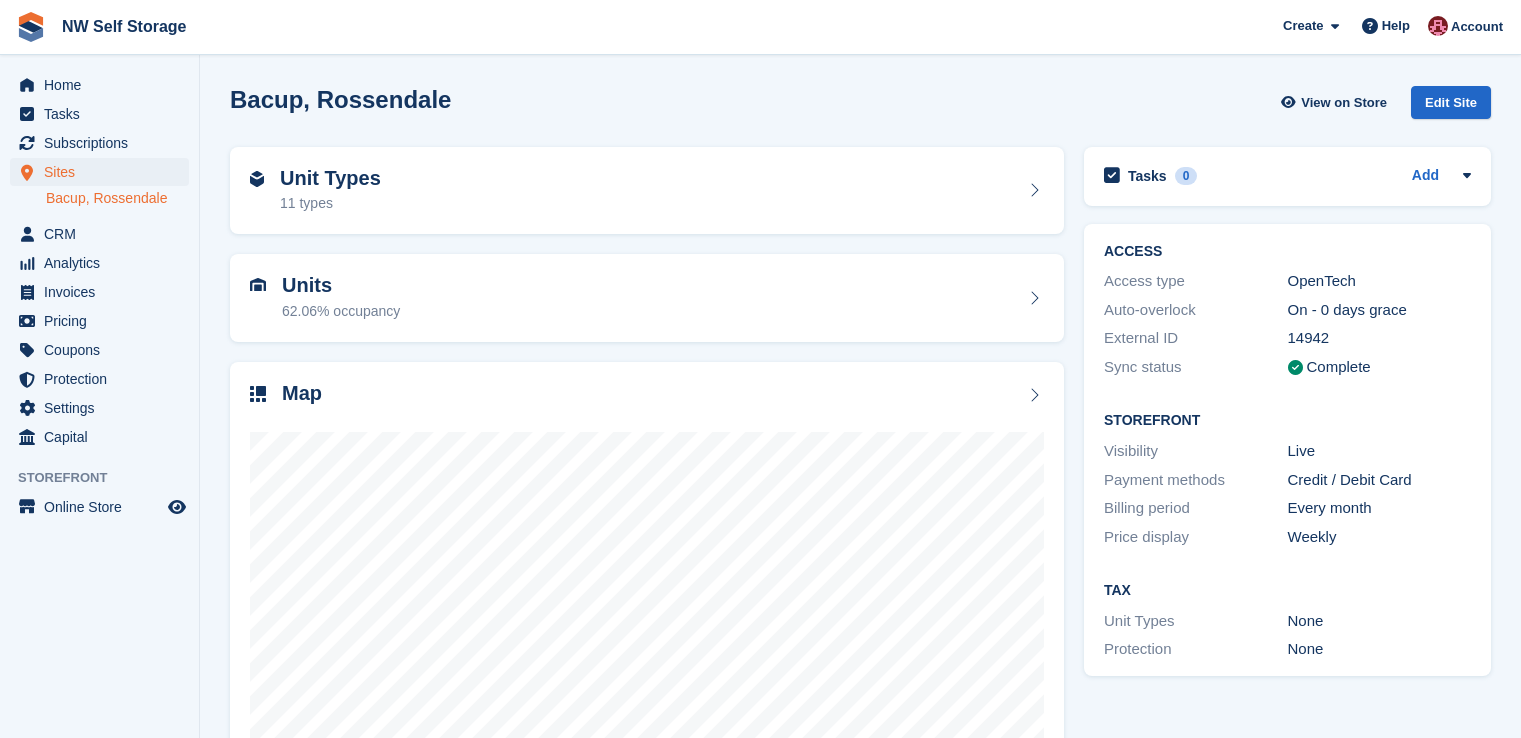 scroll, scrollTop: 0, scrollLeft: 0, axis: both 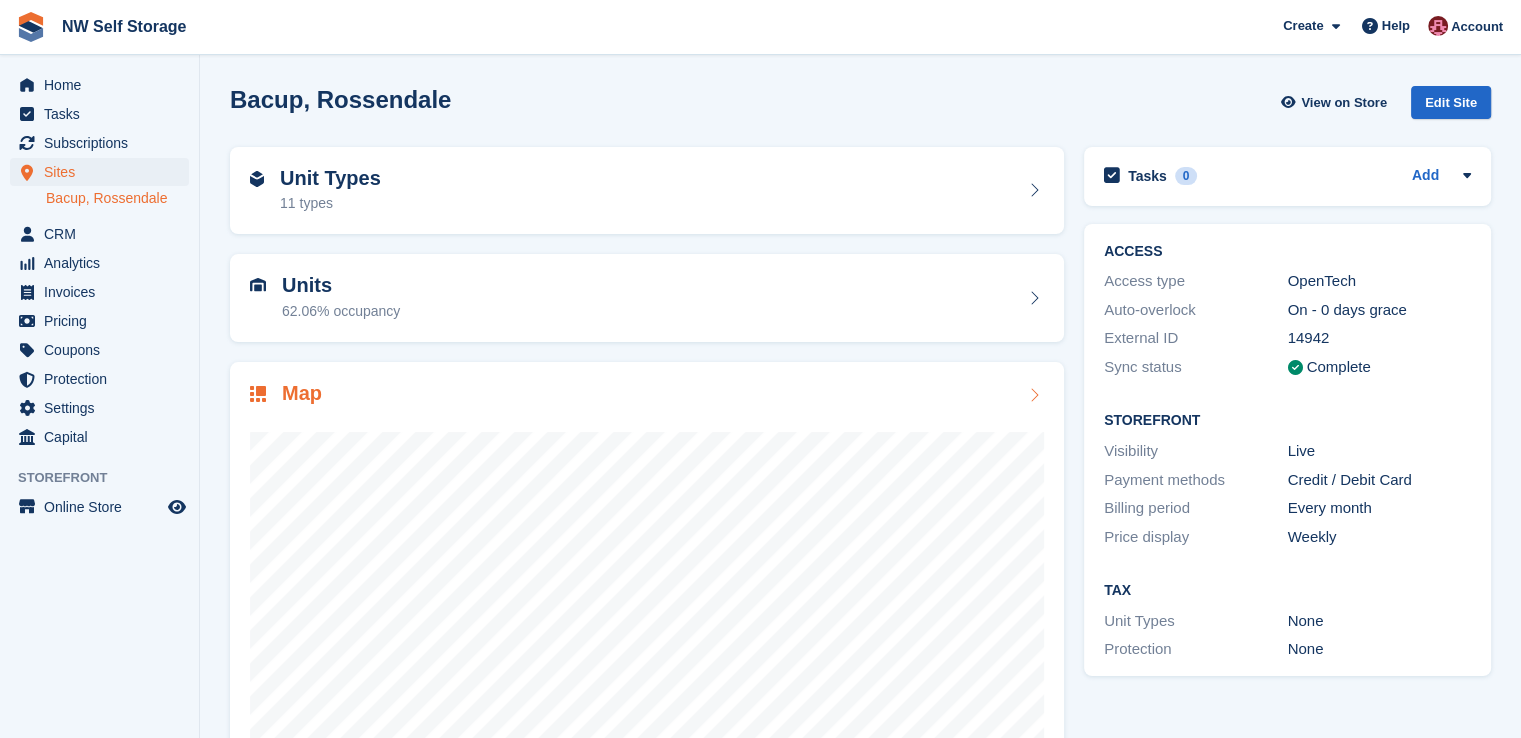 click on "Map" at bounding box center [647, 595] 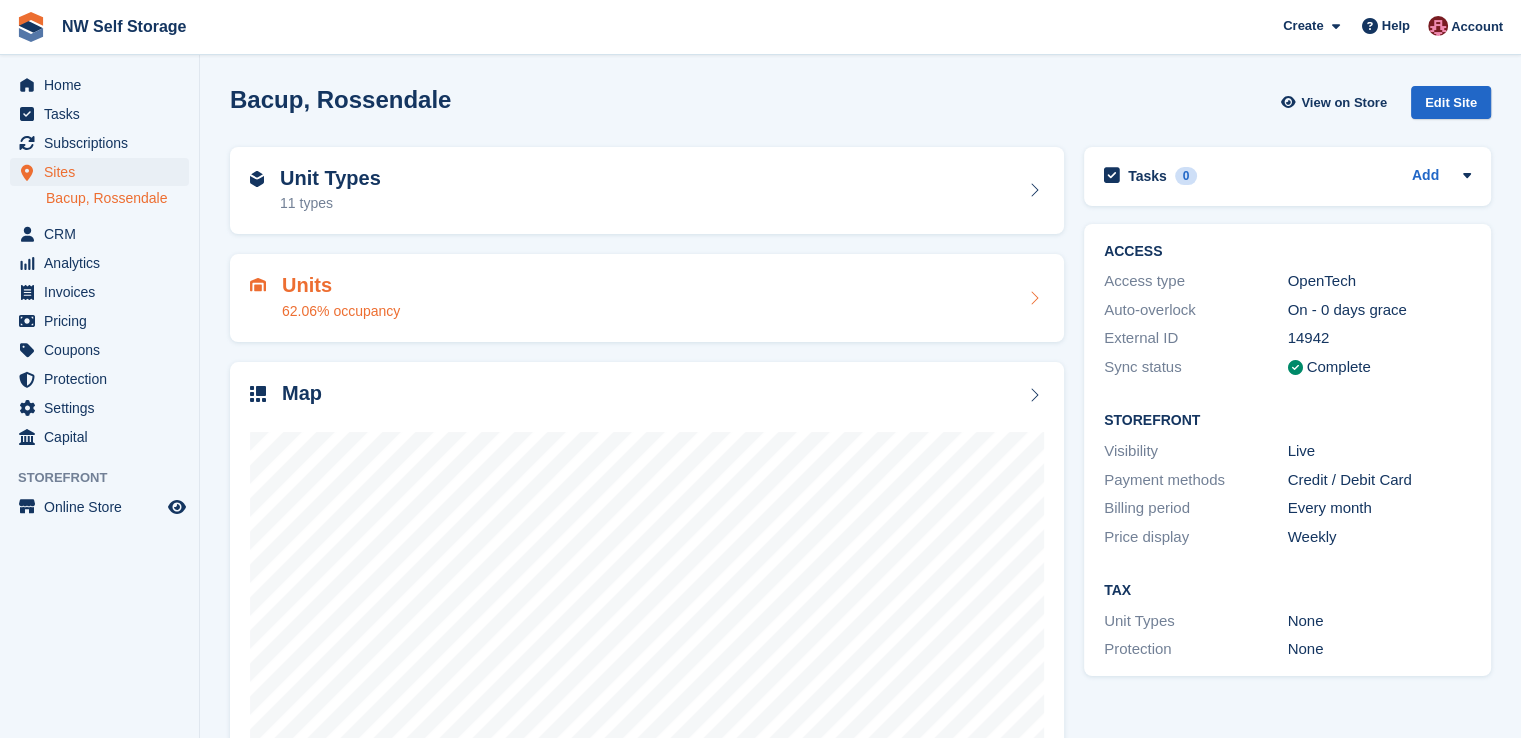 click on "Units
62.06% occupancy" at bounding box center [647, 298] 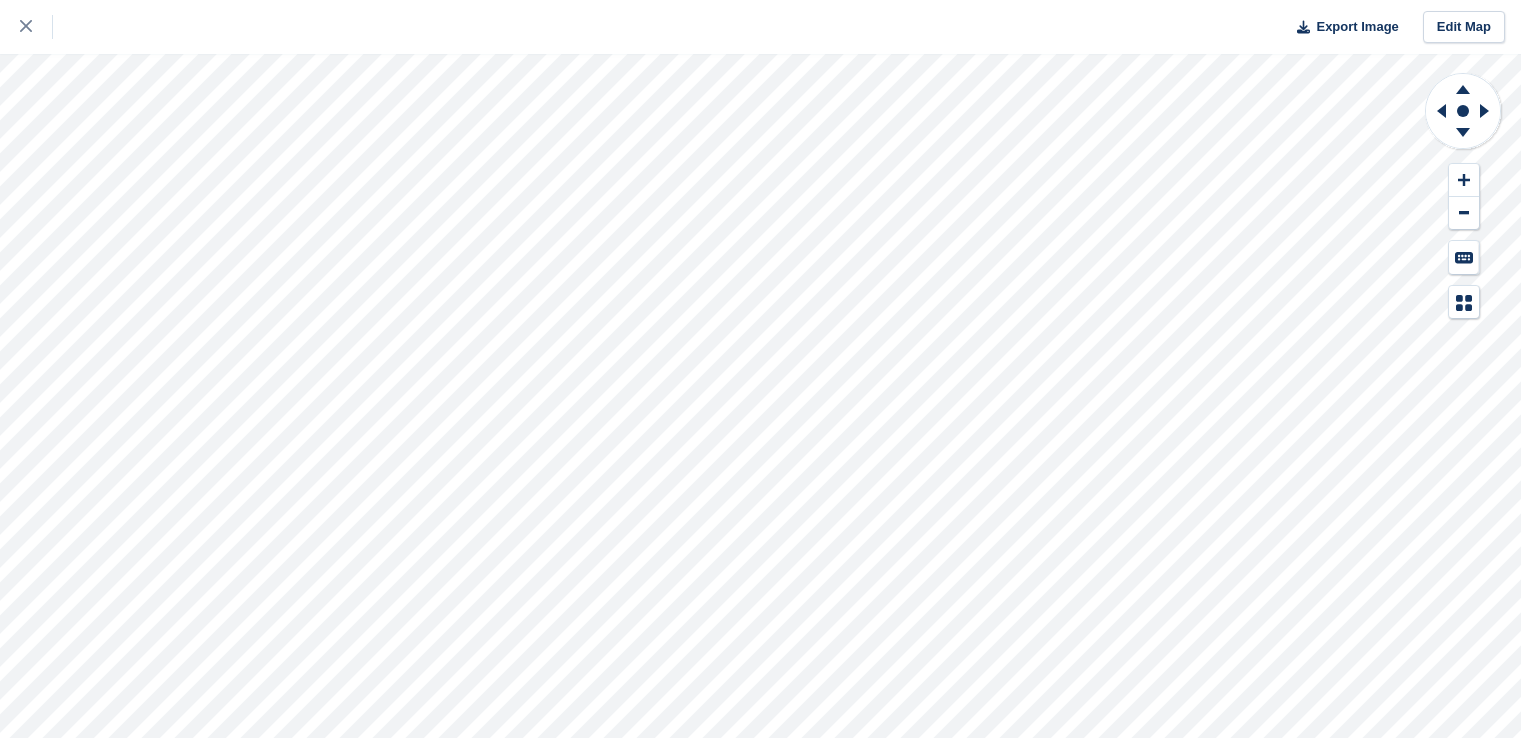 scroll, scrollTop: 0, scrollLeft: 0, axis: both 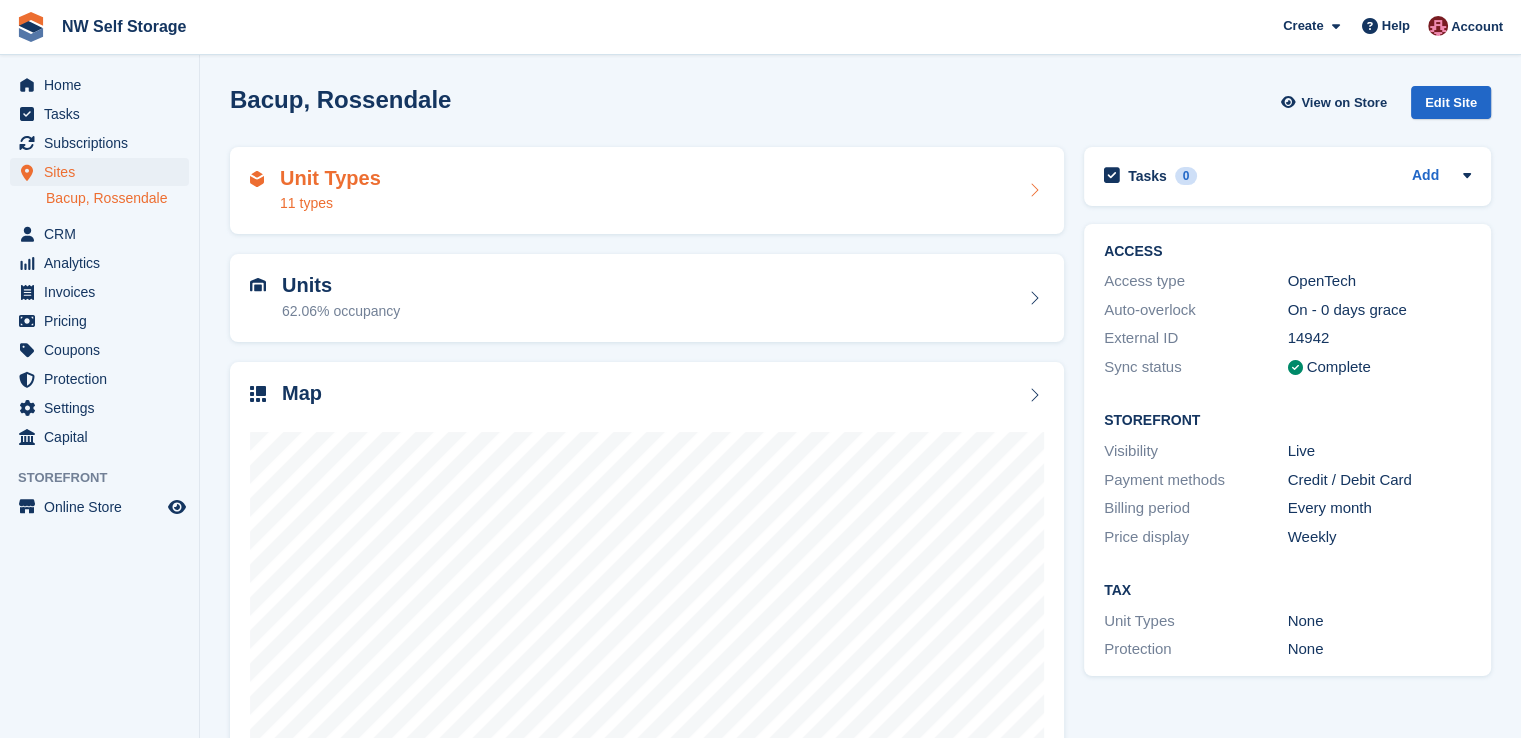 click on "Unit Types
11 types" at bounding box center [647, 191] 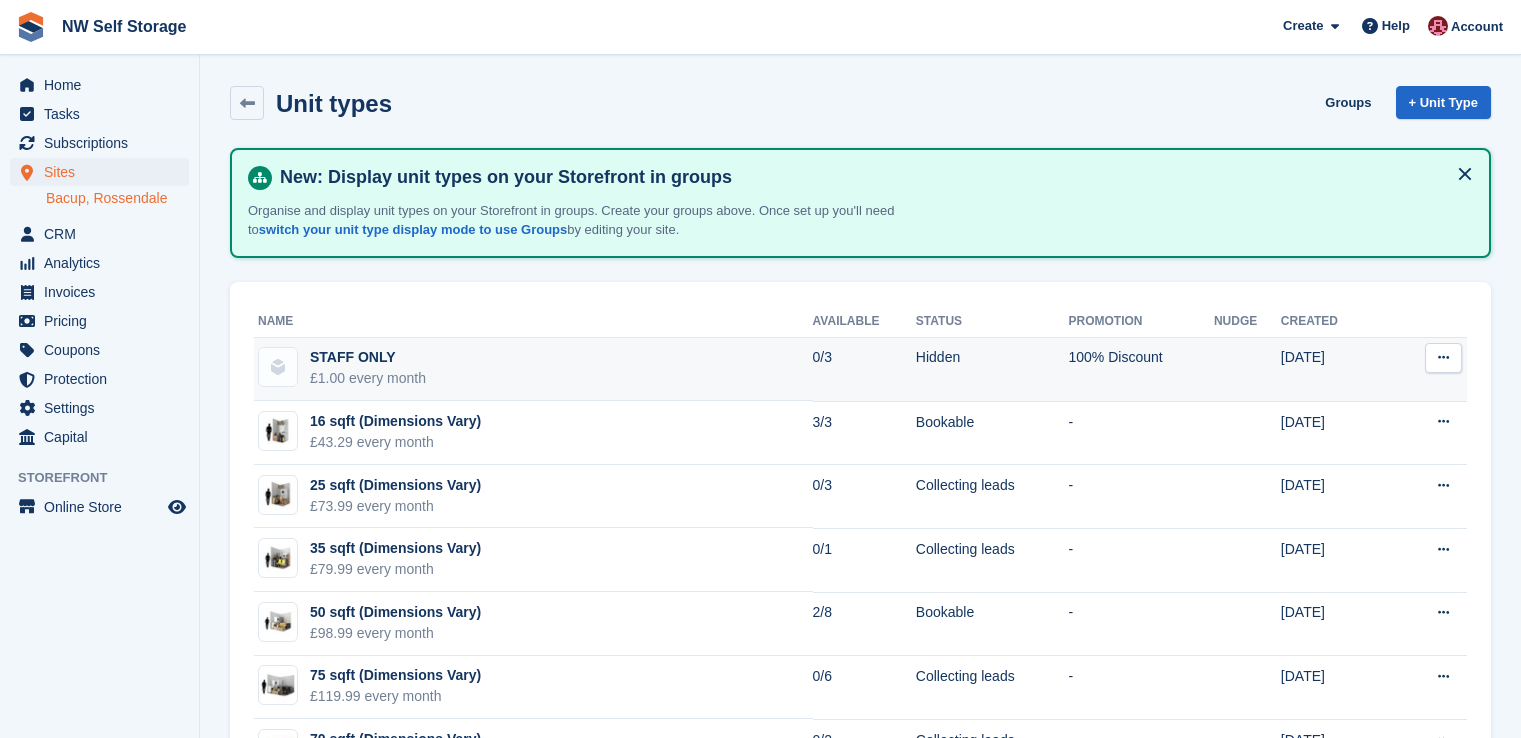 scroll, scrollTop: 0, scrollLeft: 0, axis: both 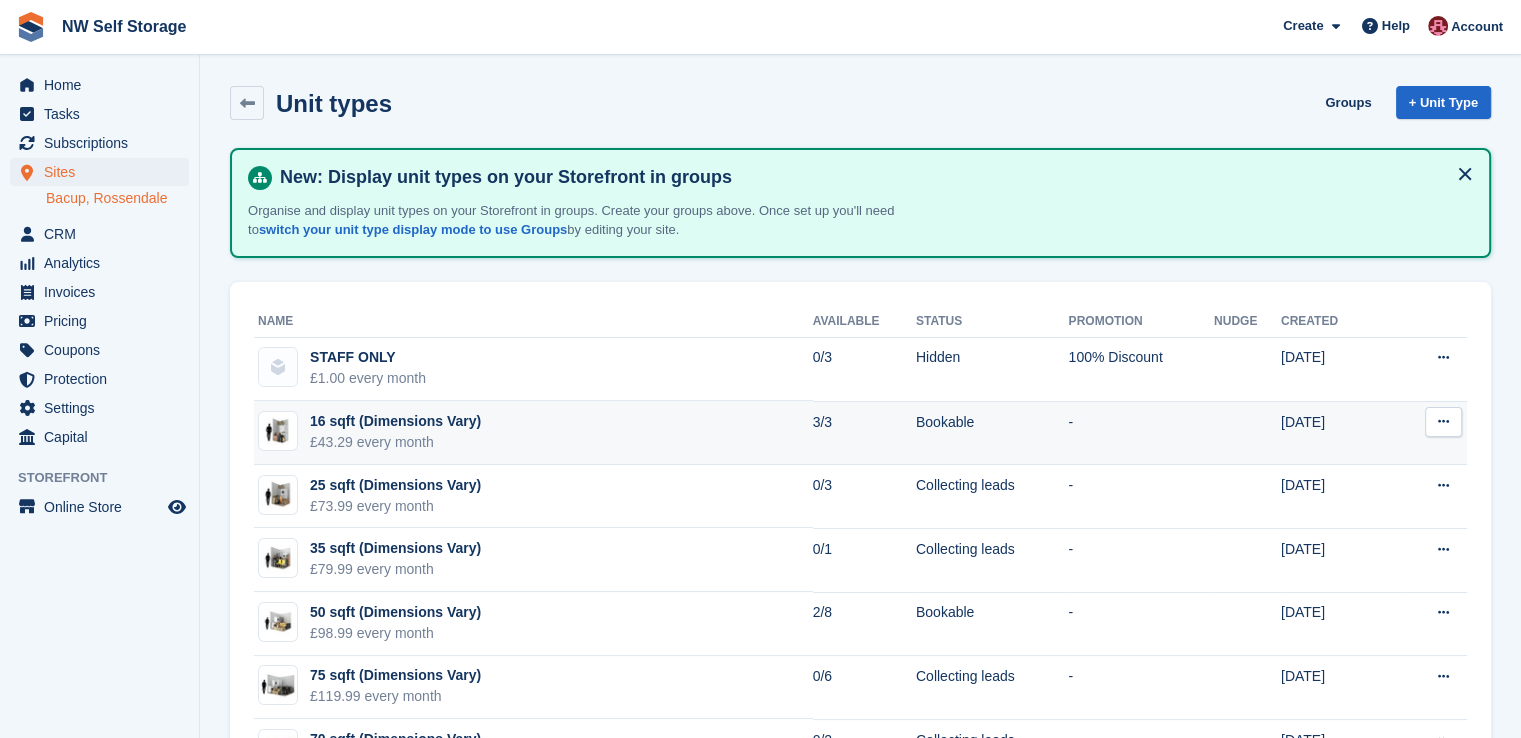 click on "£43.29 every month" at bounding box center (395, 442) 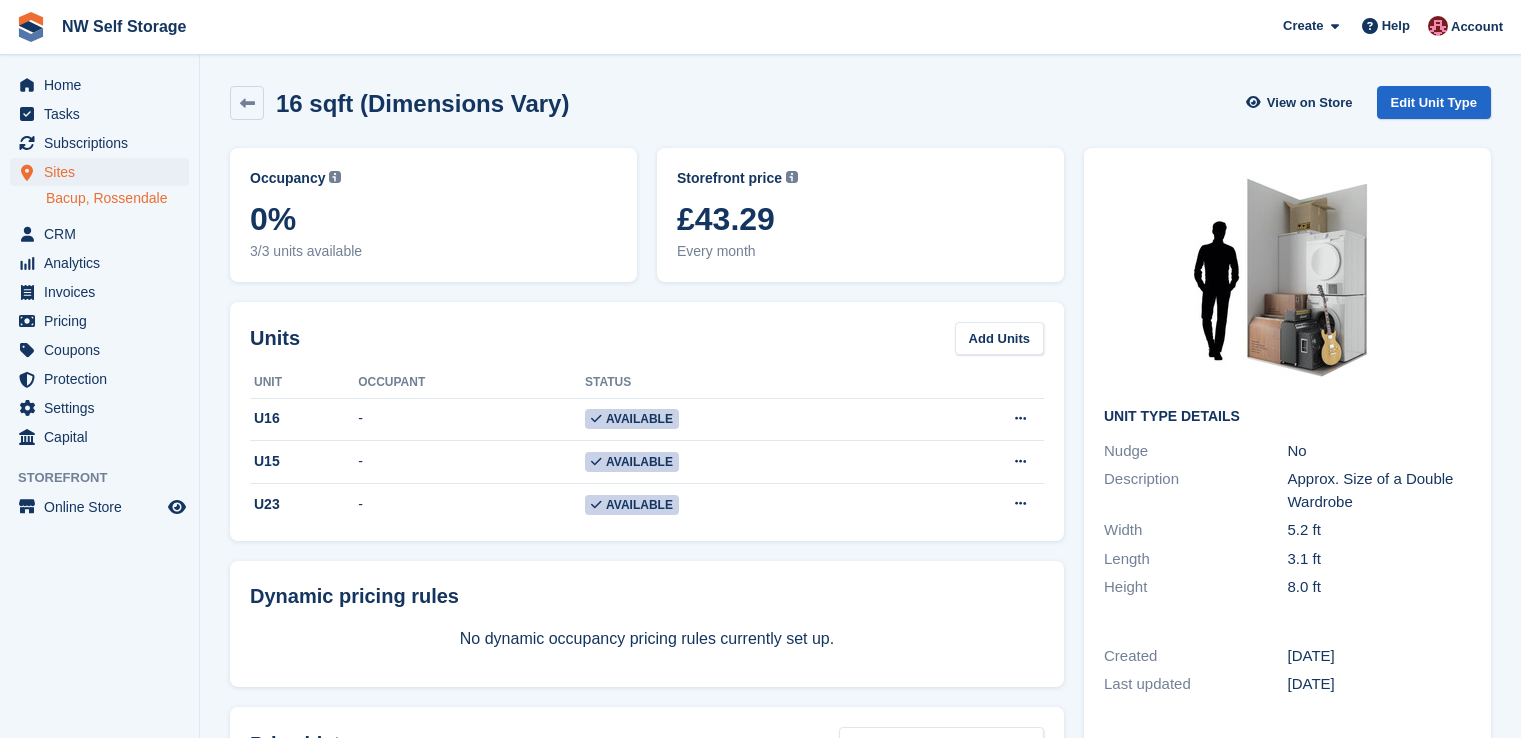 scroll, scrollTop: 0, scrollLeft: 0, axis: both 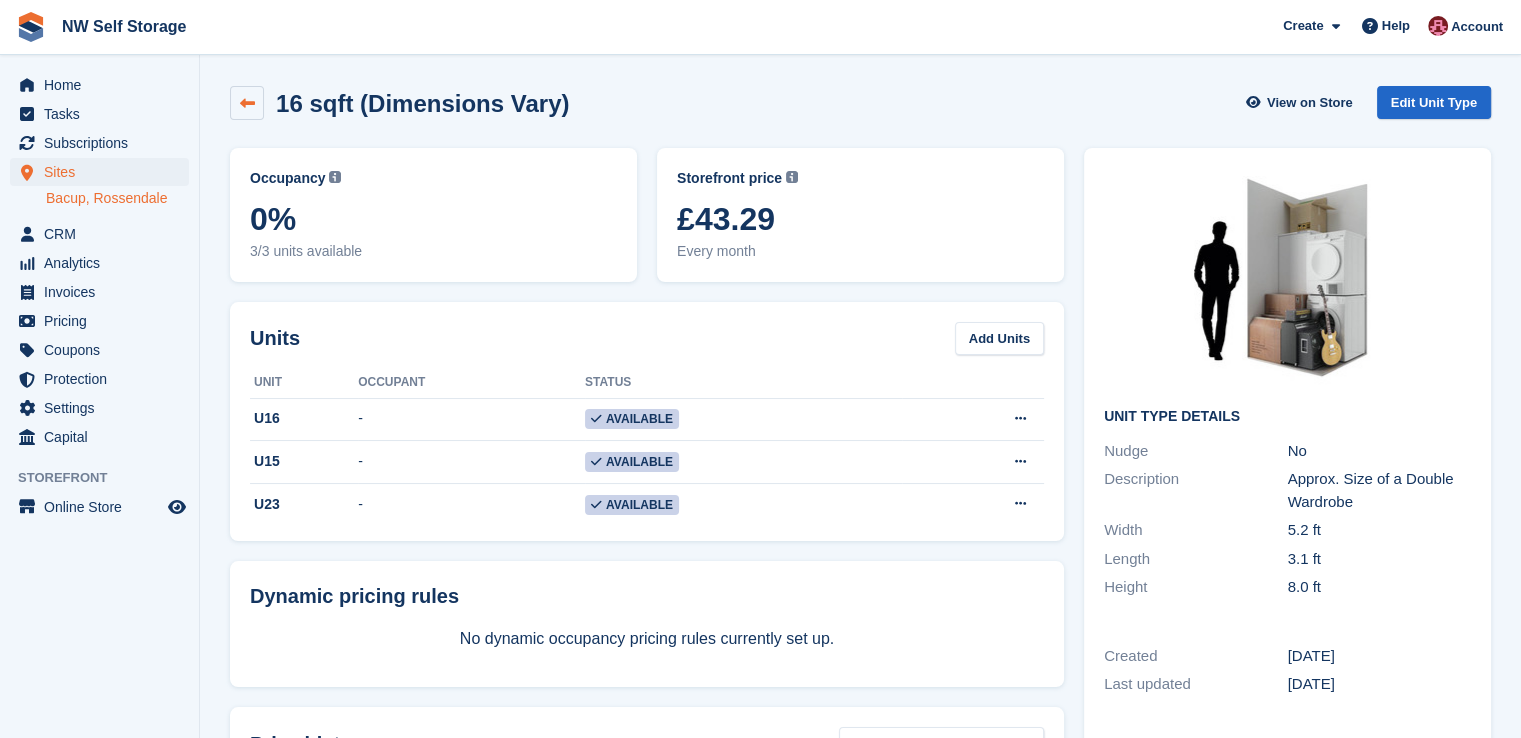 click at bounding box center [247, 103] 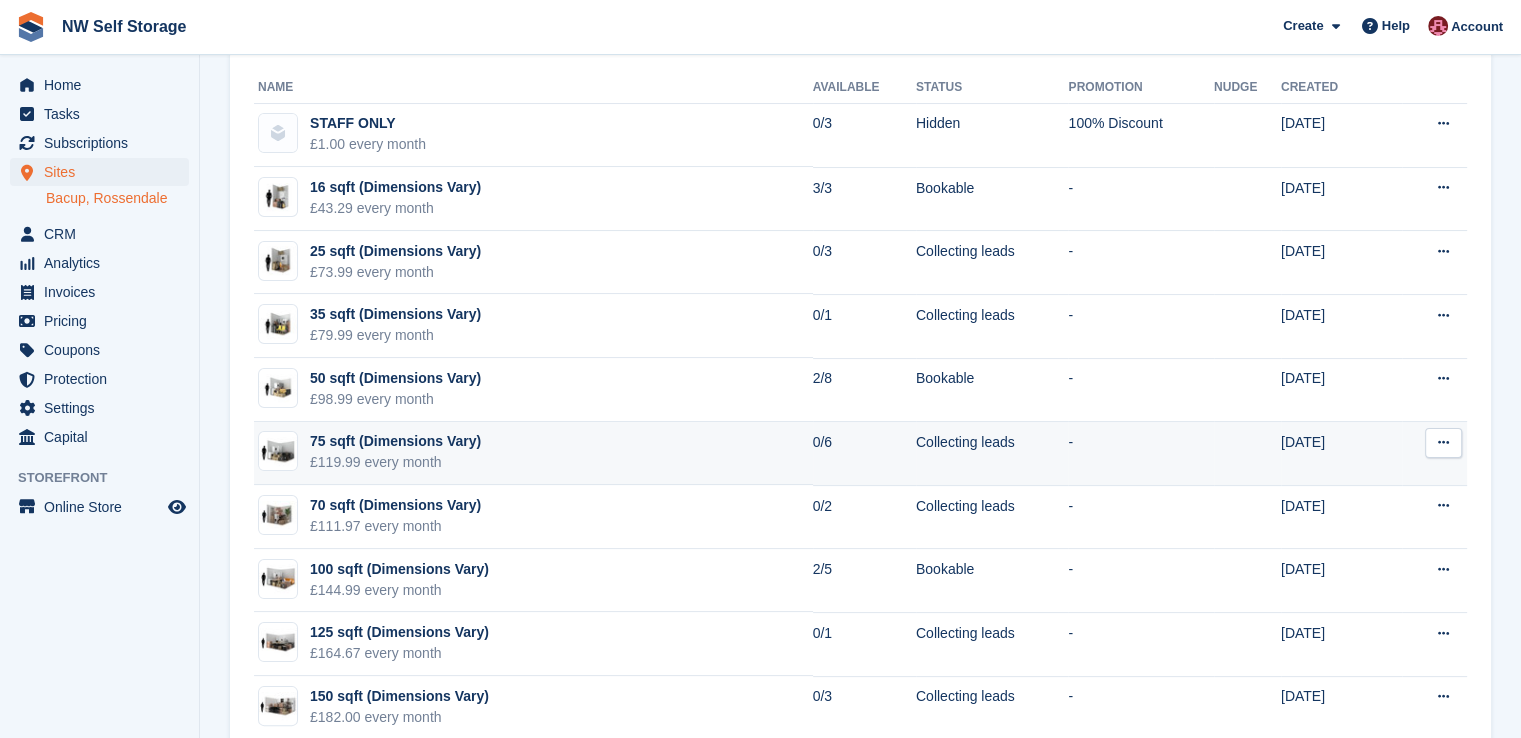 scroll, scrollTop: 341, scrollLeft: 0, axis: vertical 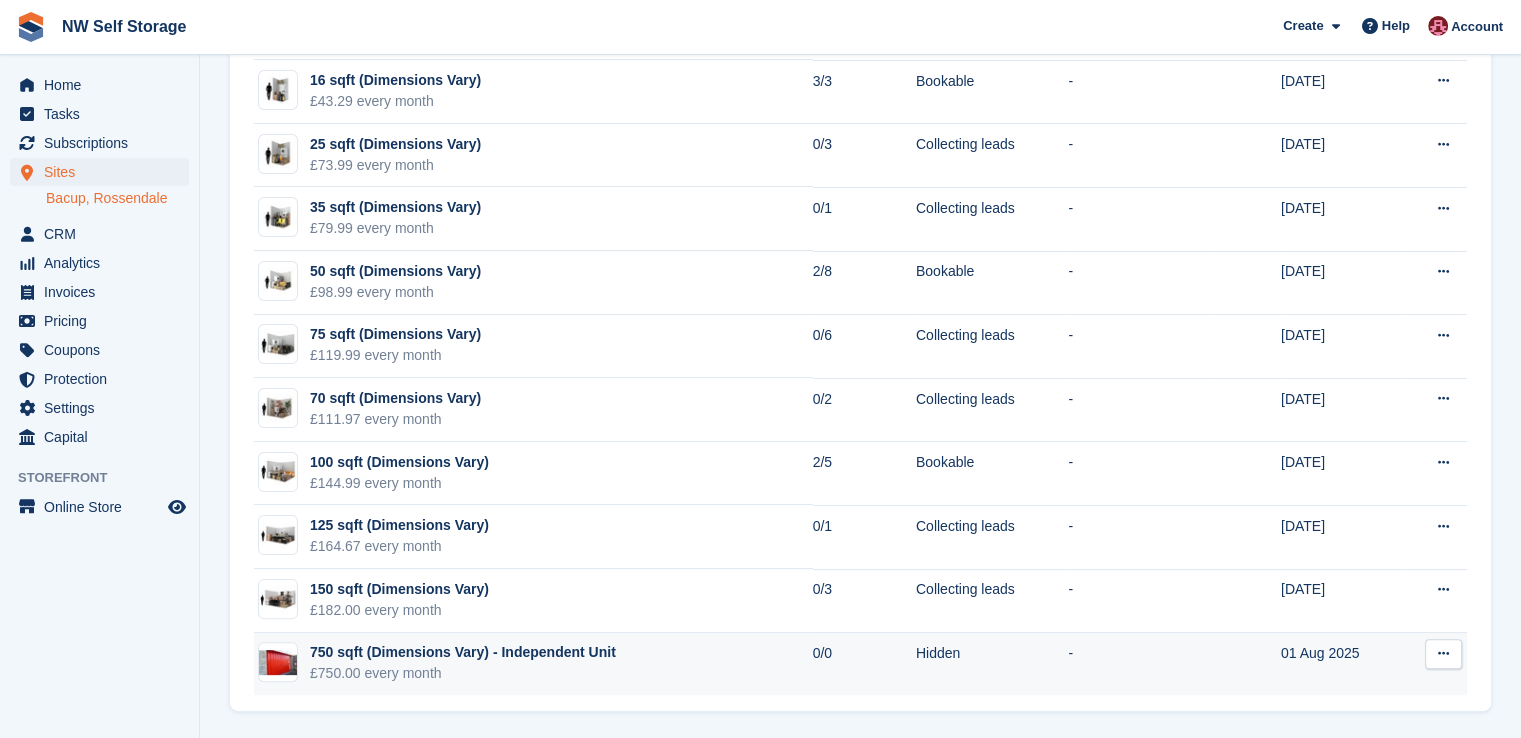 click at bounding box center [1443, 653] 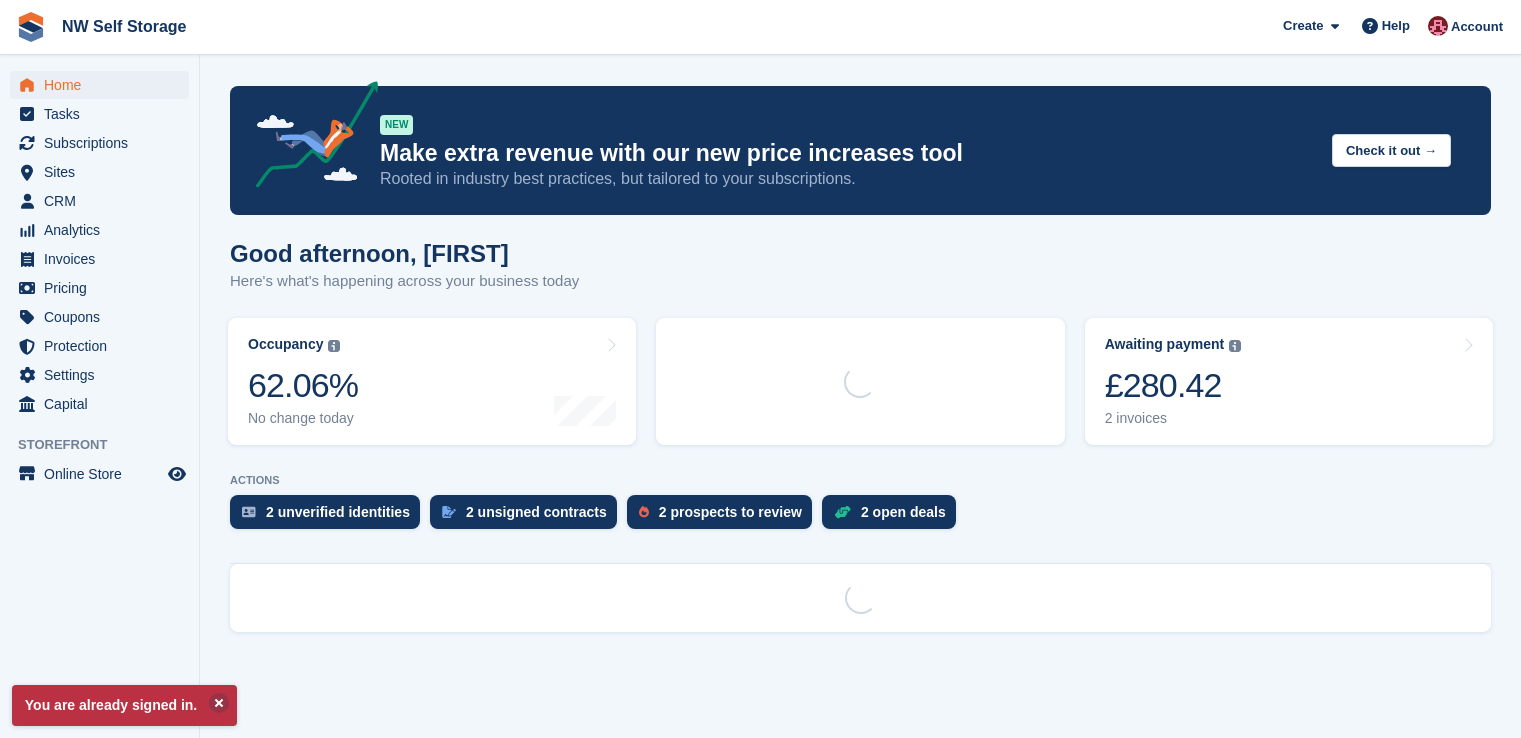 scroll, scrollTop: 0, scrollLeft: 0, axis: both 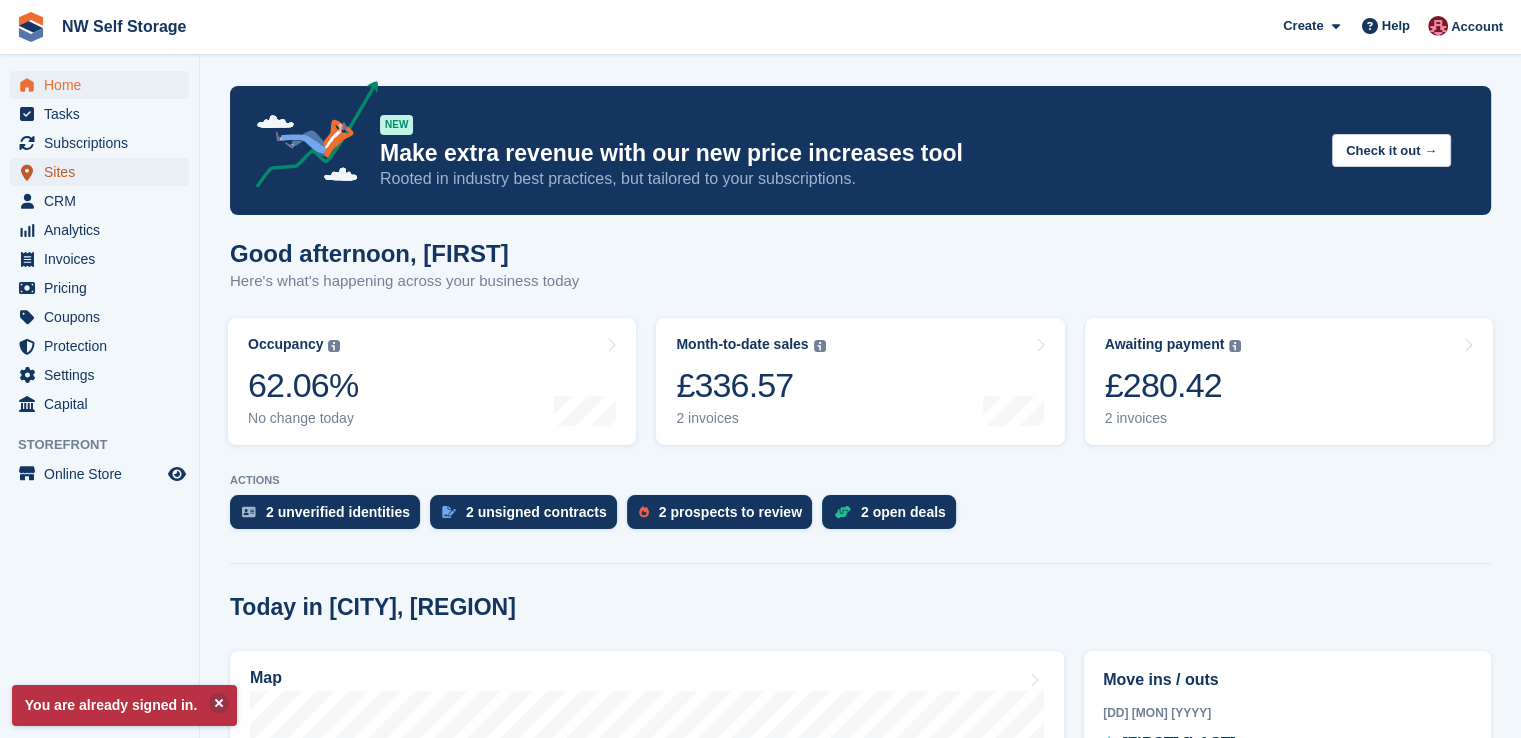 click on "Sites" at bounding box center (104, 172) 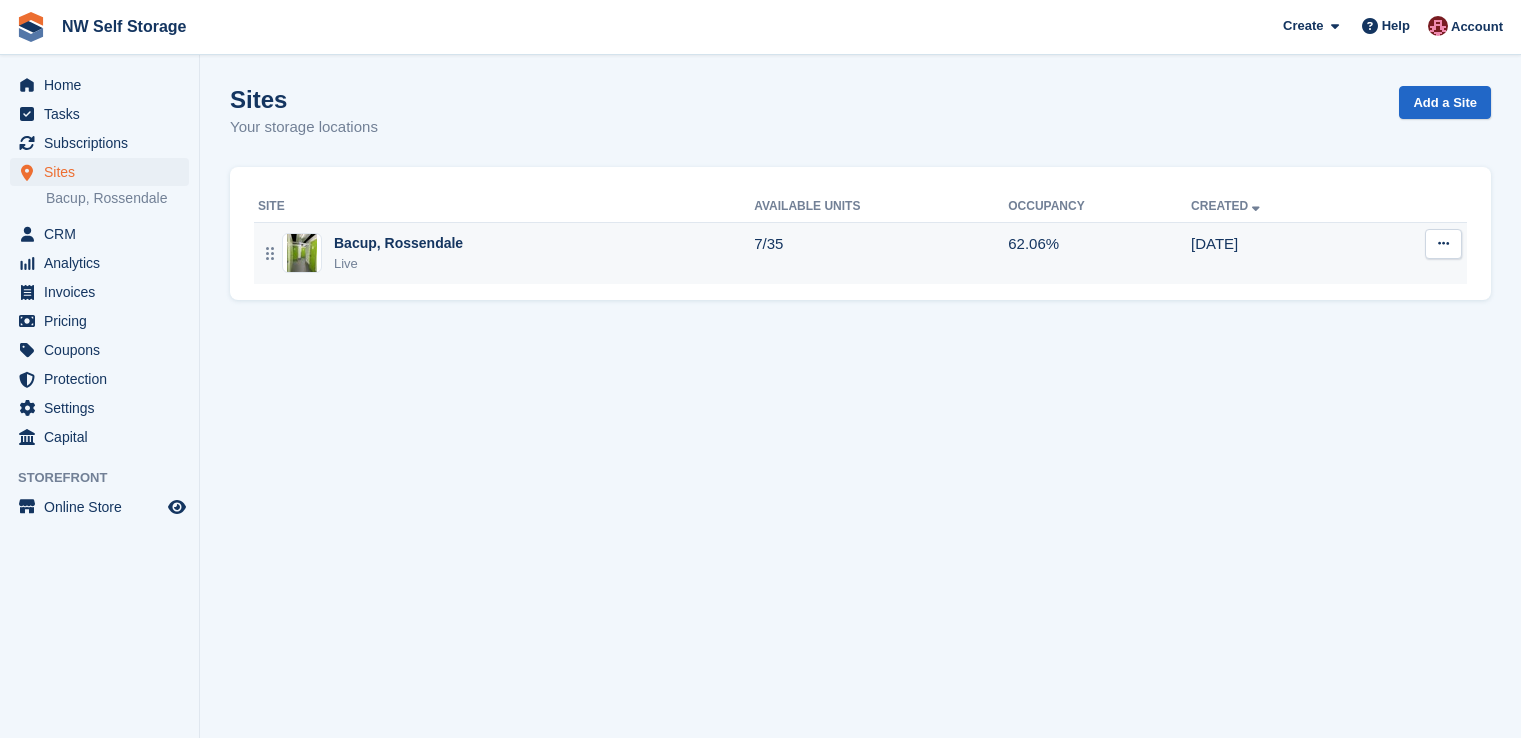 scroll, scrollTop: 0, scrollLeft: 0, axis: both 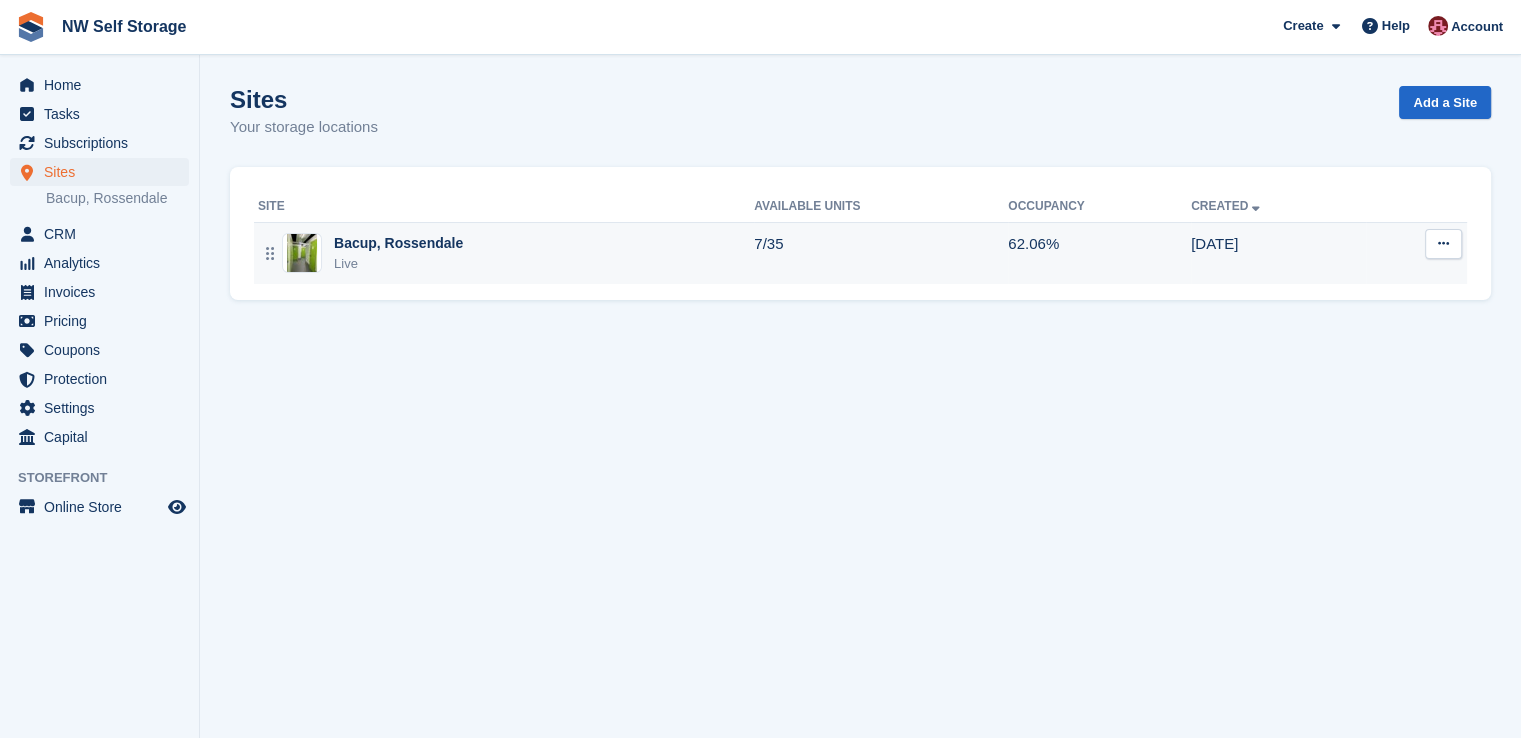 click on "Bacup, Rossendale
Live" at bounding box center (506, 253) 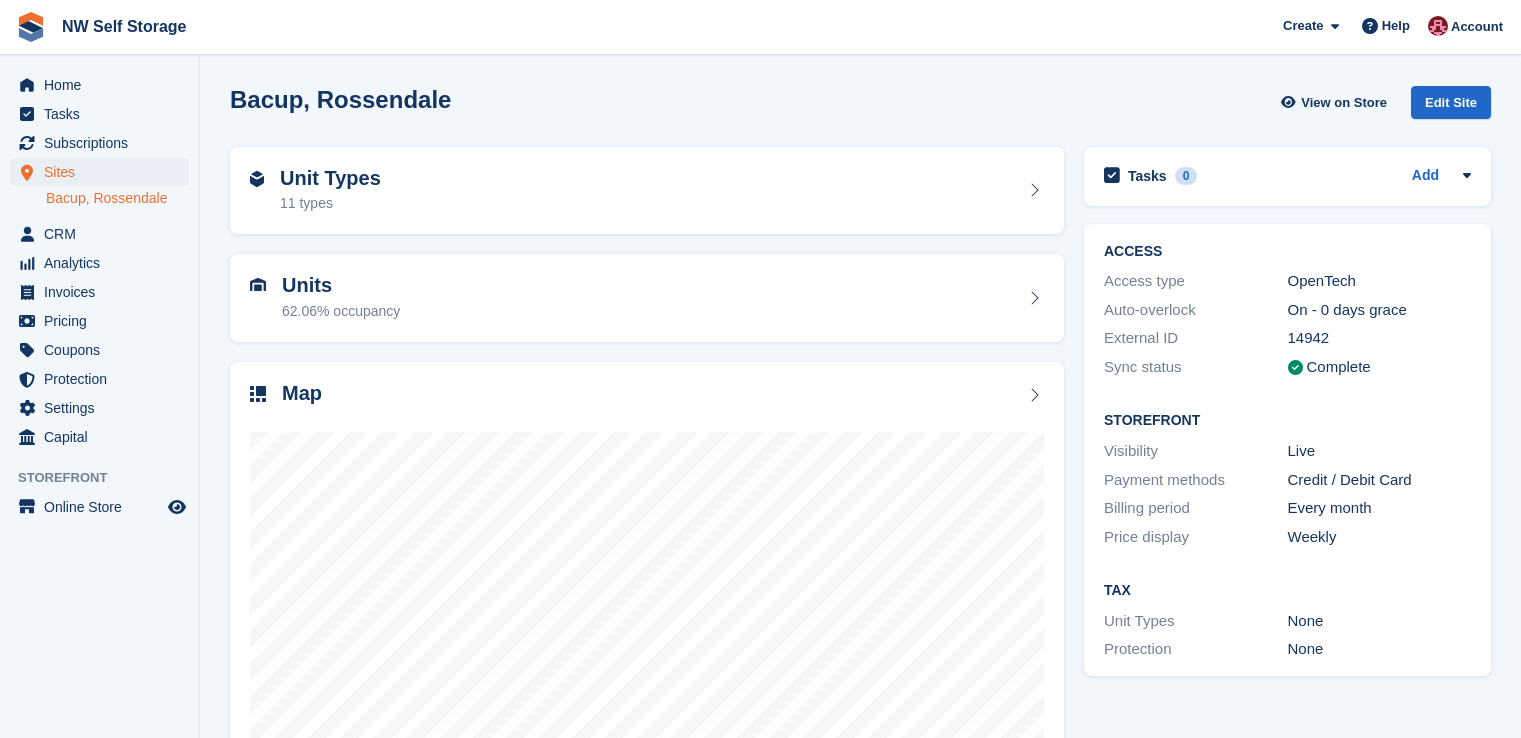 scroll, scrollTop: 0, scrollLeft: 0, axis: both 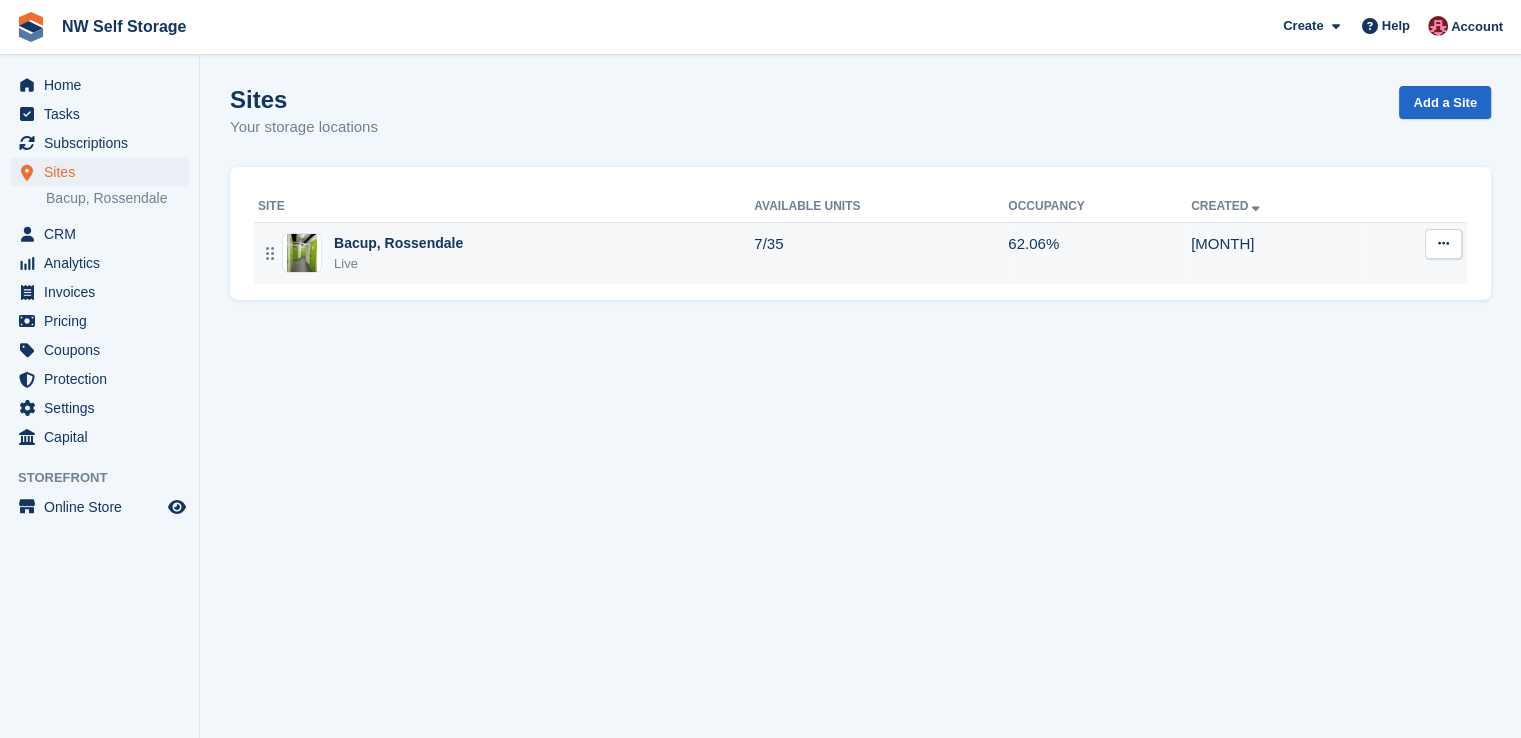 click at bounding box center (1443, 243) 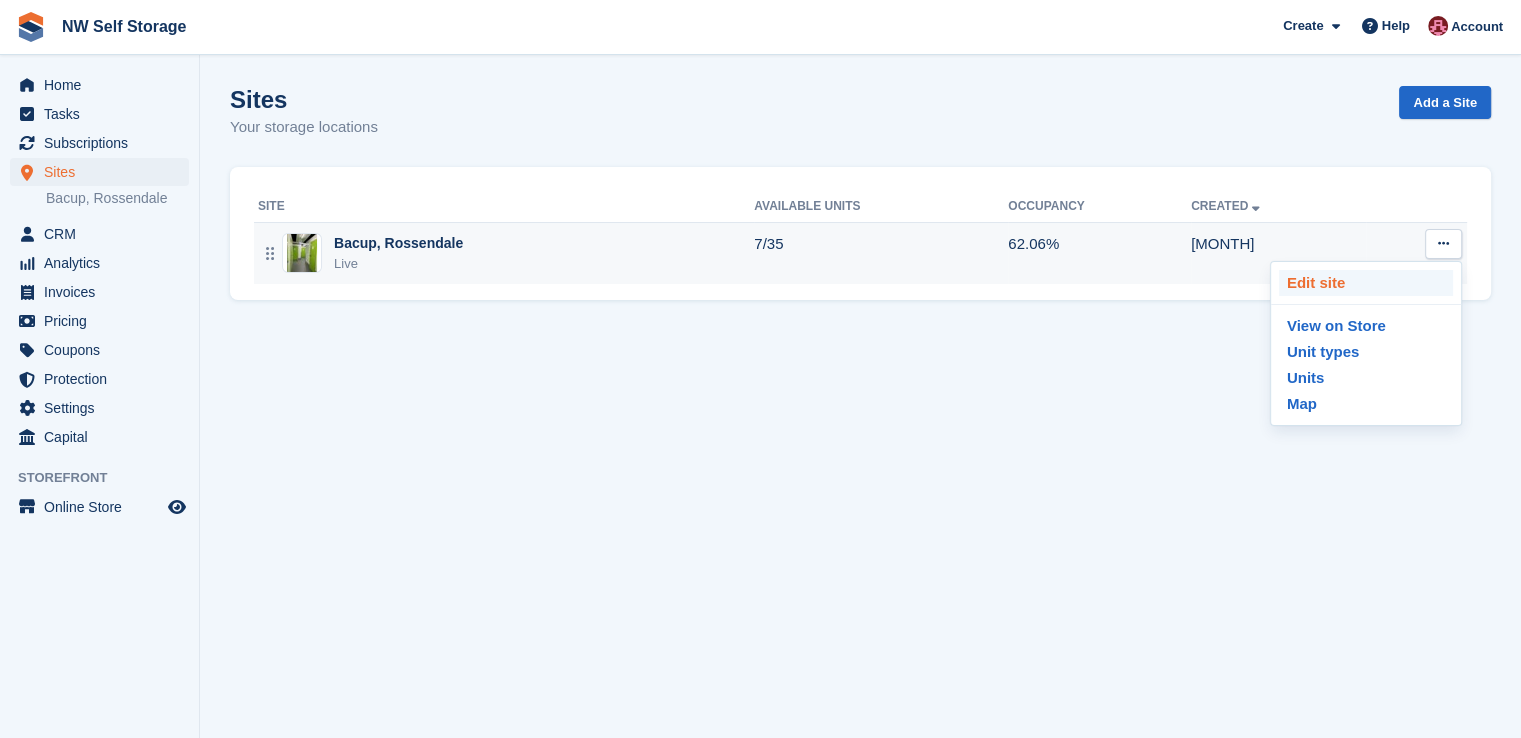 click on "Edit site" at bounding box center [1366, 283] 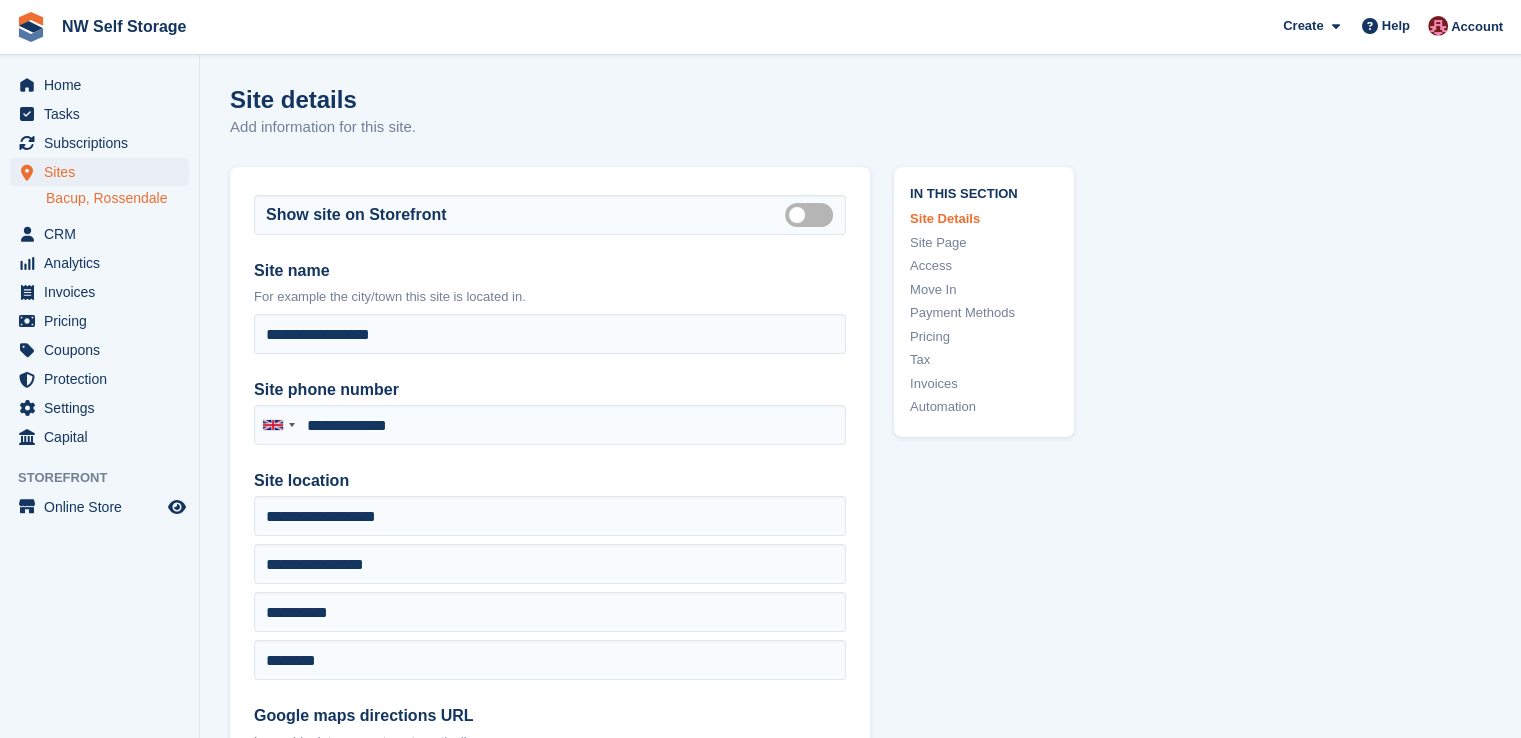type on "**********" 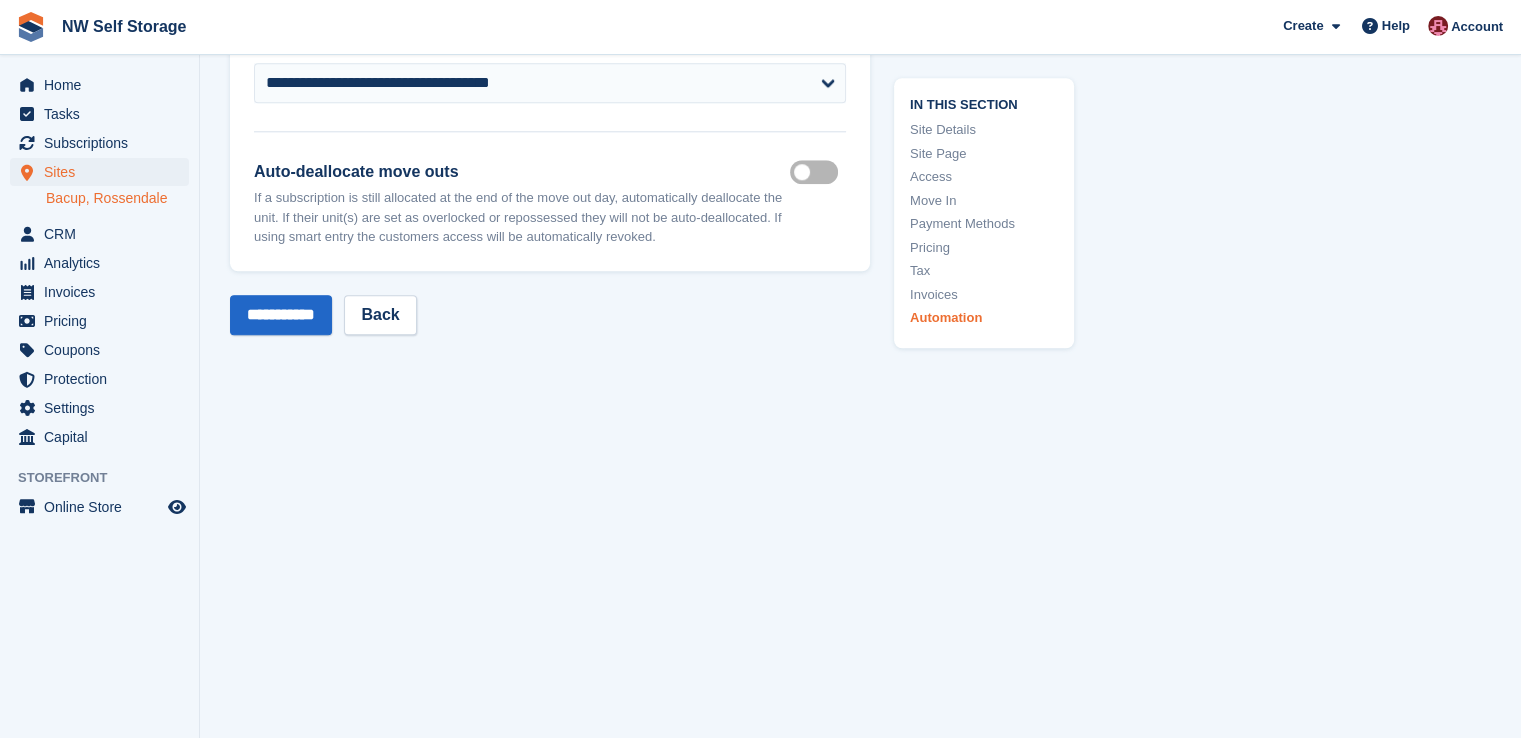 scroll, scrollTop: 9496, scrollLeft: 0, axis: vertical 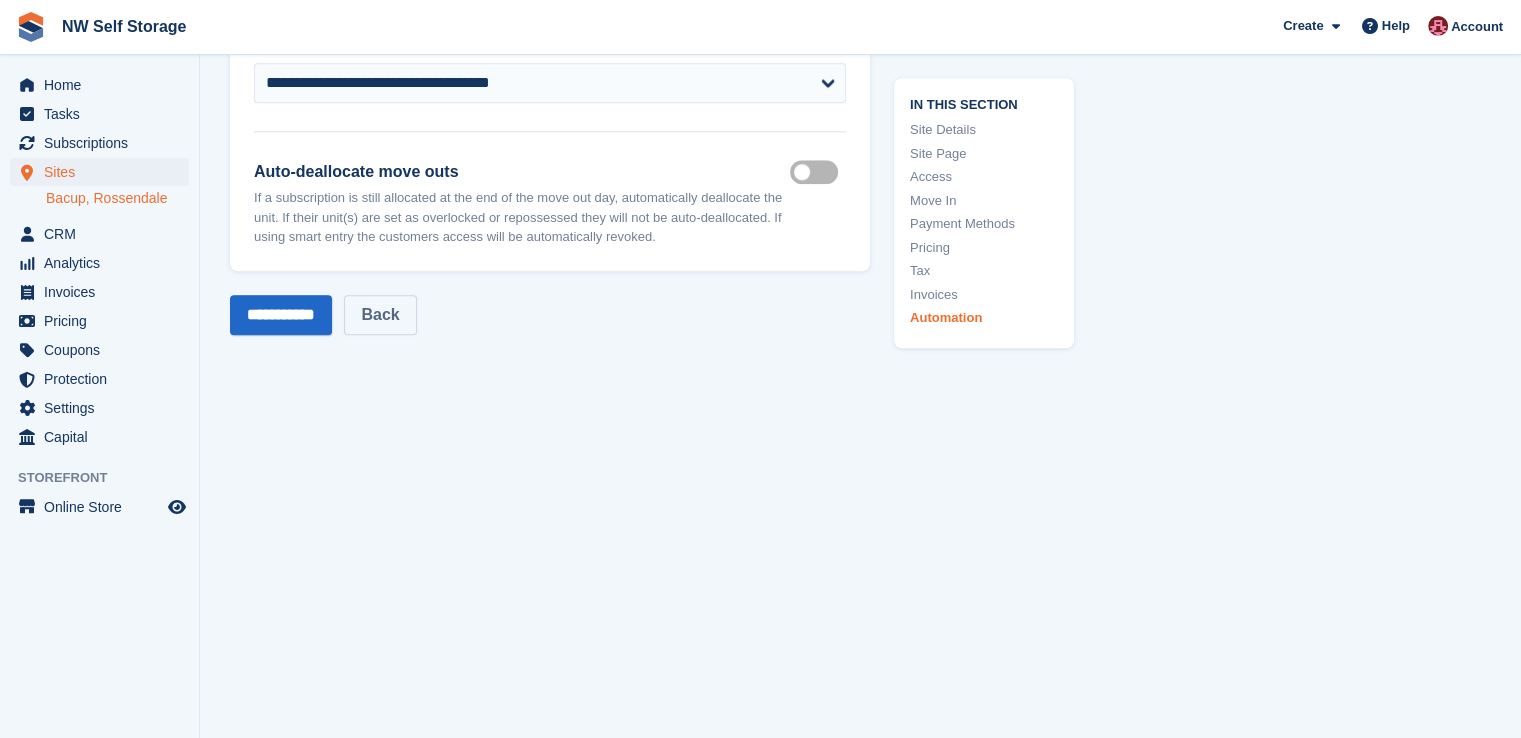 click on "Back" at bounding box center [380, 315] 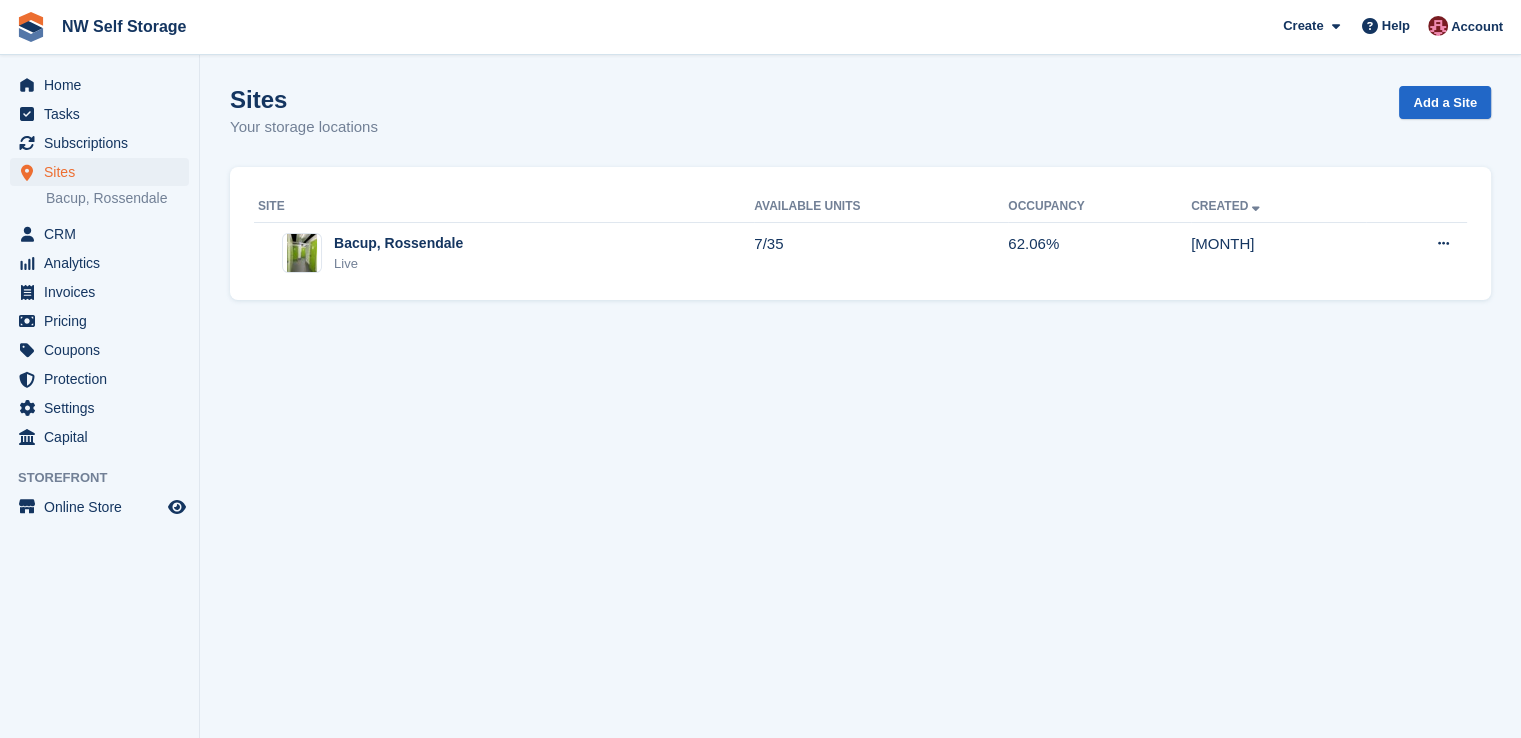 scroll, scrollTop: 0, scrollLeft: 0, axis: both 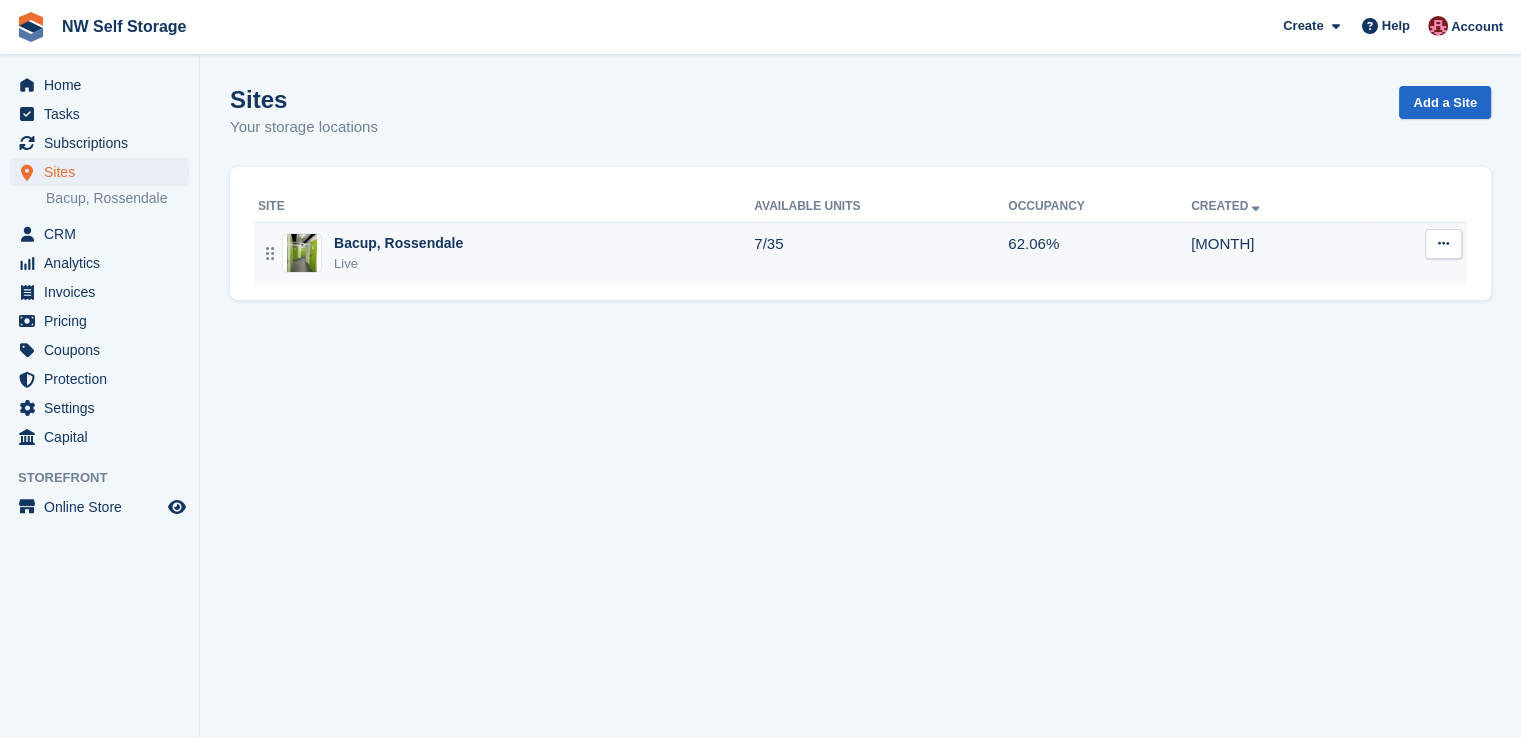 click at bounding box center [1443, 244] 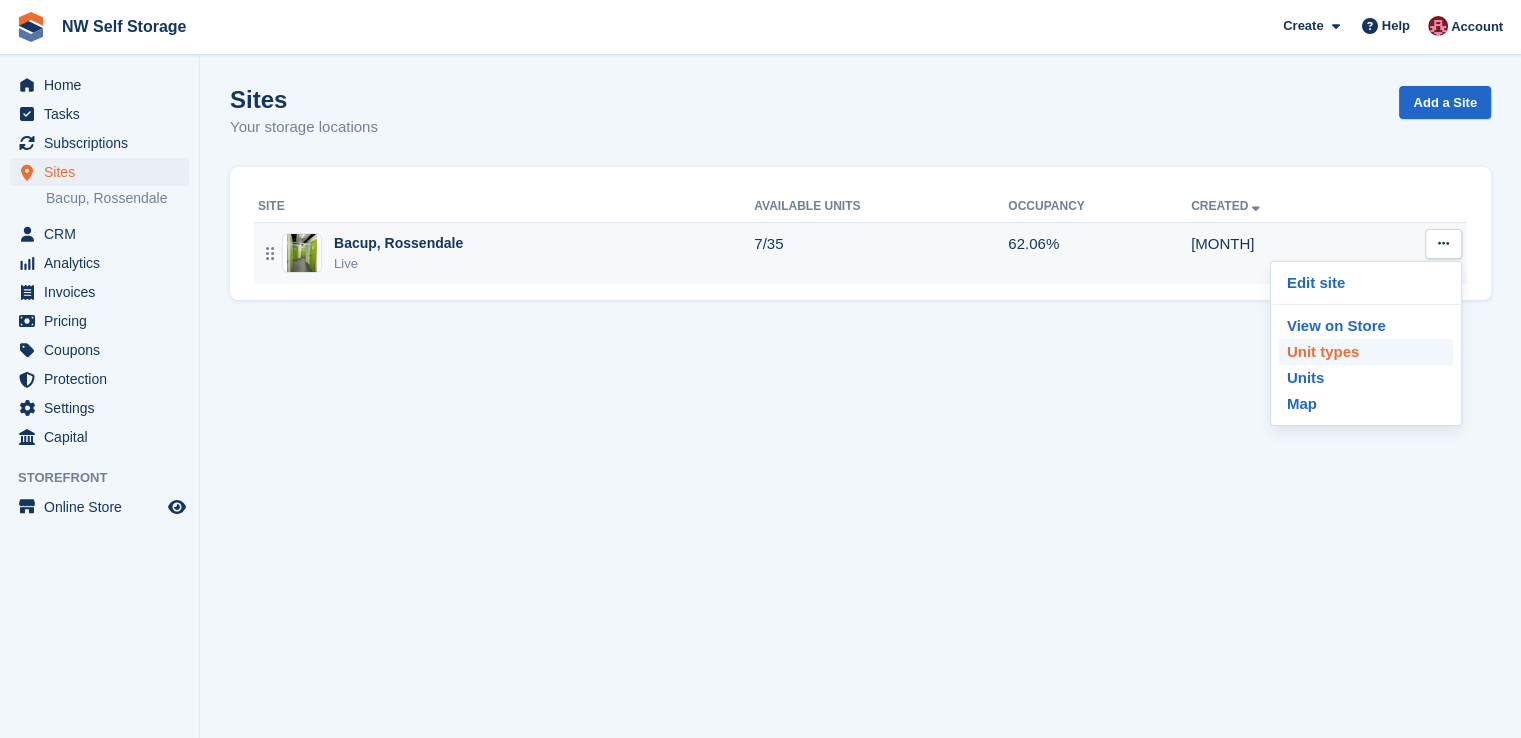 click on "Unit types" at bounding box center [1366, 352] 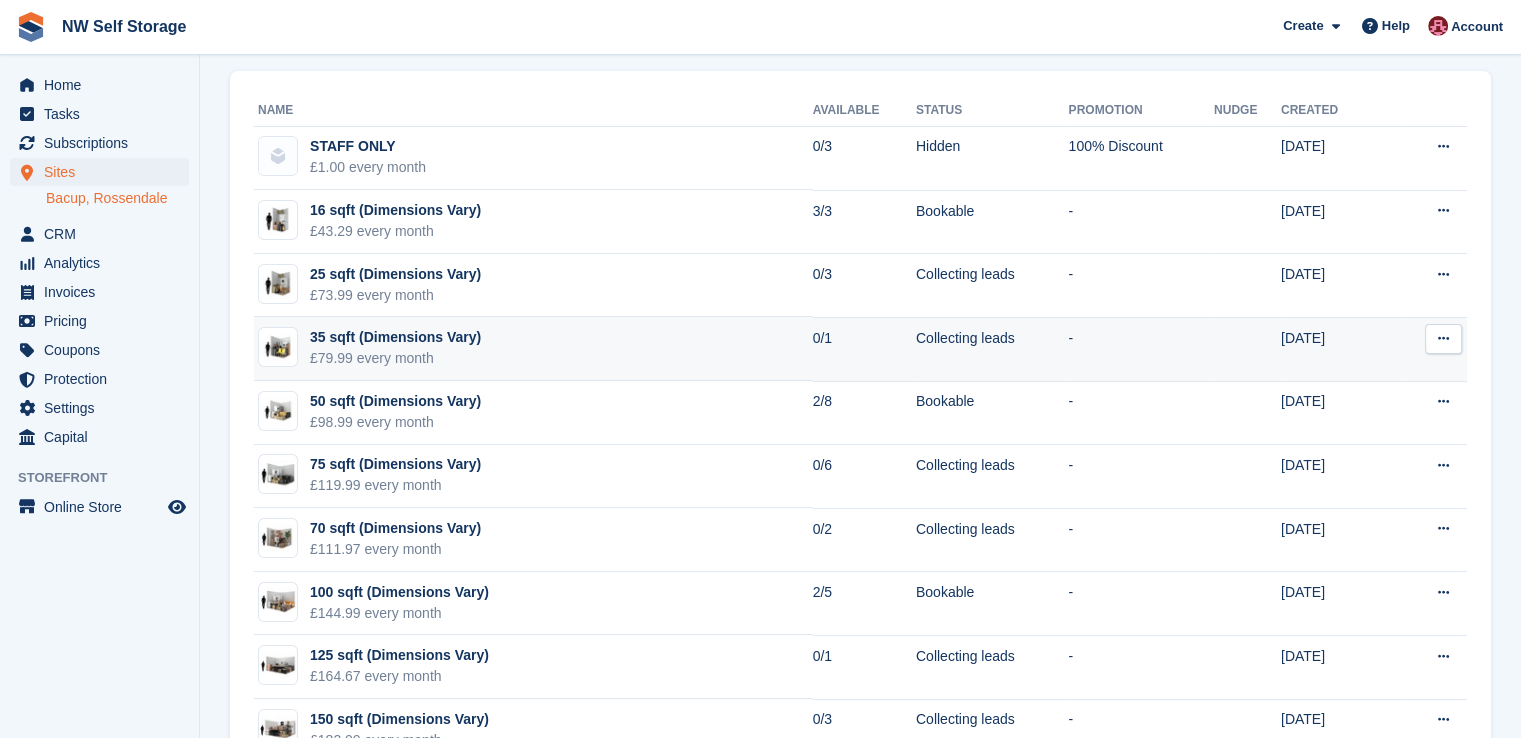 scroll, scrollTop: 341, scrollLeft: 0, axis: vertical 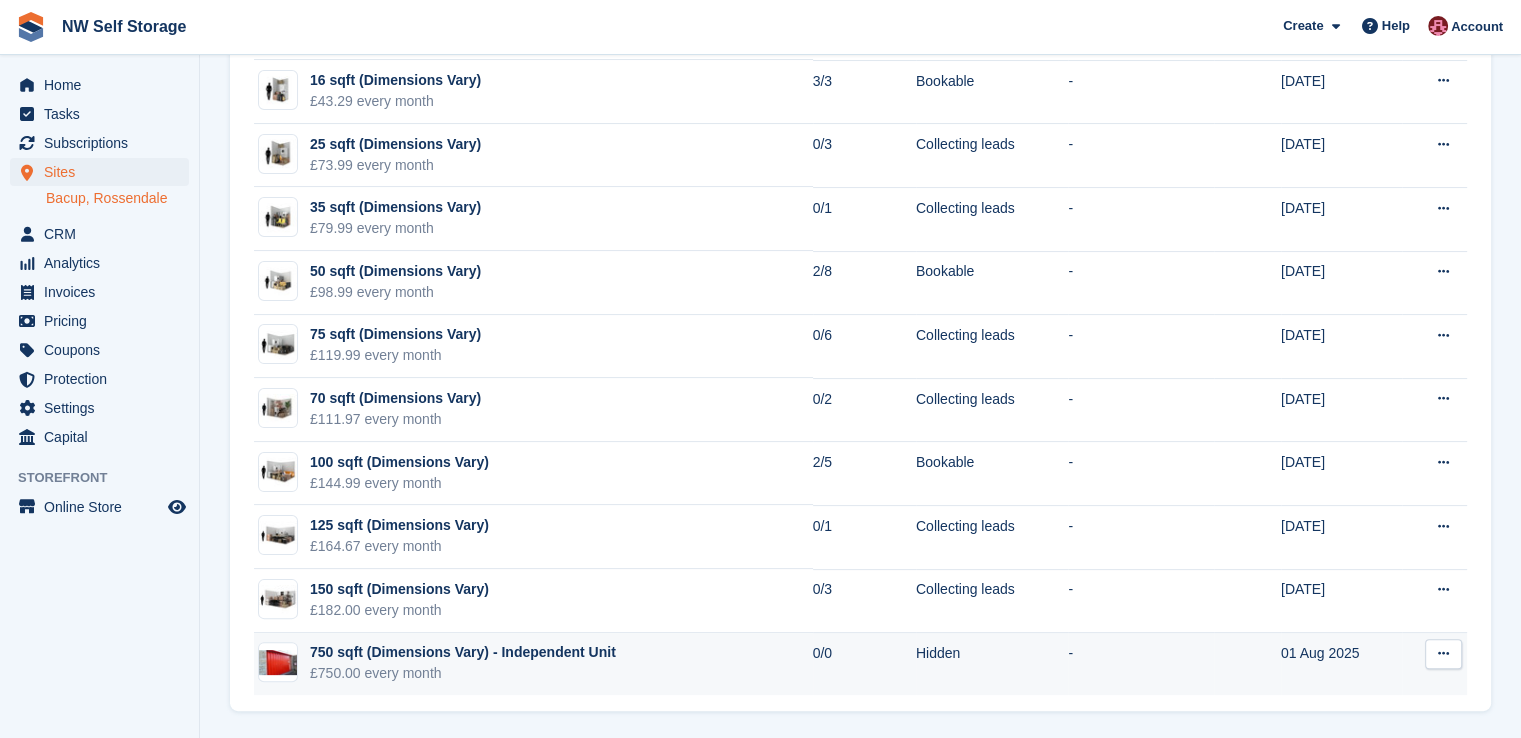 click at bounding box center [1443, 653] 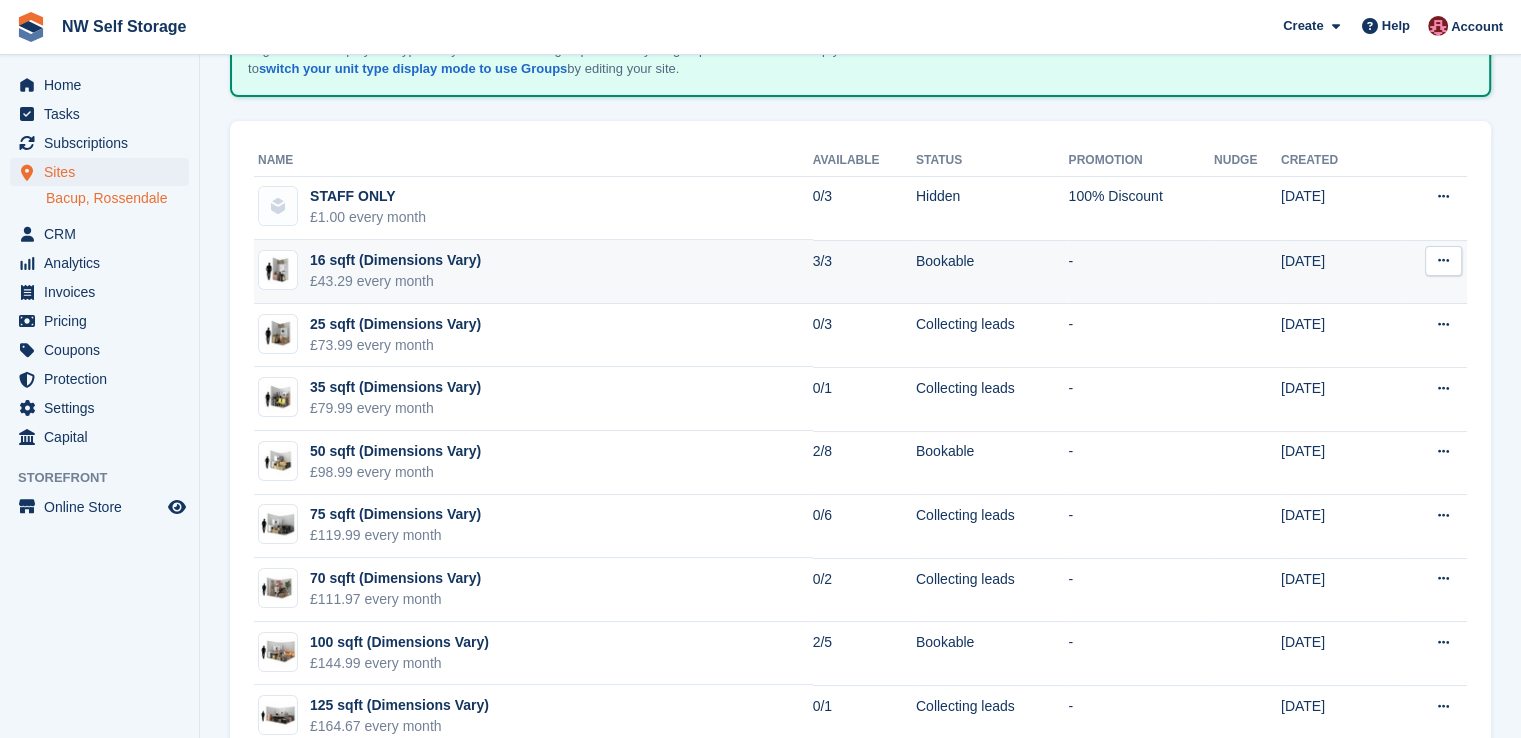 scroll, scrollTop: 0, scrollLeft: 0, axis: both 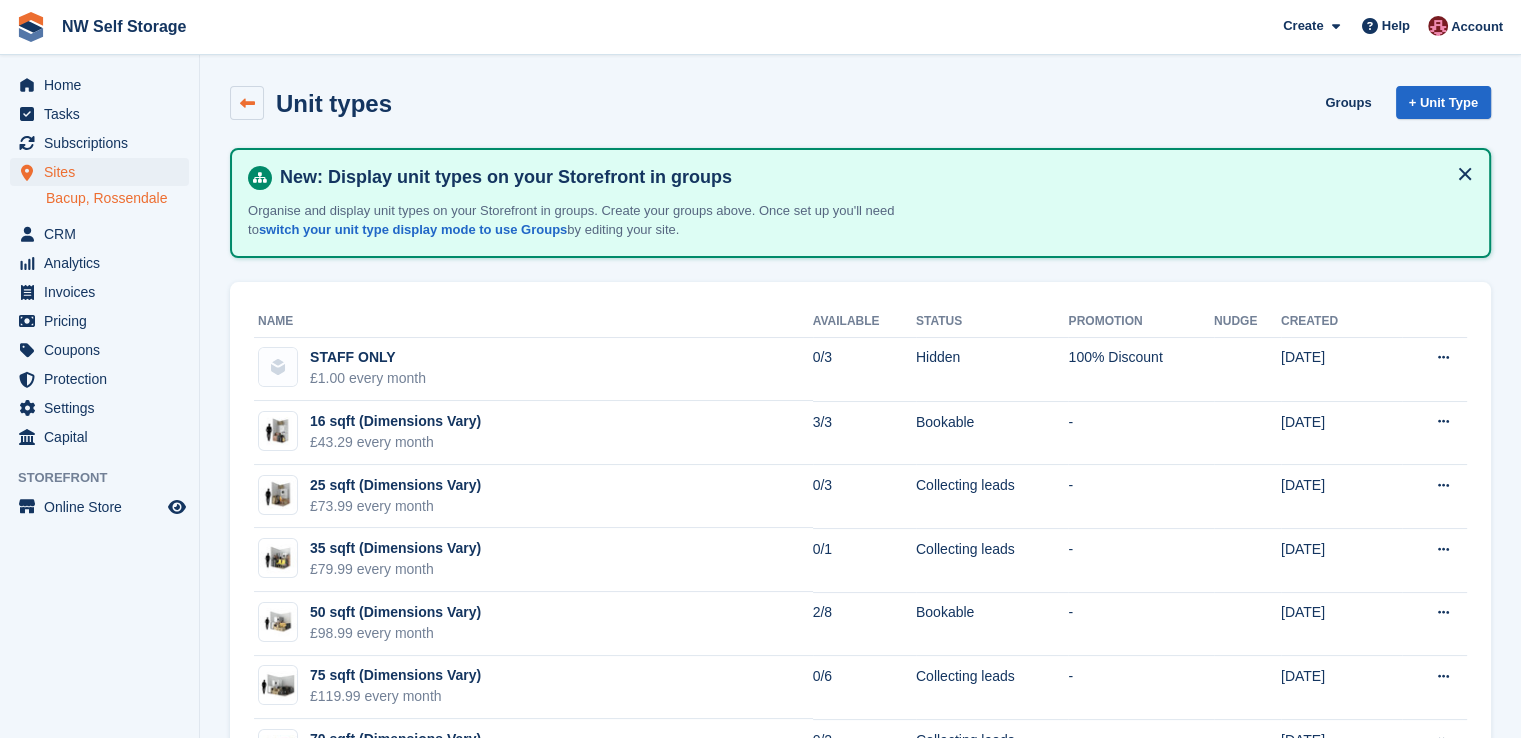 click at bounding box center [247, 103] 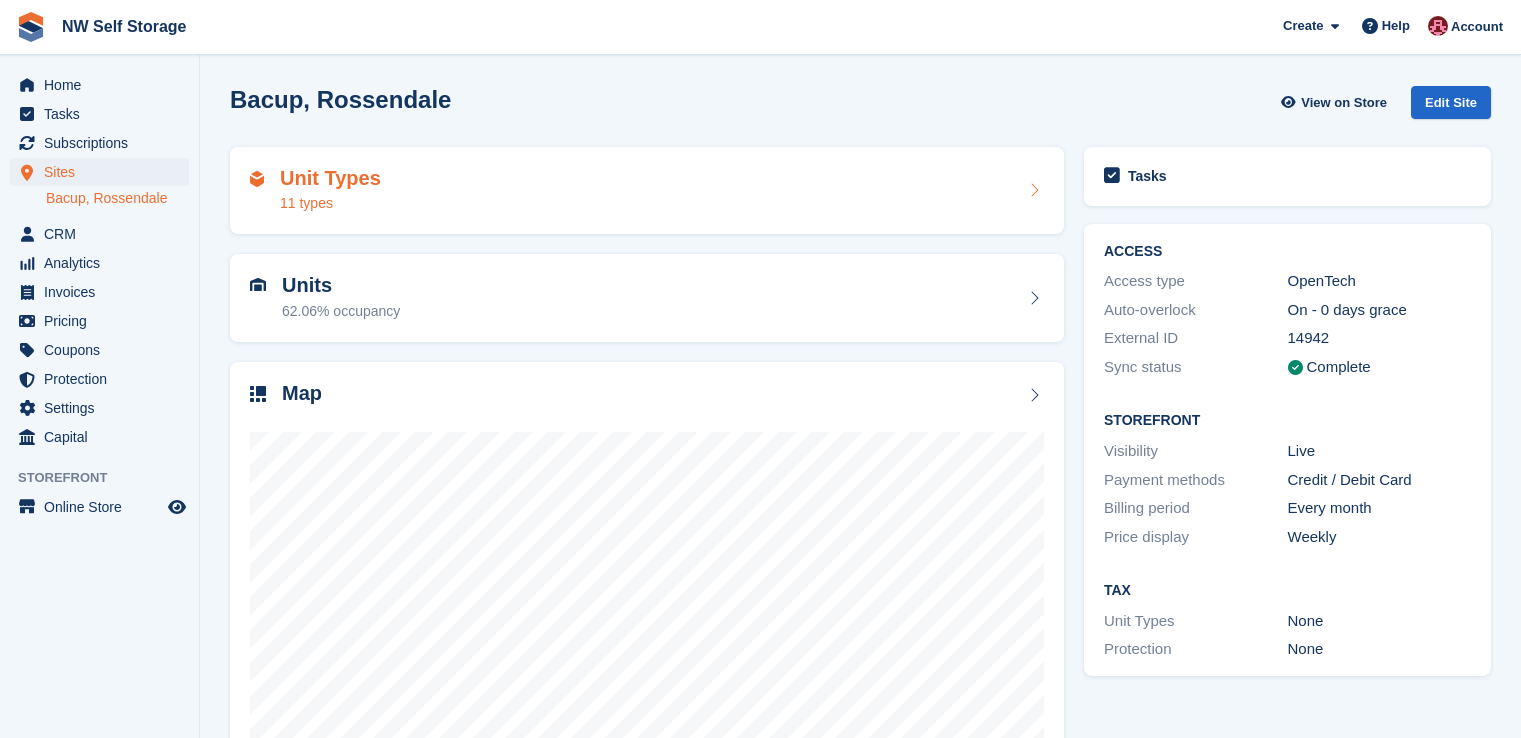 scroll, scrollTop: 0, scrollLeft: 0, axis: both 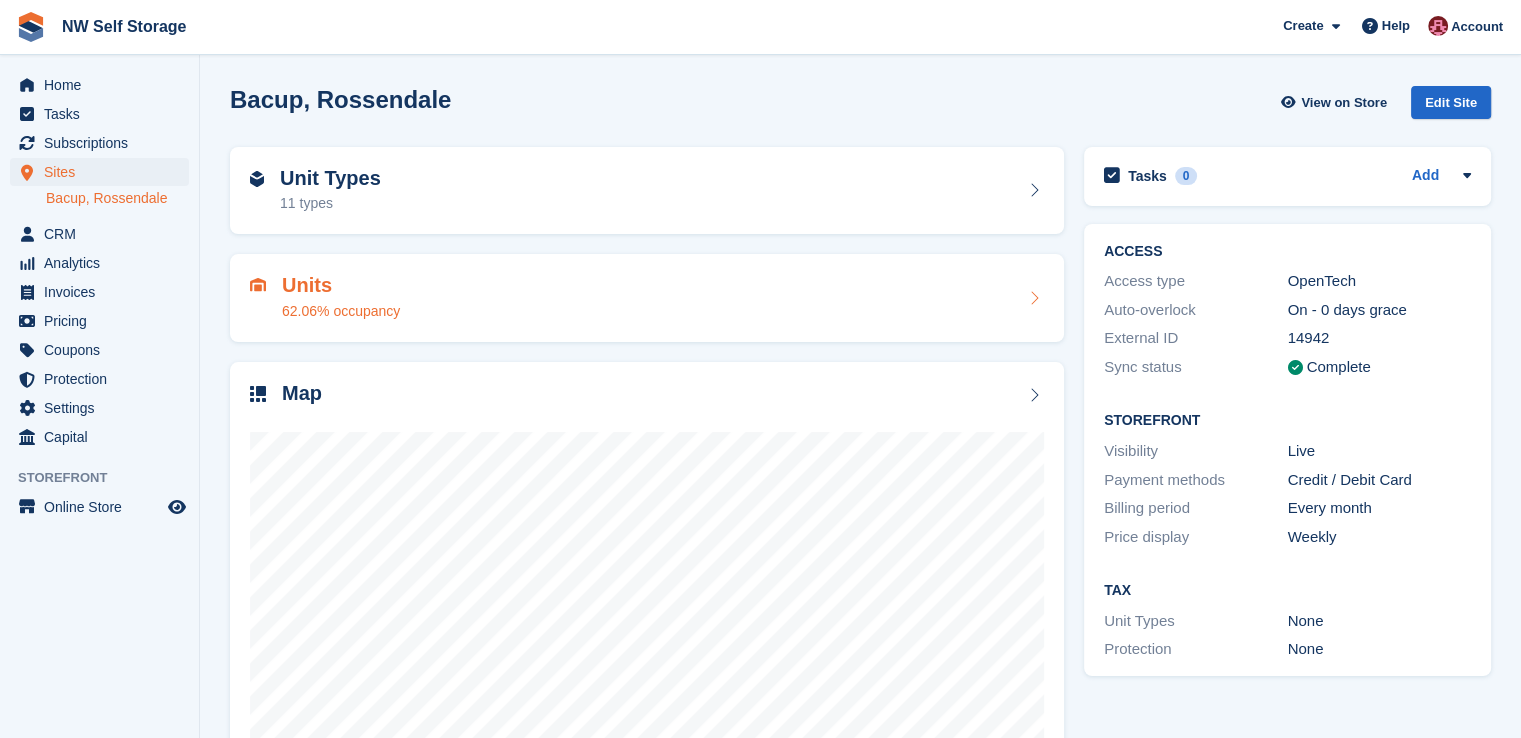 click on "Units
62.06% occupancy" at bounding box center (647, 298) 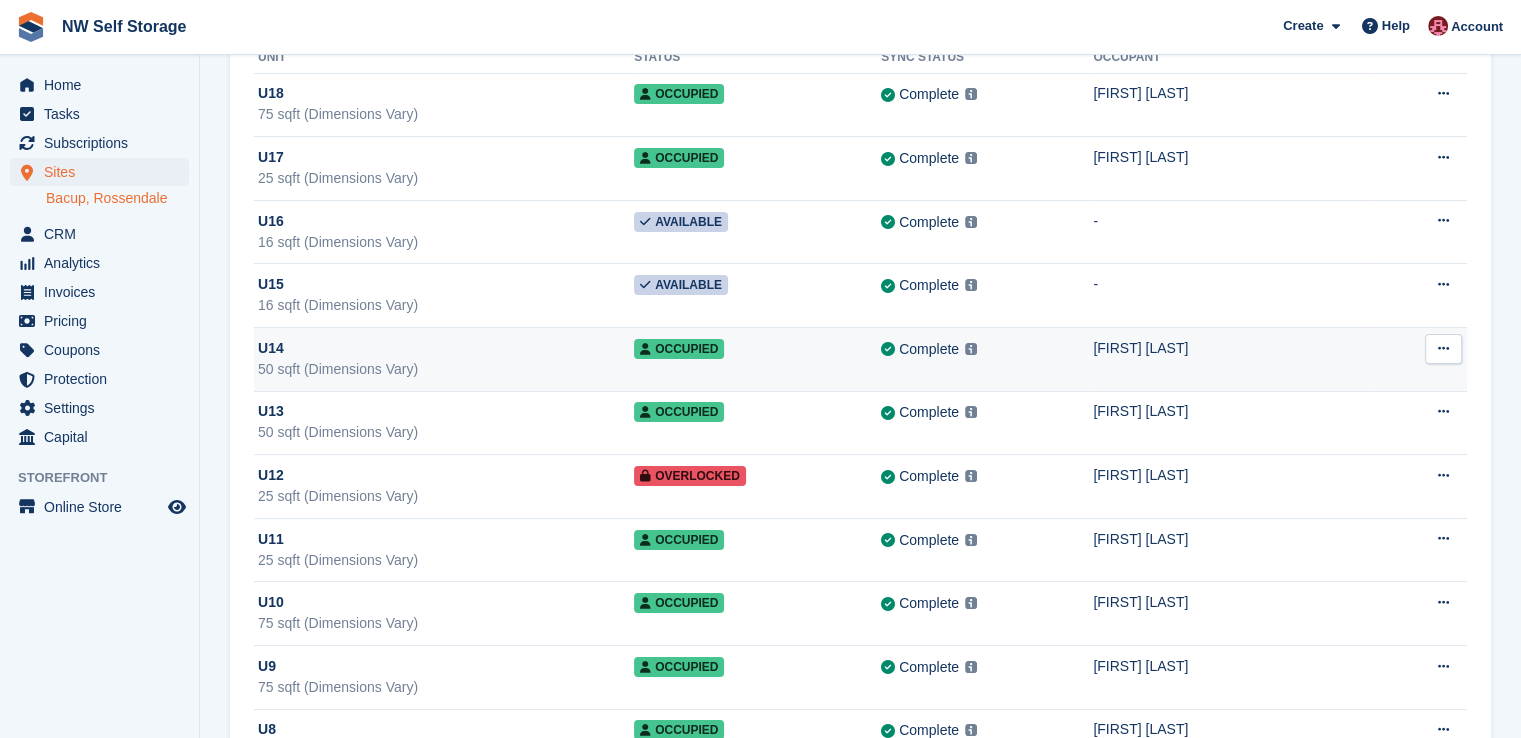 scroll, scrollTop: 0, scrollLeft: 0, axis: both 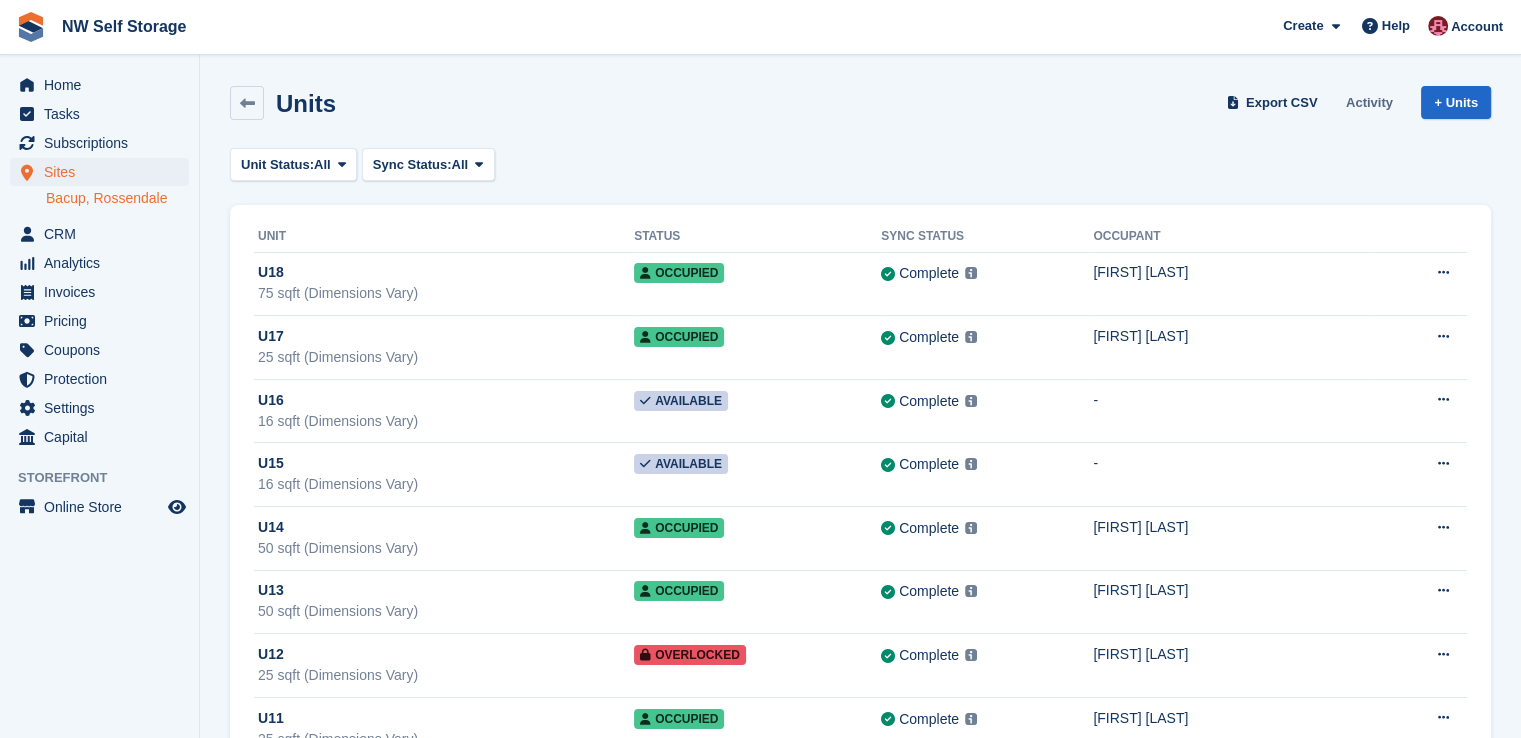 click on "Activity" at bounding box center [1369, 102] 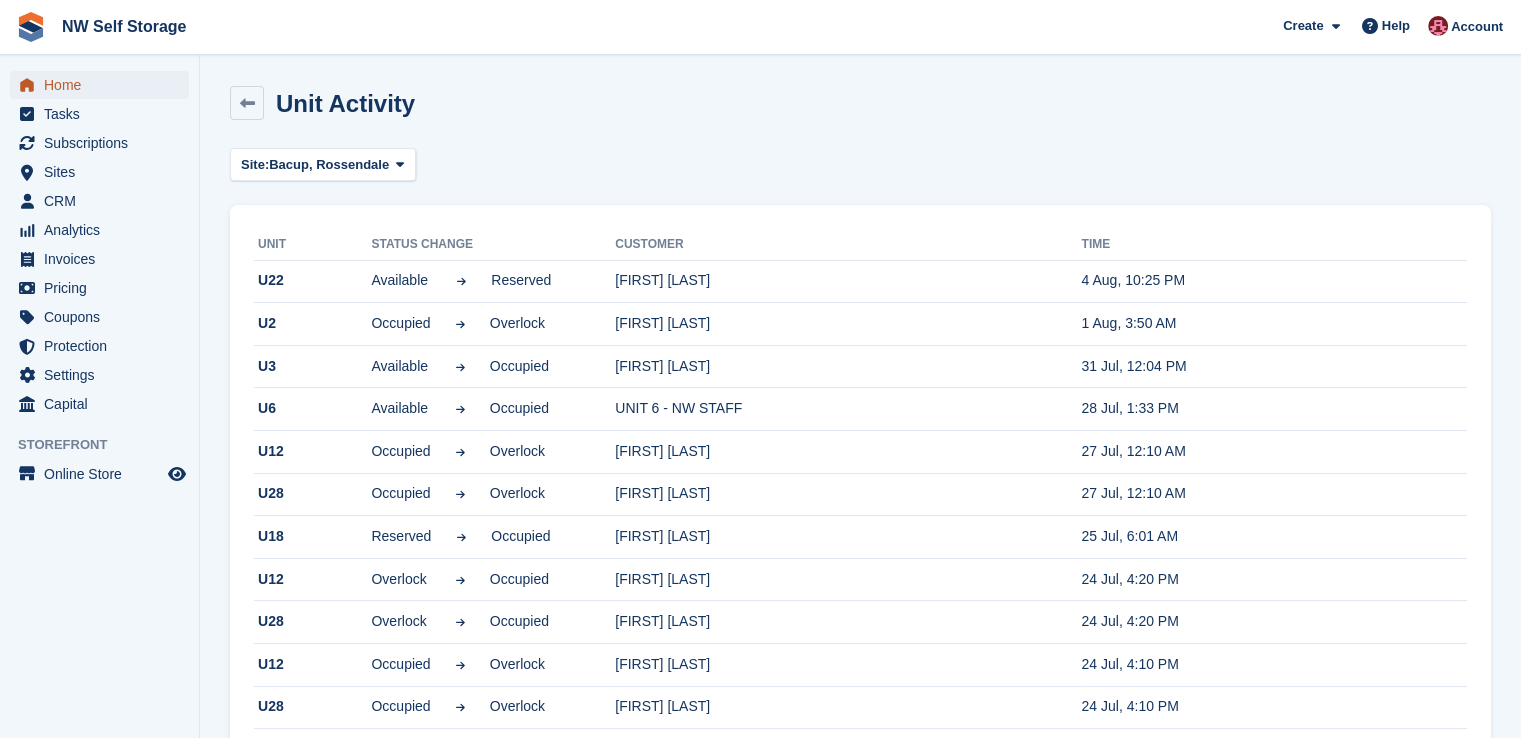 click on "Home" at bounding box center (104, 85) 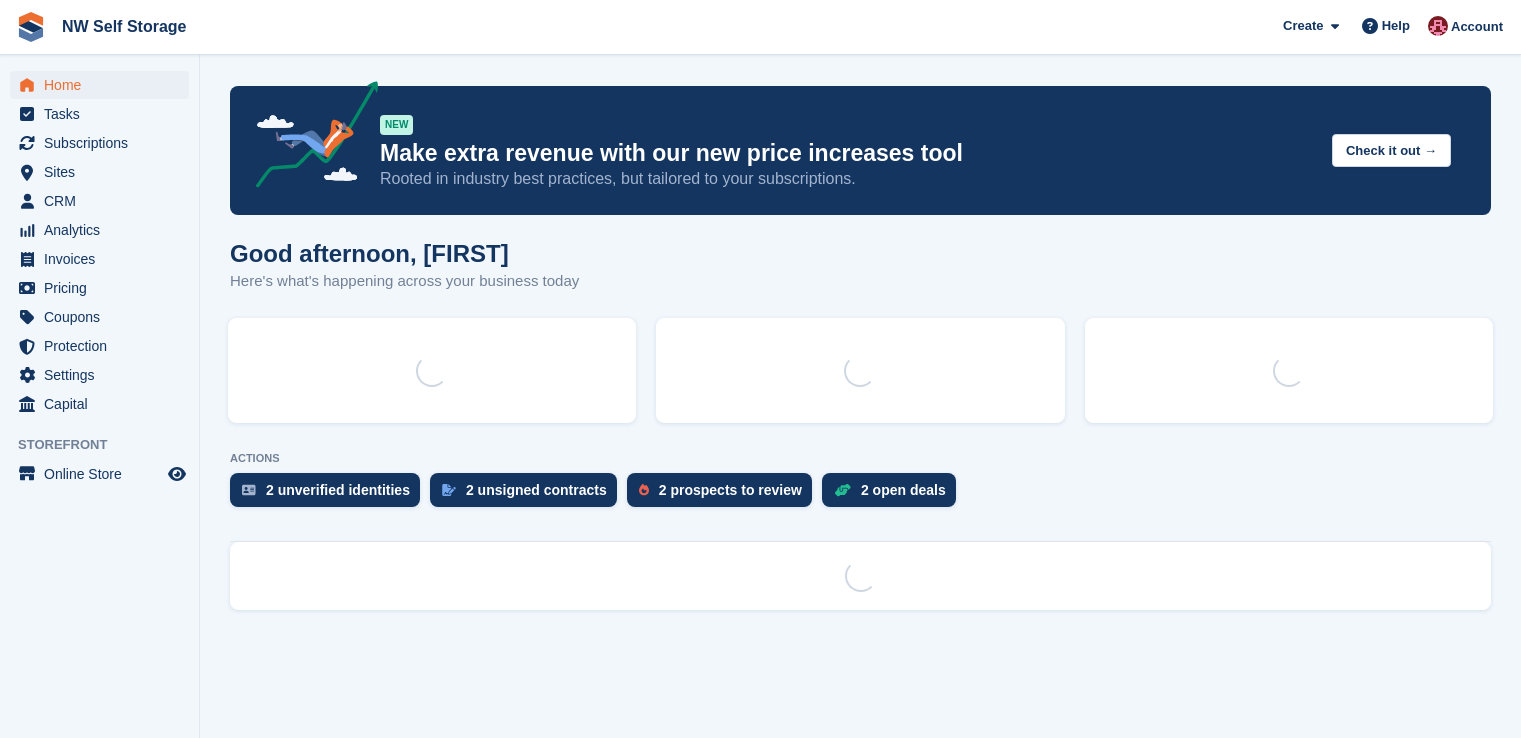 scroll, scrollTop: 0, scrollLeft: 0, axis: both 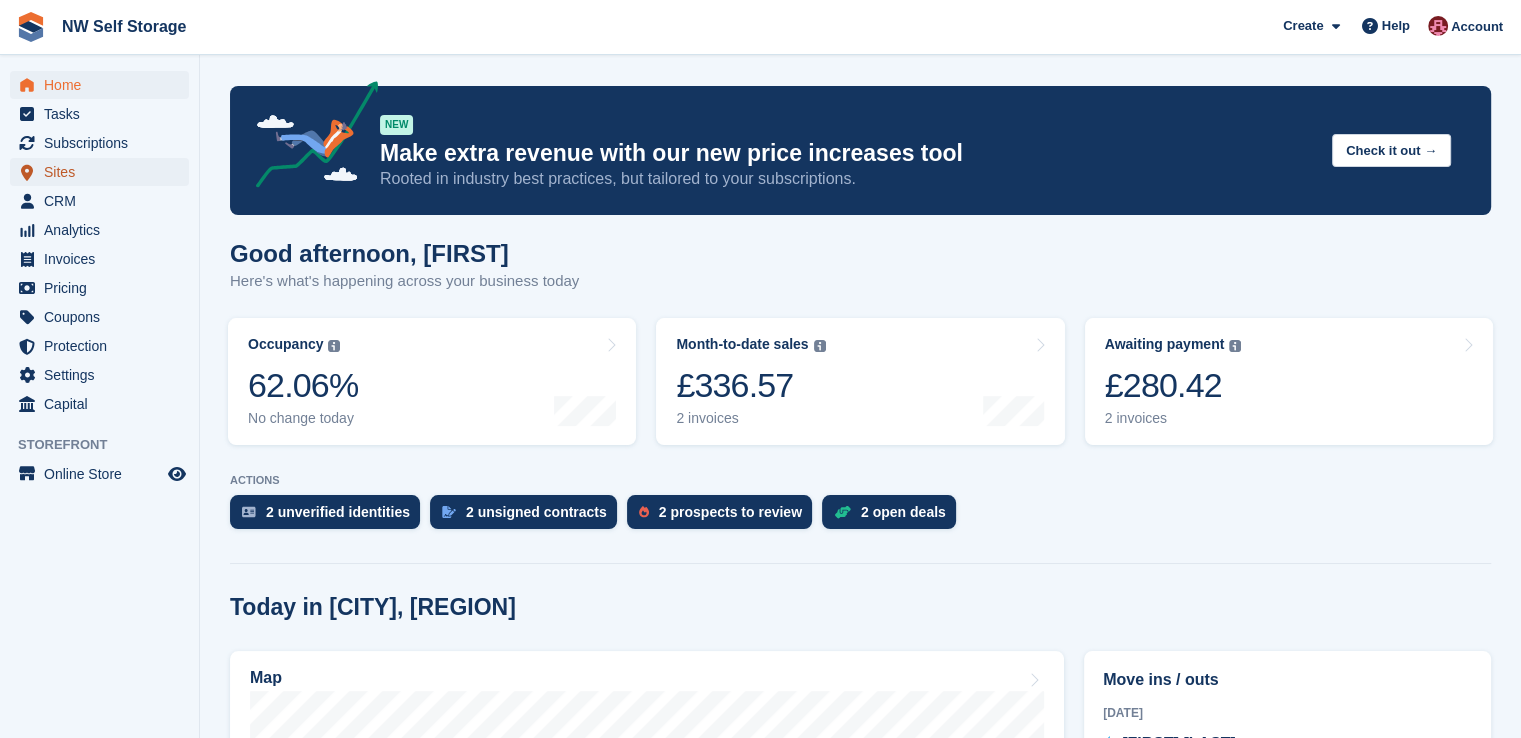 click on "Sites" at bounding box center (104, 172) 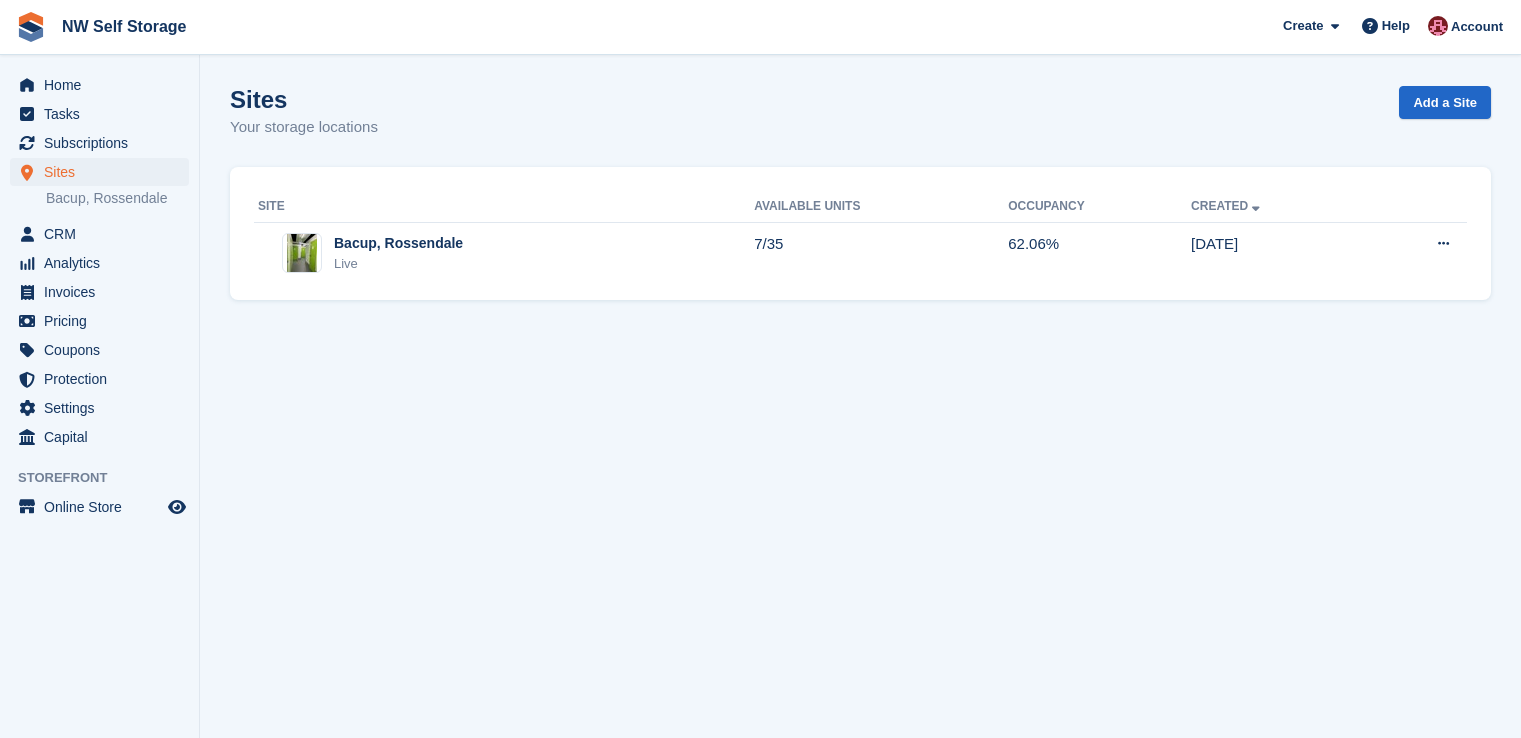 scroll, scrollTop: 0, scrollLeft: 0, axis: both 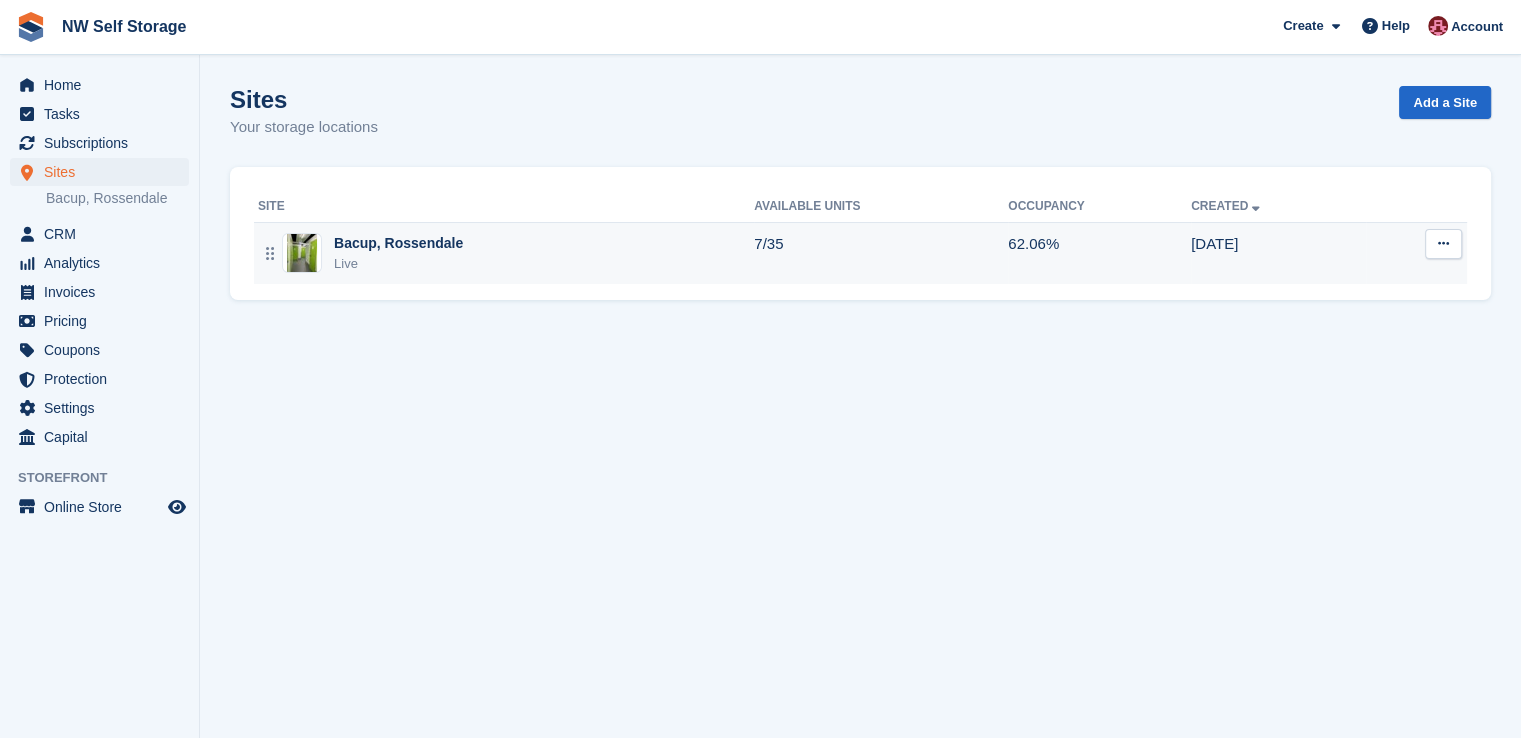 click on "Bacup, Rossendale" at bounding box center (398, 243) 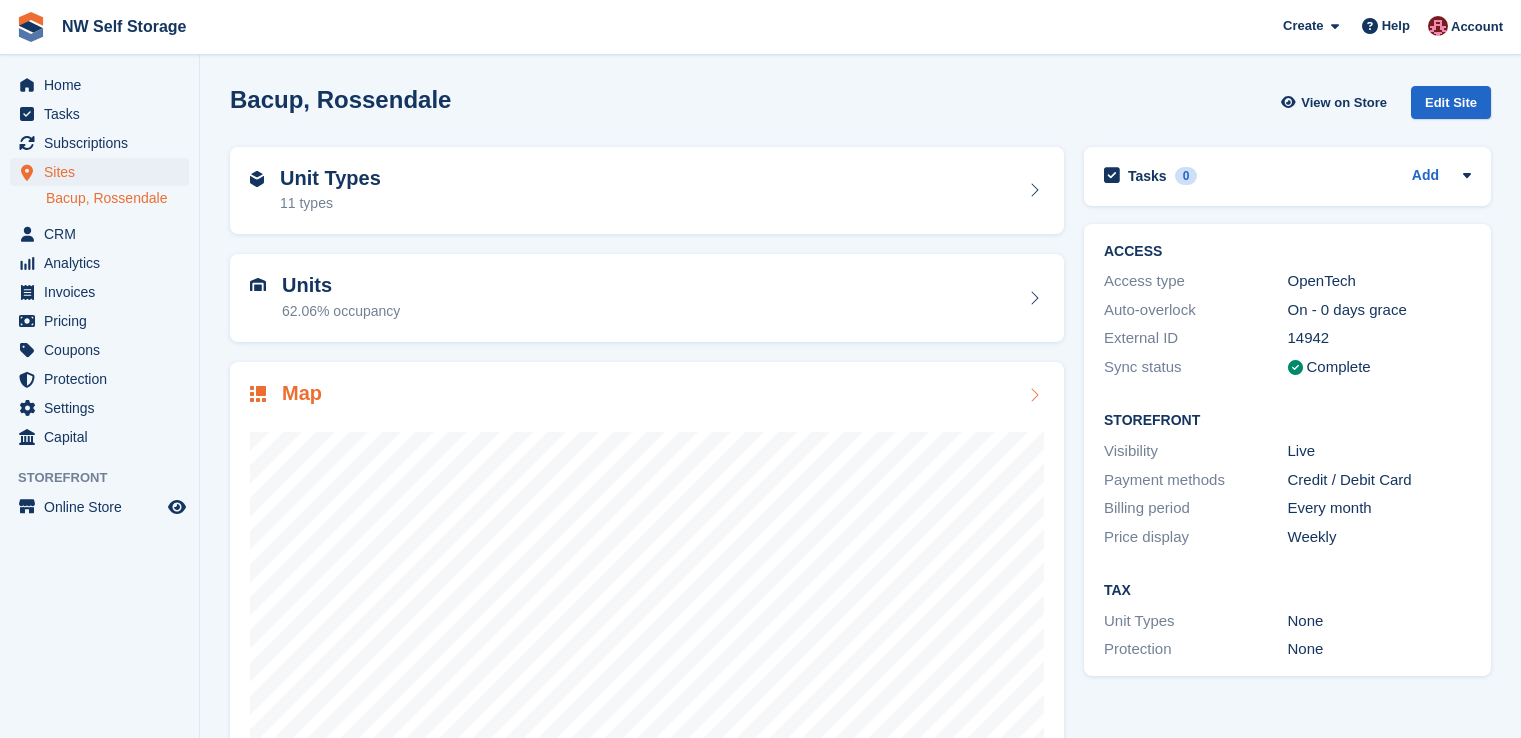 scroll, scrollTop: 0, scrollLeft: 0, axis: both 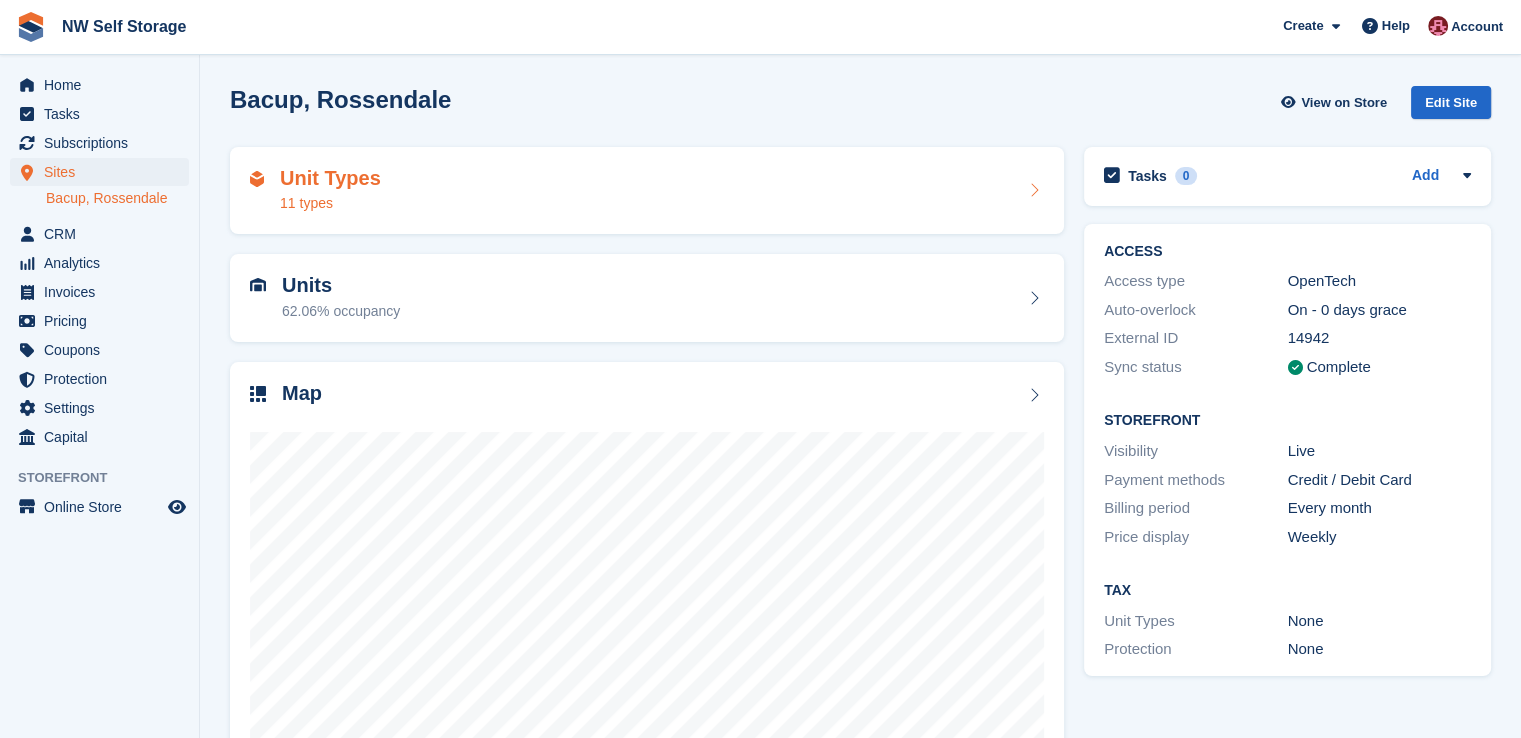 click on "Unit Types
11 types" at bounding box center (647, 191) 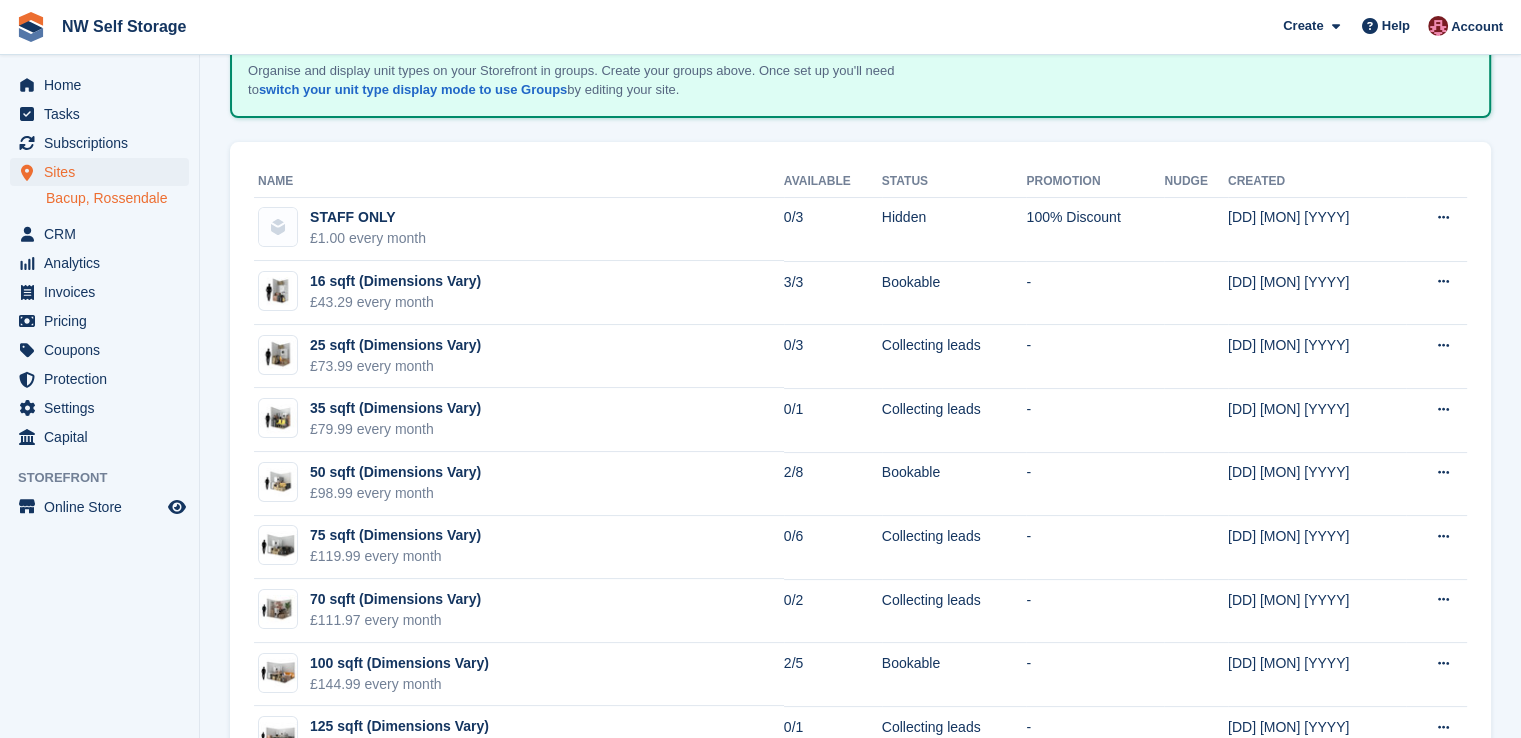 scroll, scrollTop: 341, scrollLeft: 0, axis: vertical 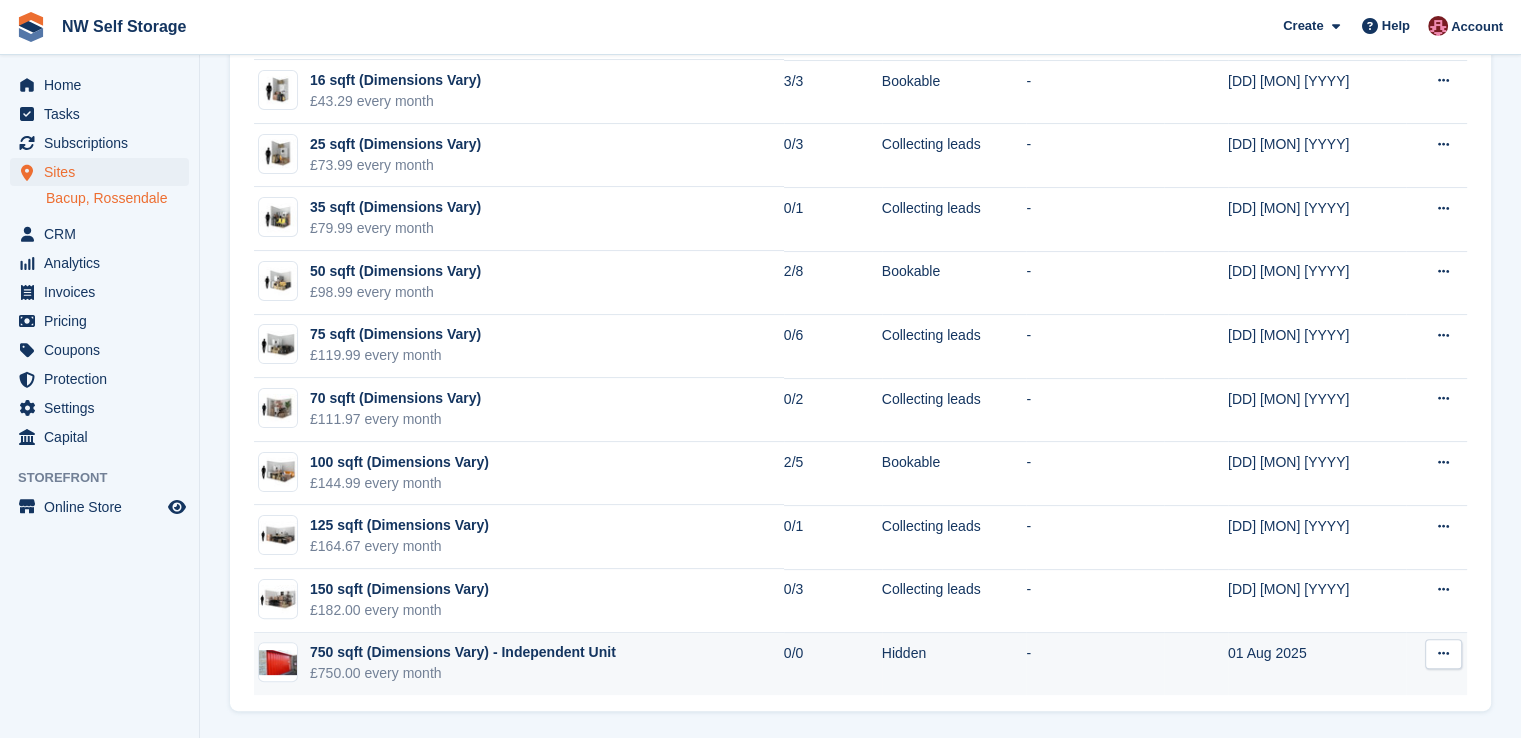 click at bounding box center (1443, 654) 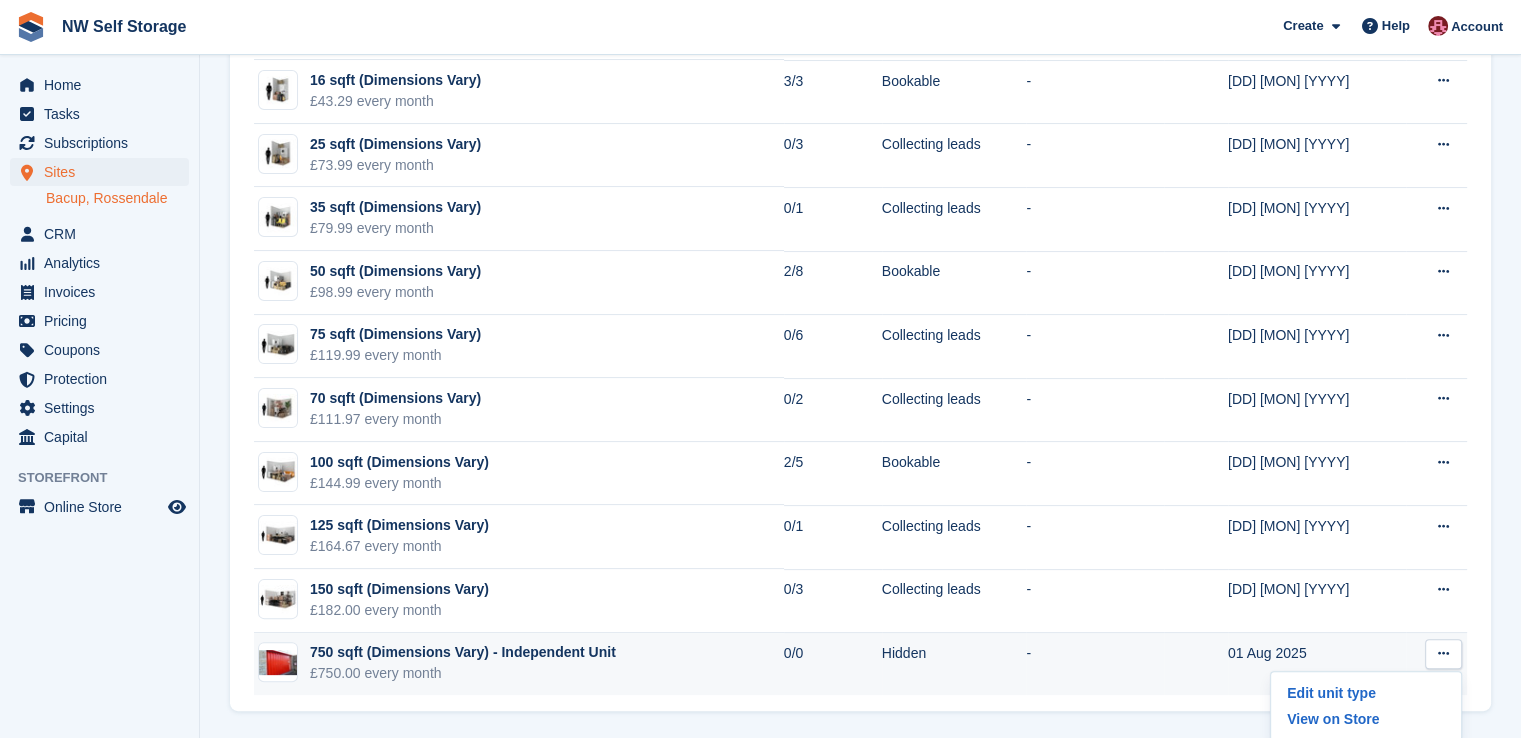 click on "Edit unit type
View on Store" at bounding box center (1366, 706) 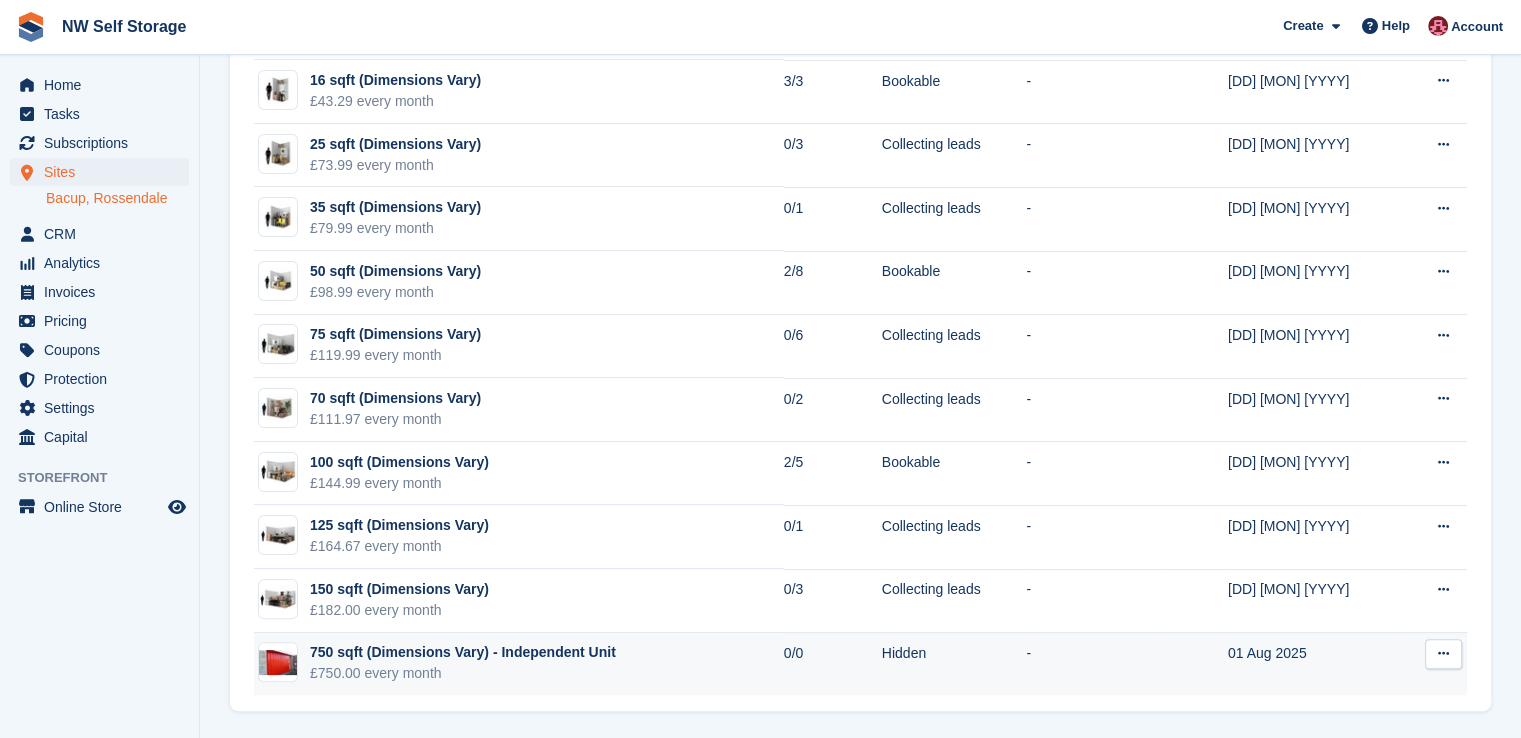 click at bounding box center [1443, 654] 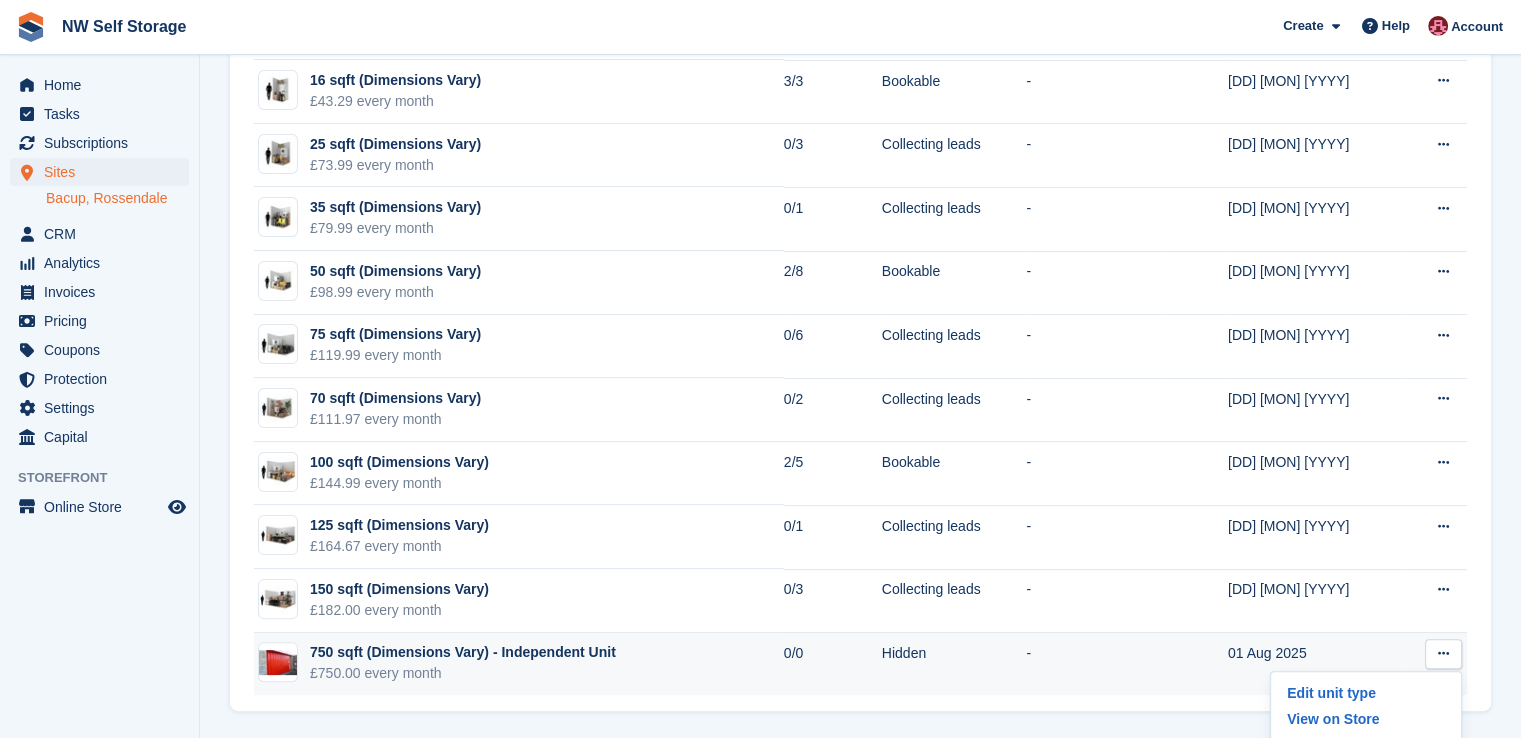 click on "750 sqft (Dimensions Vary) - Independent Unit
£750.00 every month" at bounding box center (519, 664) 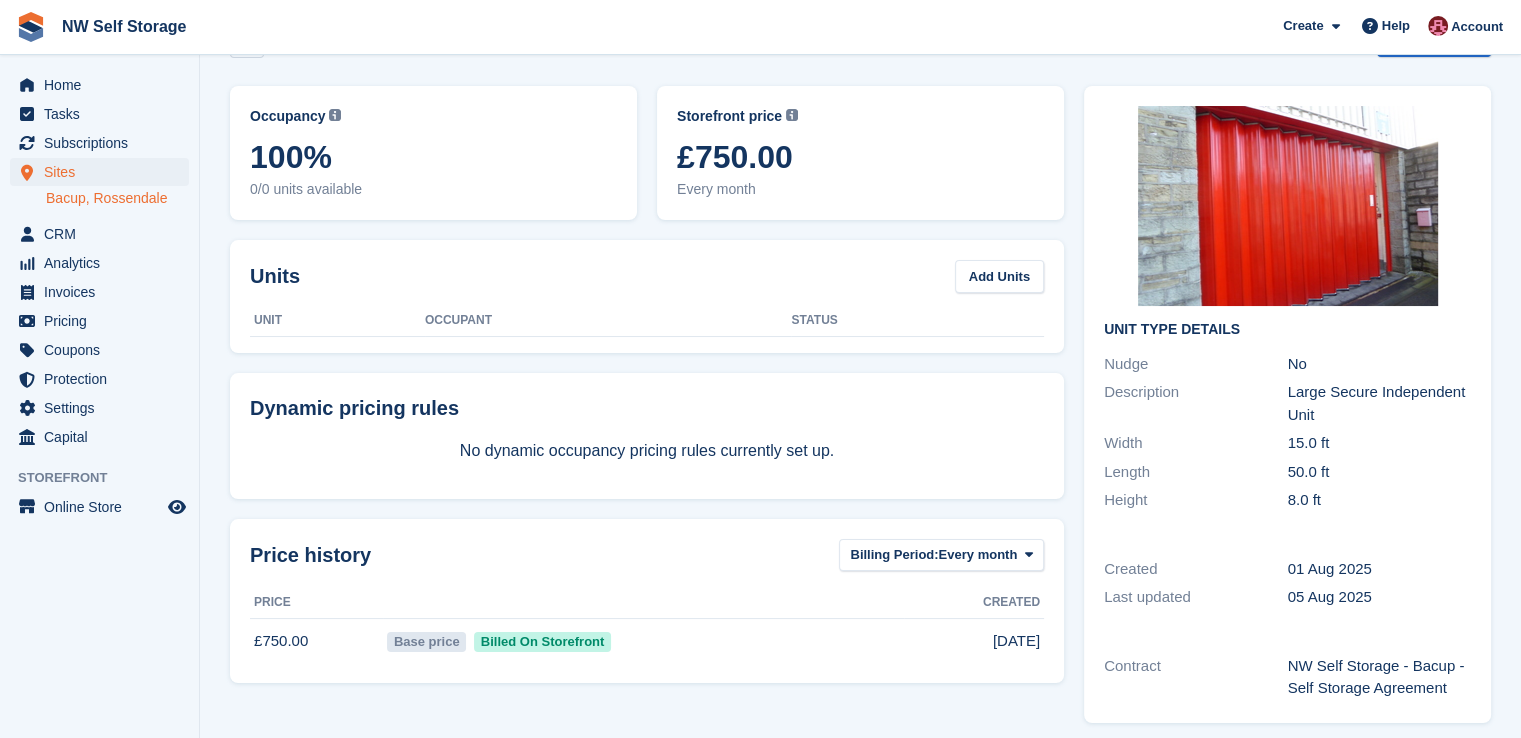 scroll, scrollTop: 0, scrollLeft: 0, axis: both 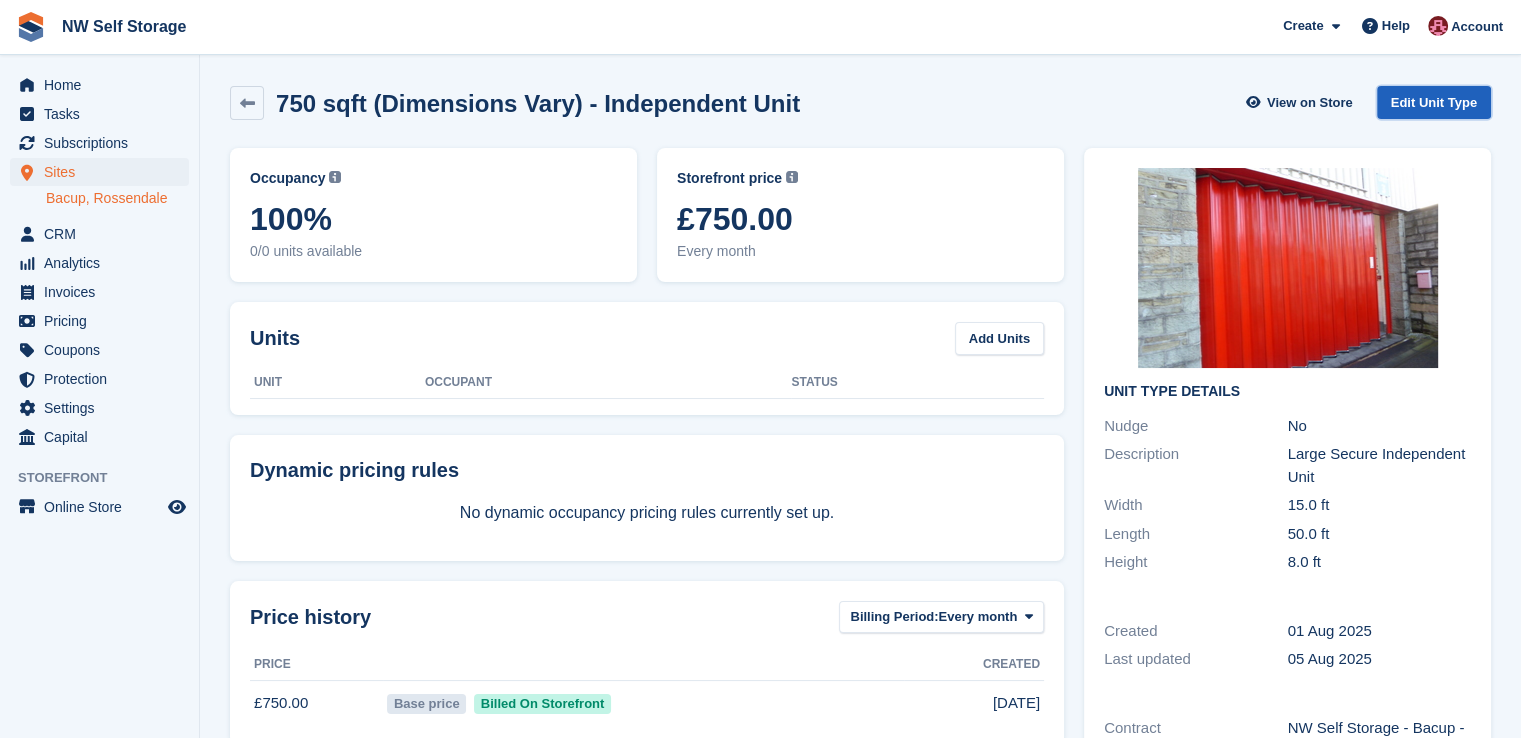 click on "Edit Unit Type" at bounding box center (1434, 102) 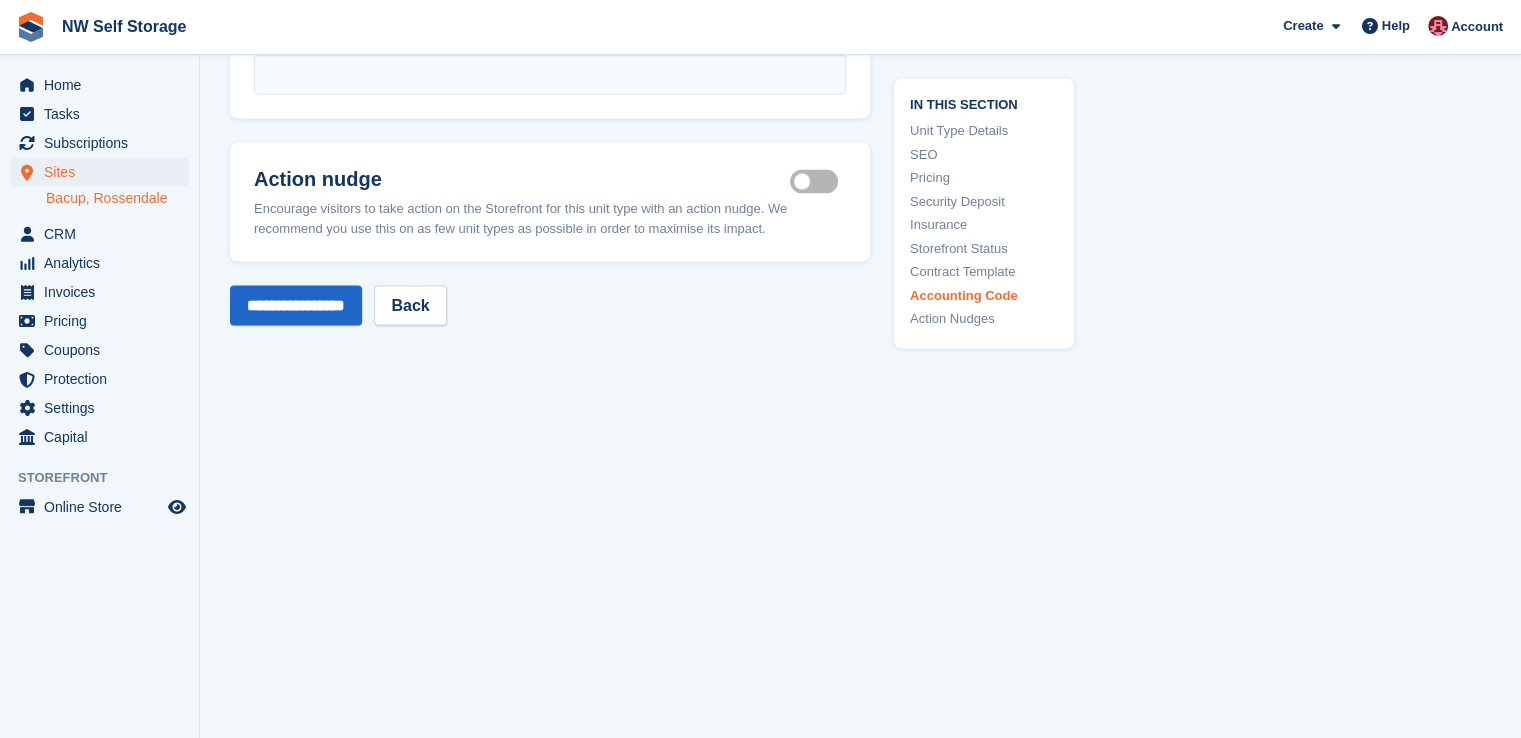 scroll, scrollTop: 3469, scrollLeft: 0, axis: vertical 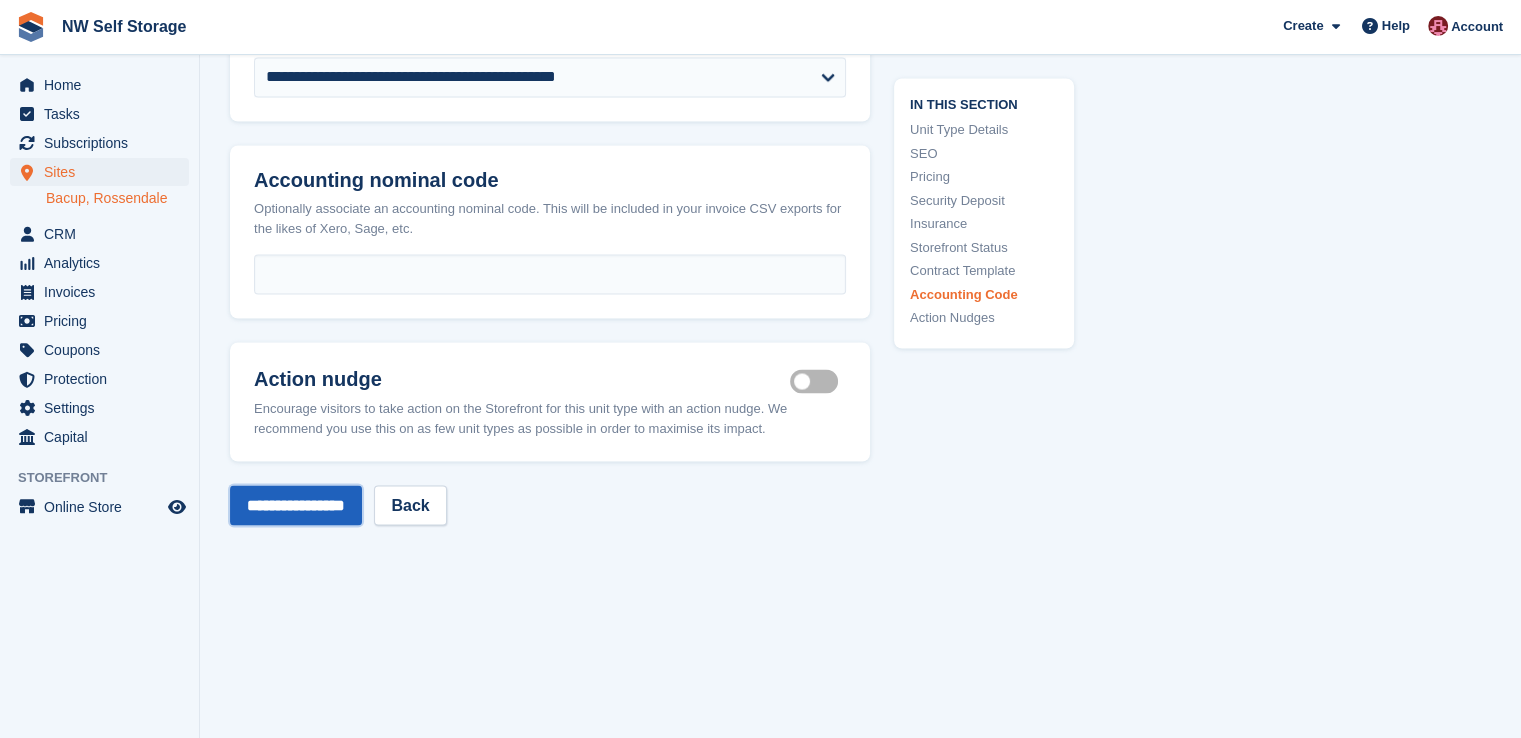 click on "**********" at bounding box center (296, 505) 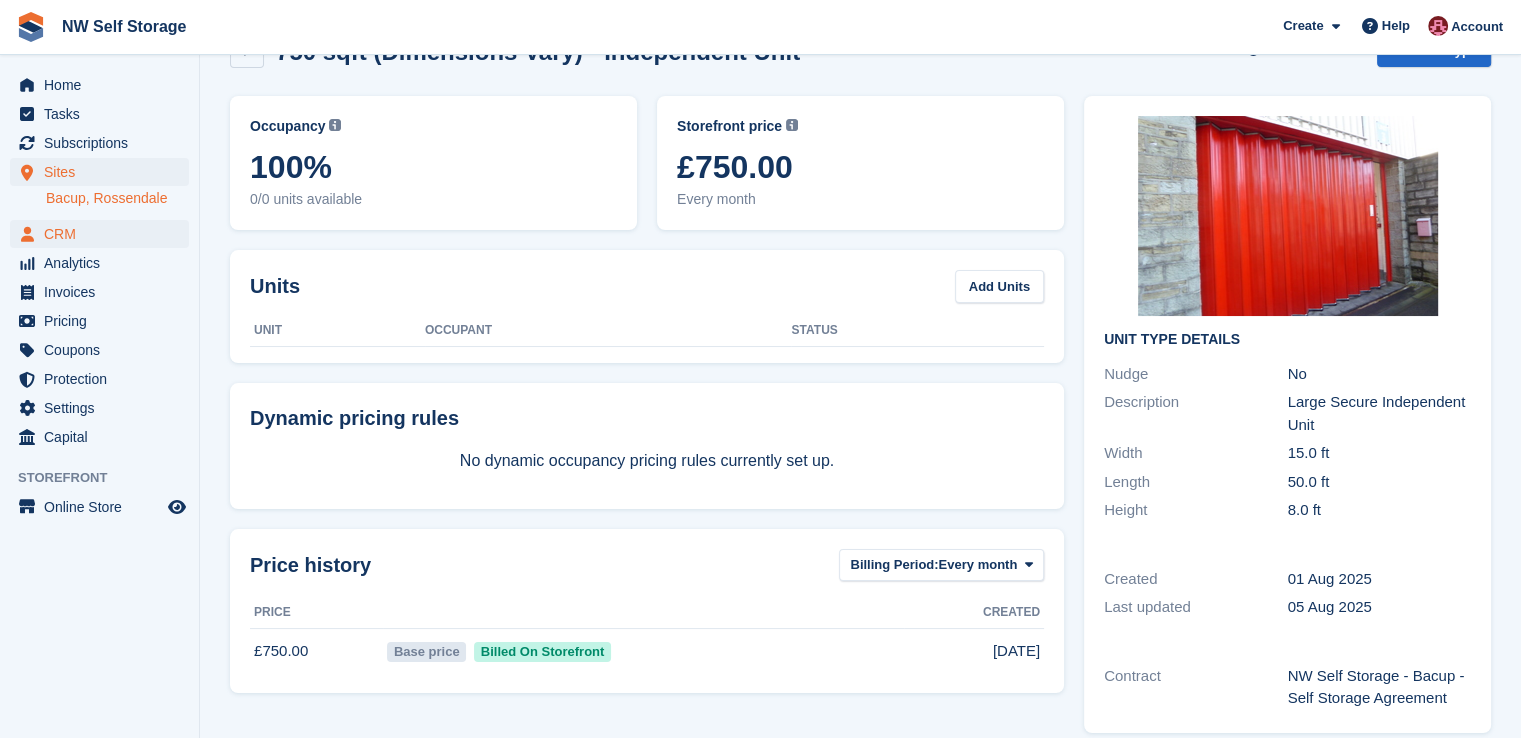 scroll, scrollTop: 0, scrollLeft: 0, axis: both 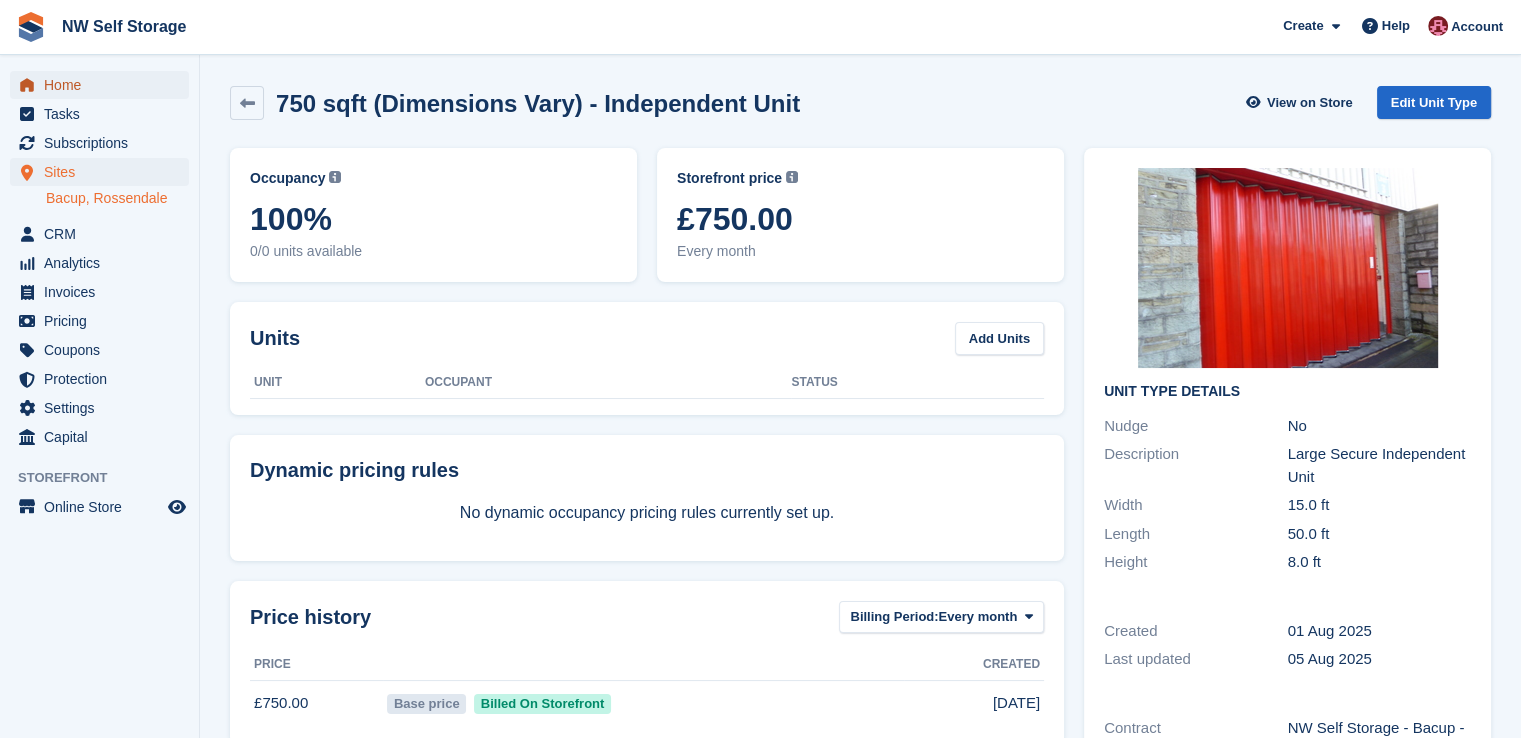 click on "Home" at bounding box center (104, 85) 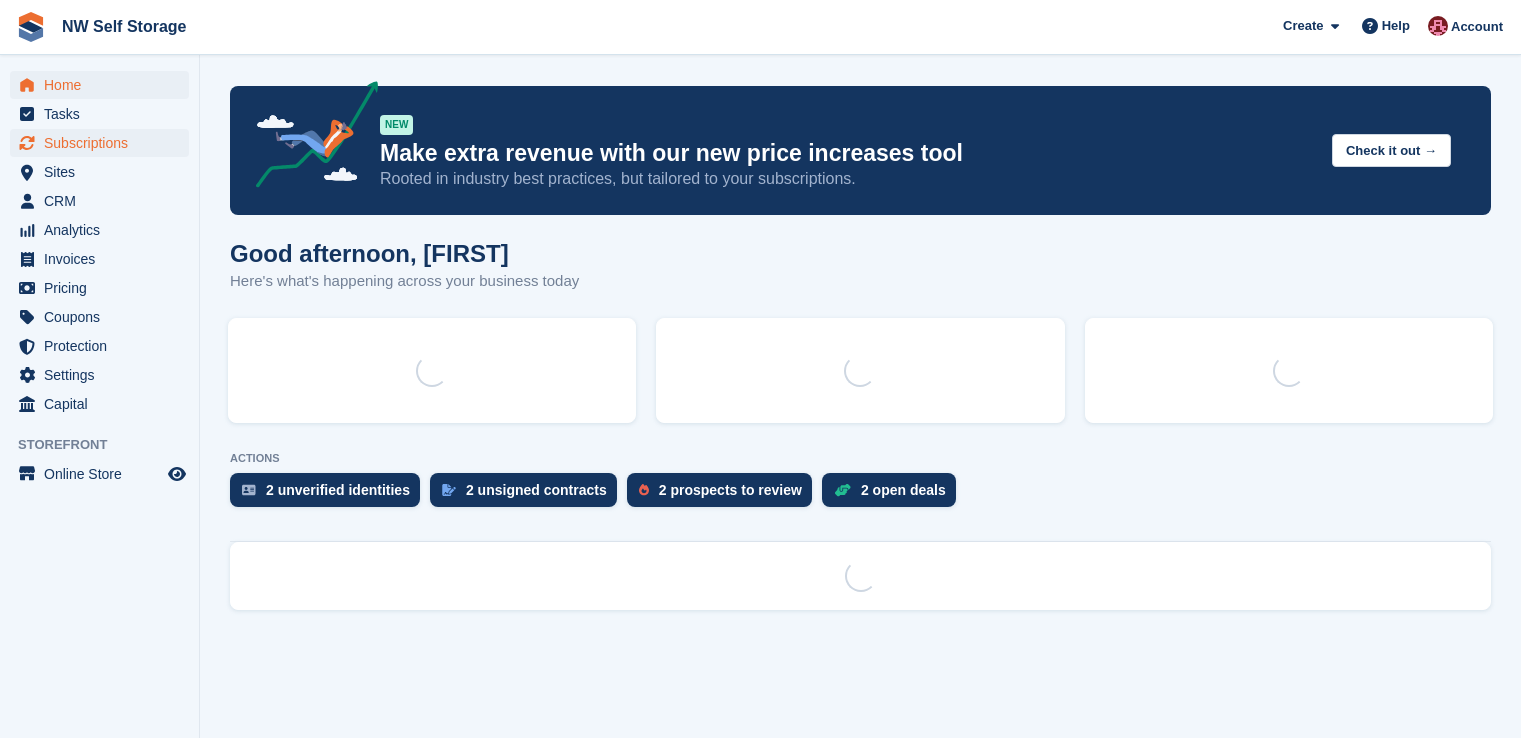 scroll, scrollTop: 0, scrollLeft: 0, axis: both 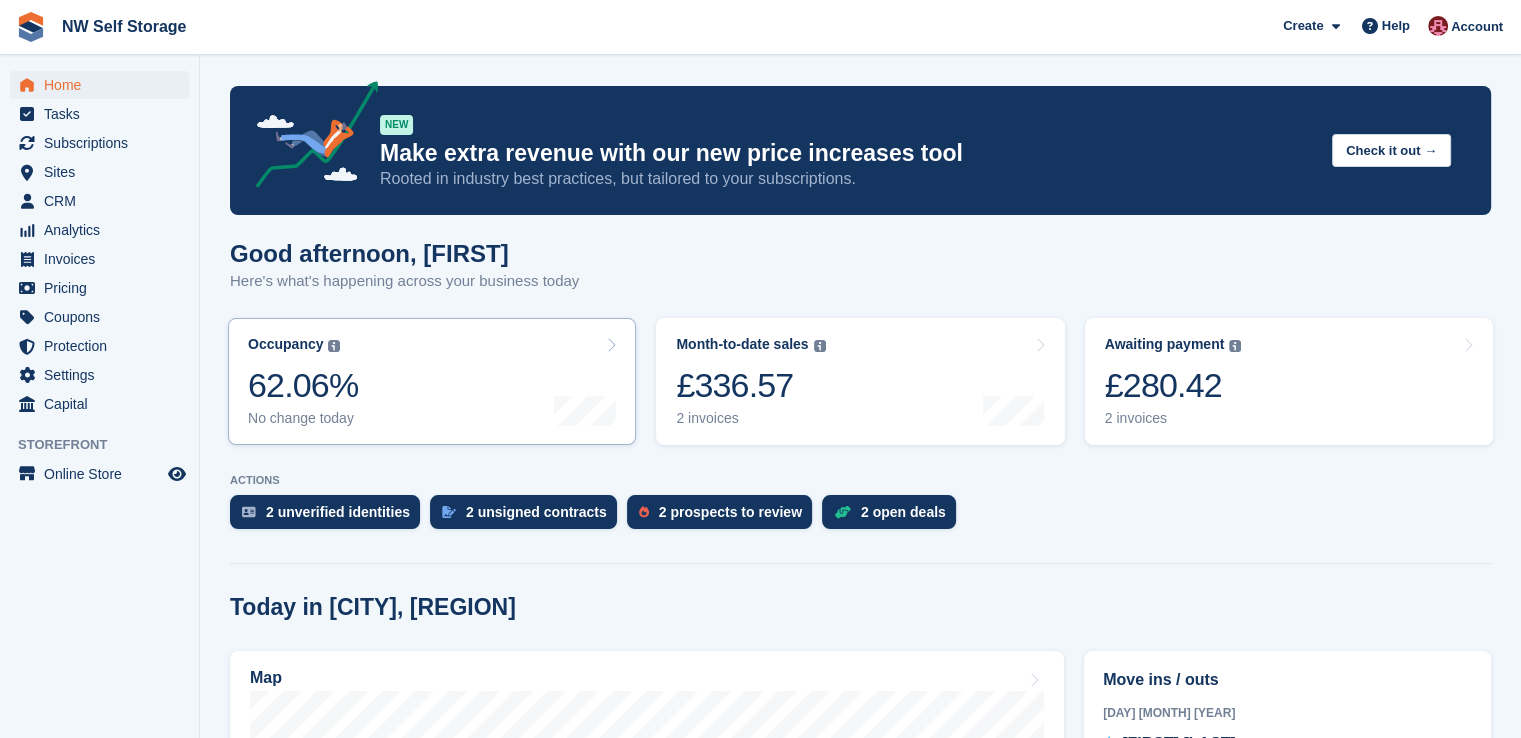 click at bounding box center [611, 345] 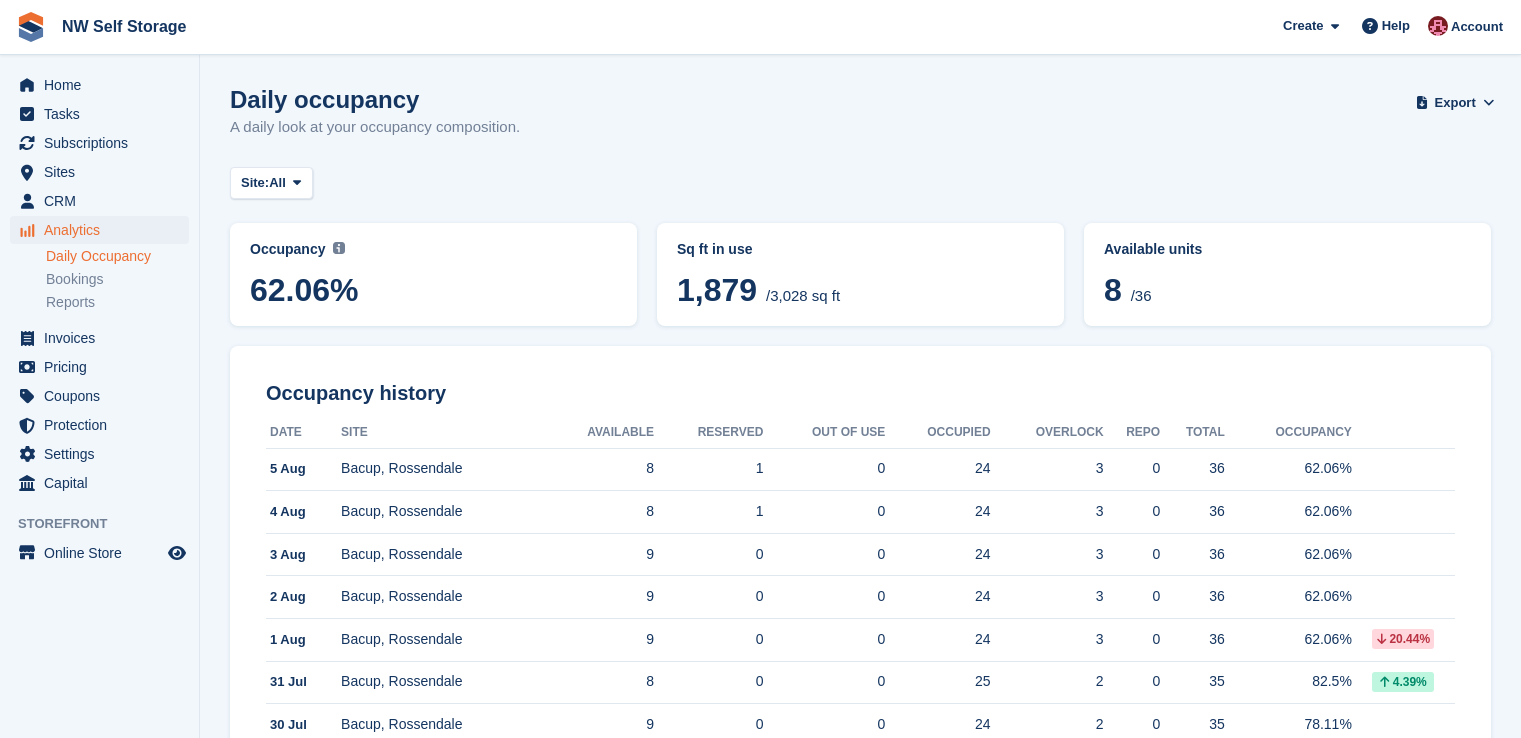 scroll, scrollTop: 0, scrollLeft: 0, axis: both 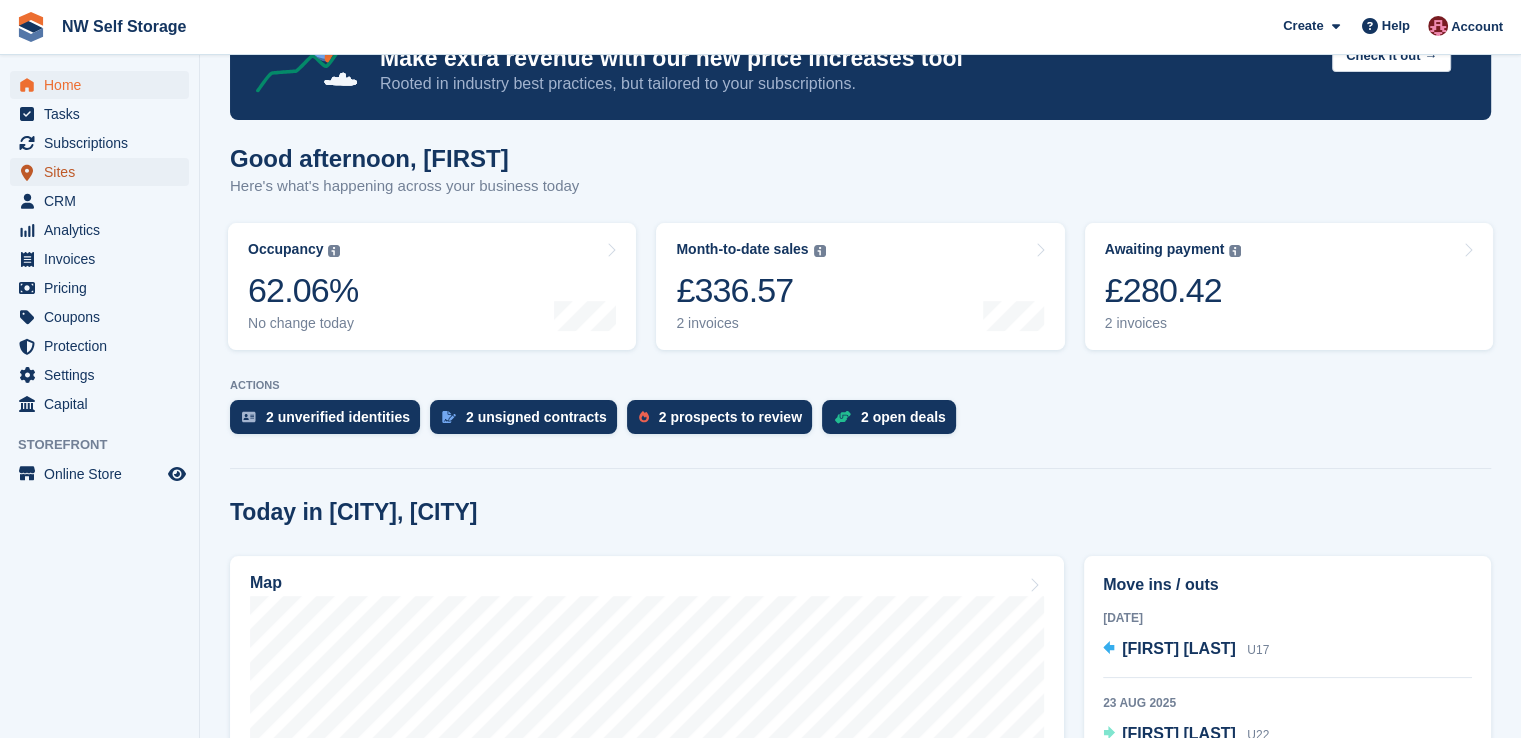 click on "Sites" at bounding box center (104, 172) 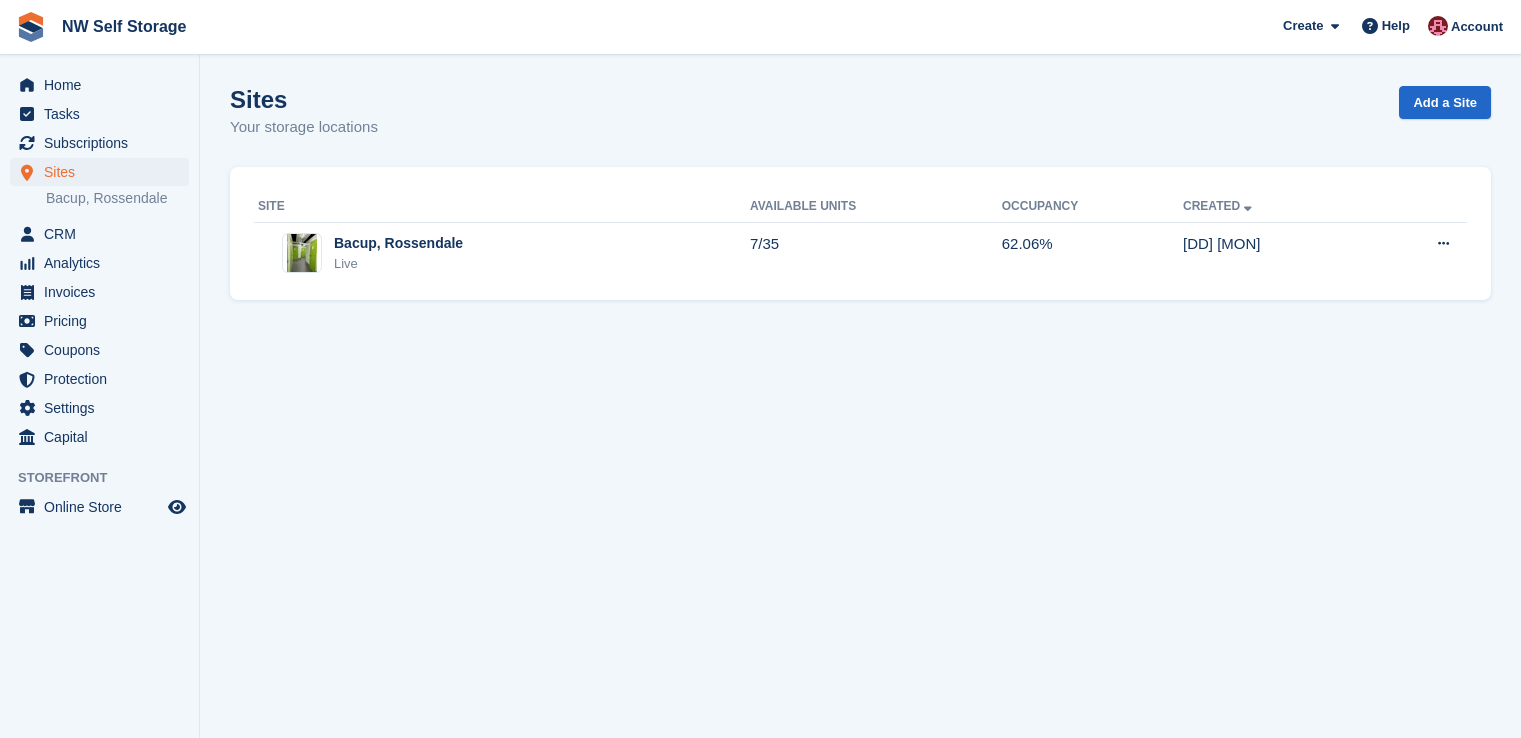 scroll, scrollTop: 0, scrollLeft: 0, axis: both 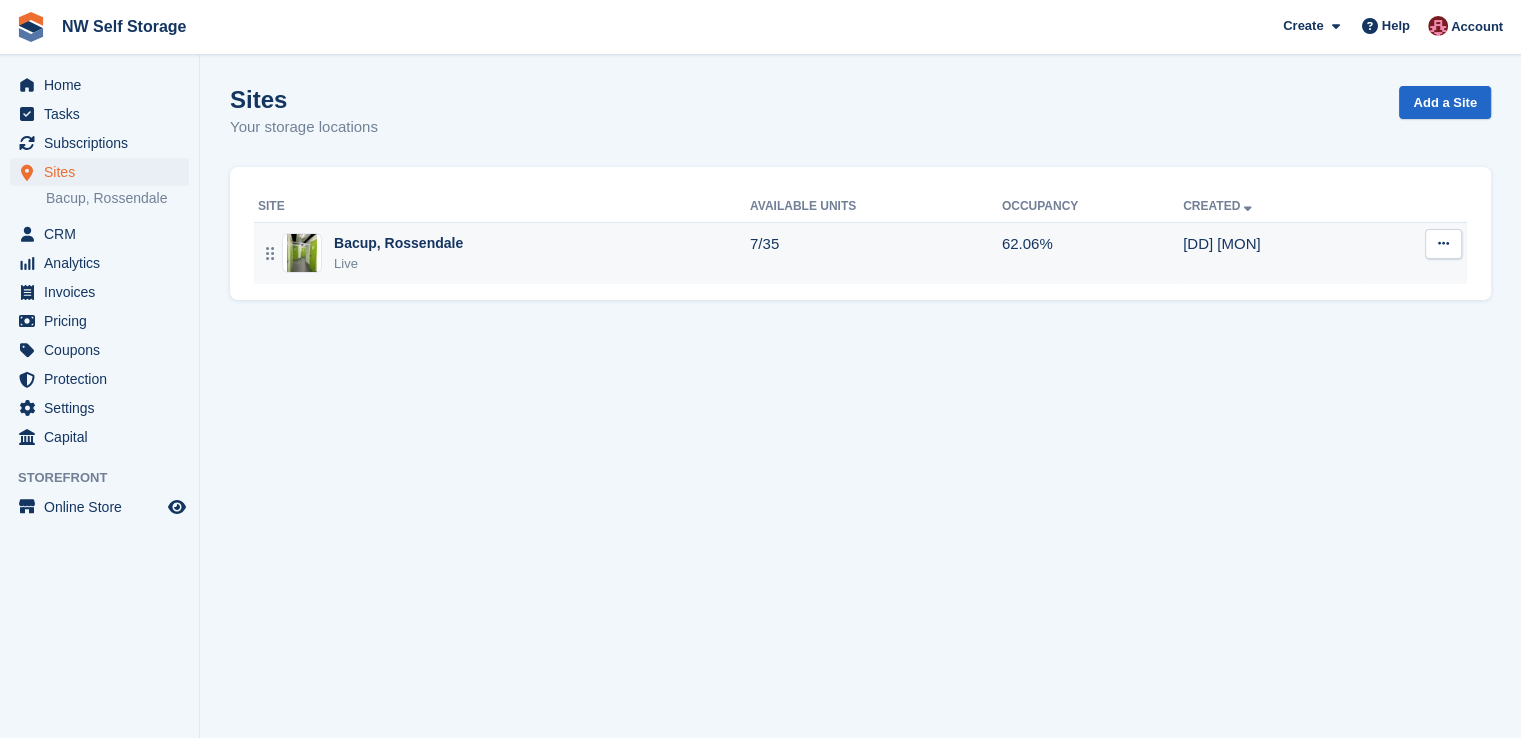 click on "Bacup, Rossendale
Live" at bounding box center [504, 253] 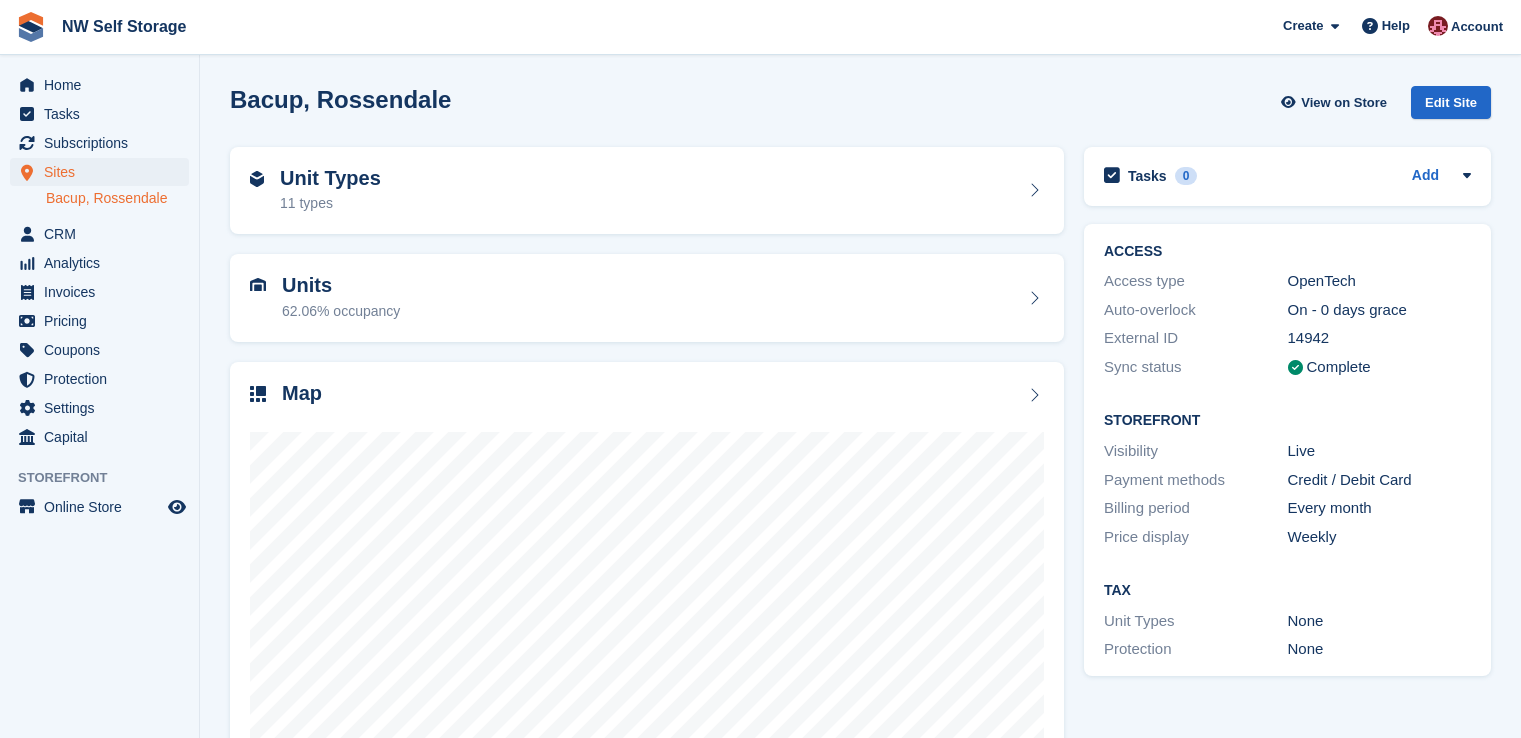 scroll, scrollTop: 0, scrollLeft: 0, axis: both 